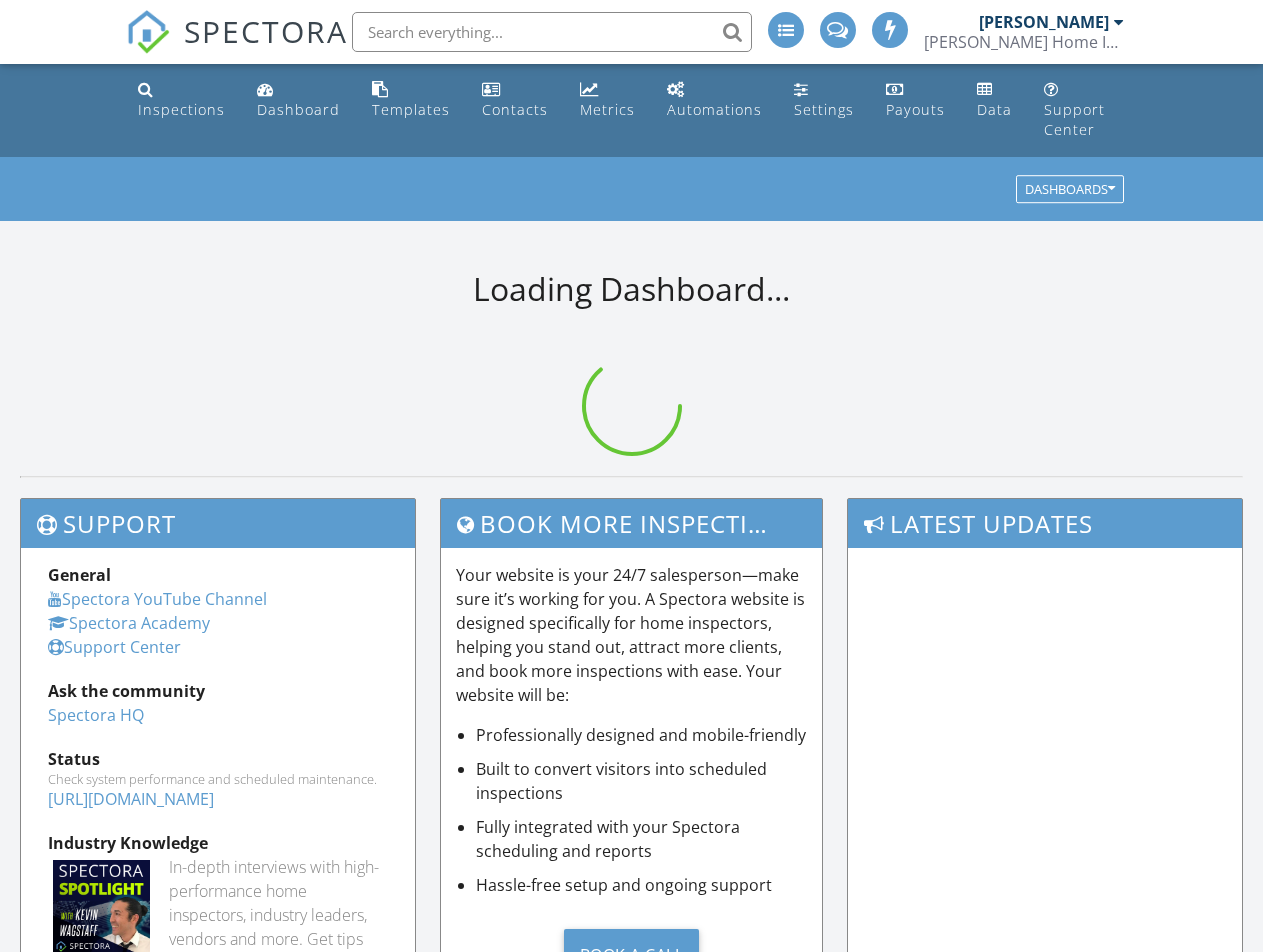 scroll, scrollTop: 0, scrollLeft: 0, axis: both 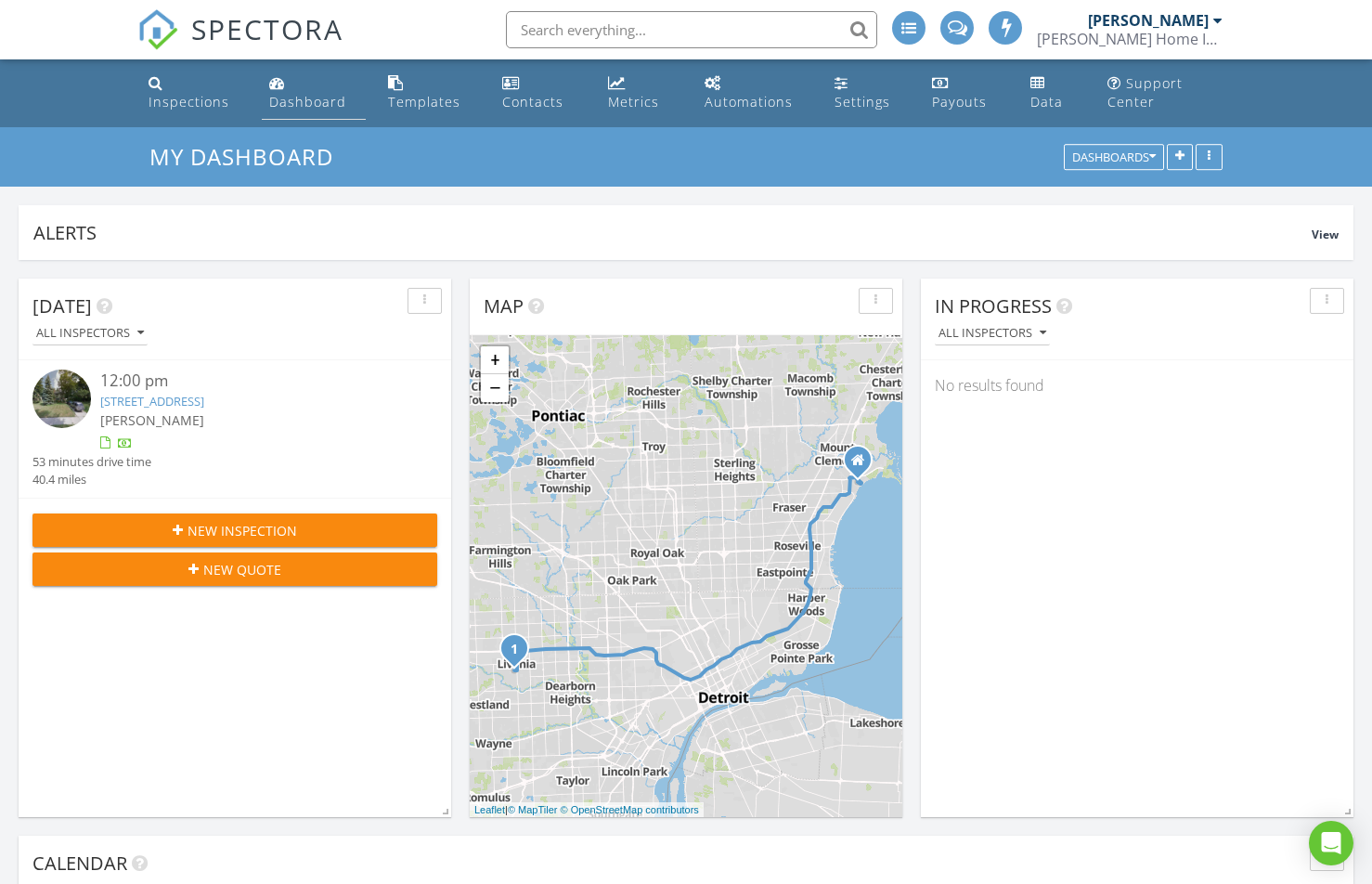 click on "Dashboard" at bounding box center [314, 93] 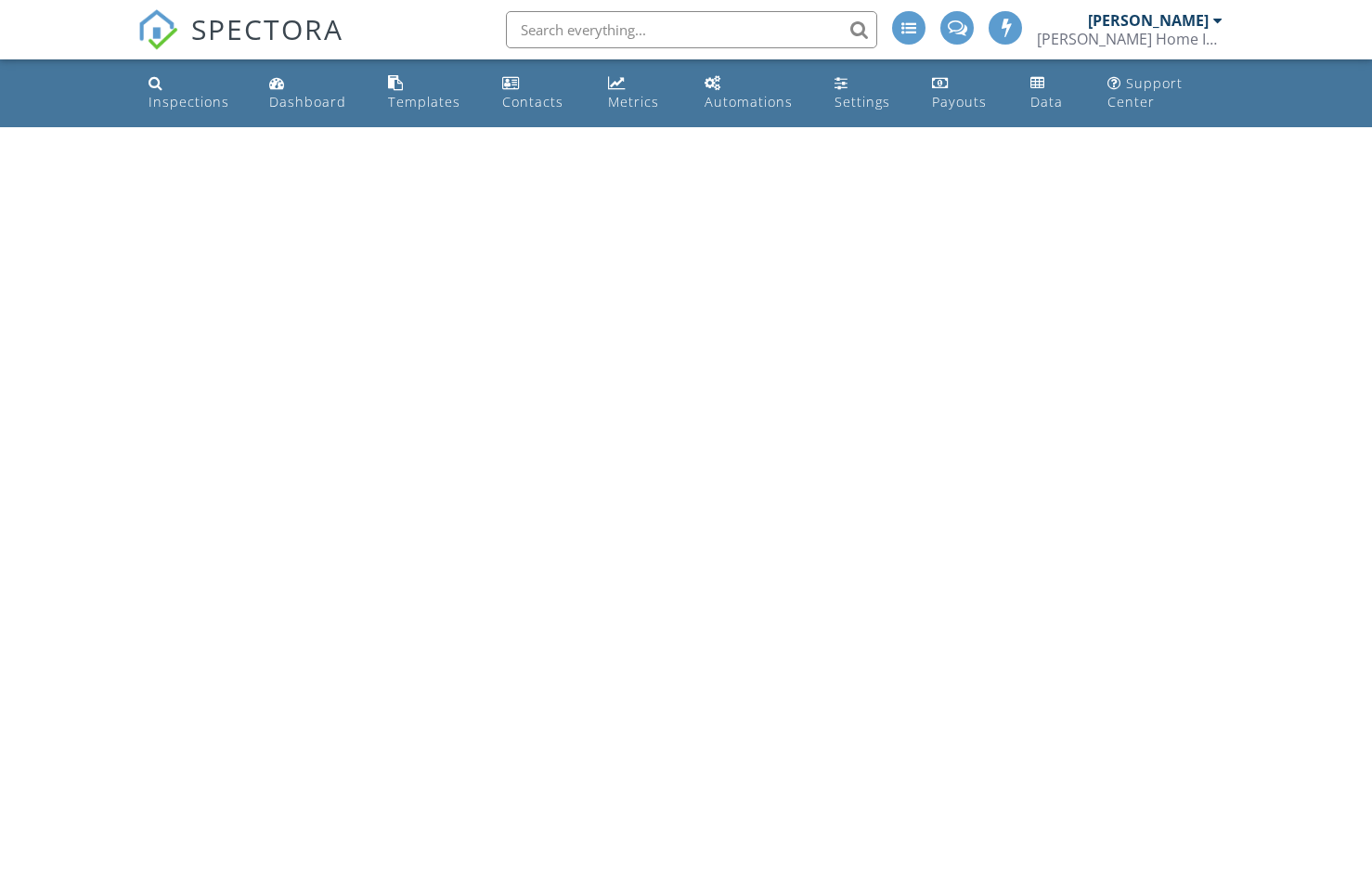 scroll, scrollTop: 0, scrollLeft: 0, axis: both 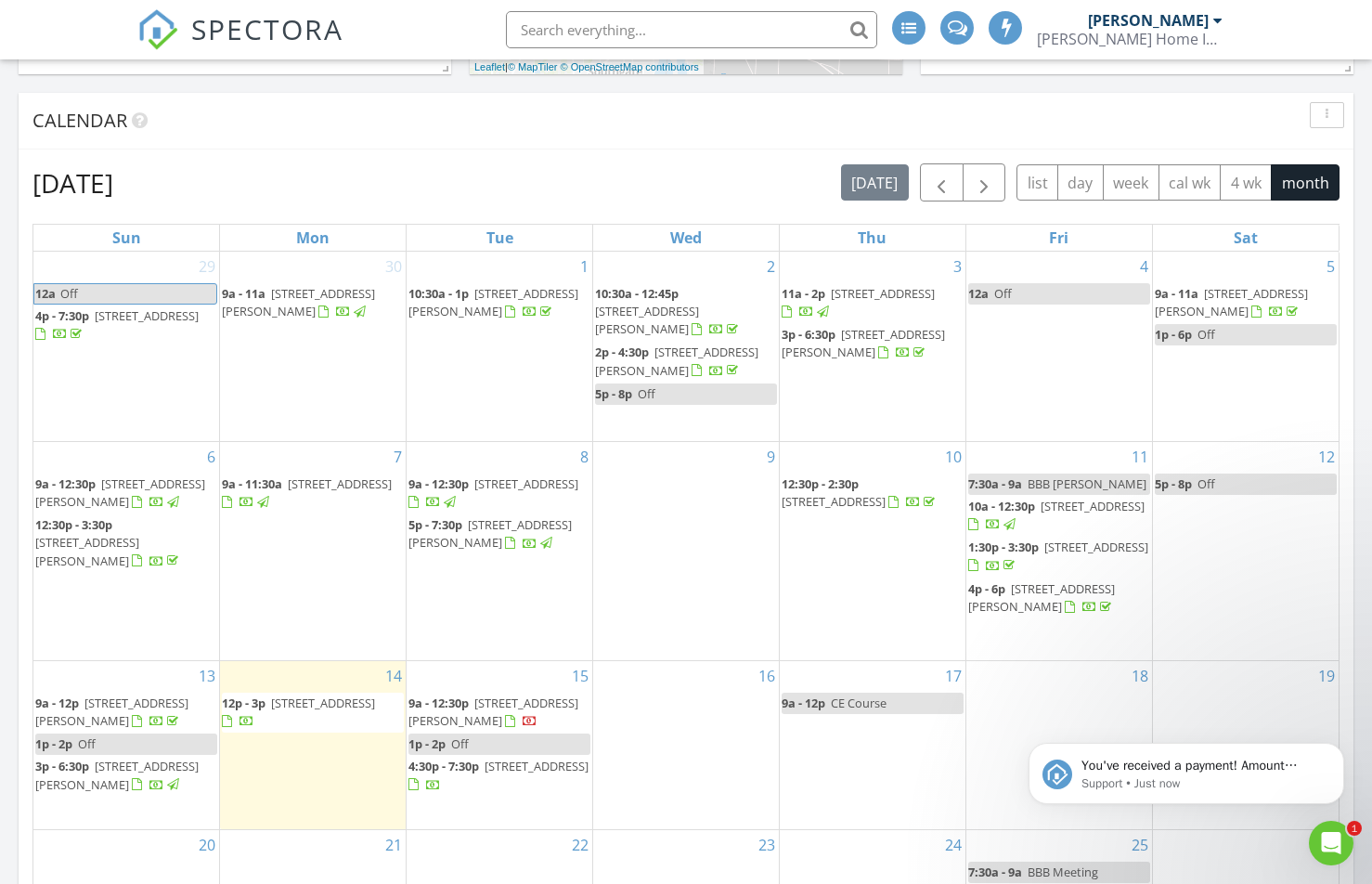 click 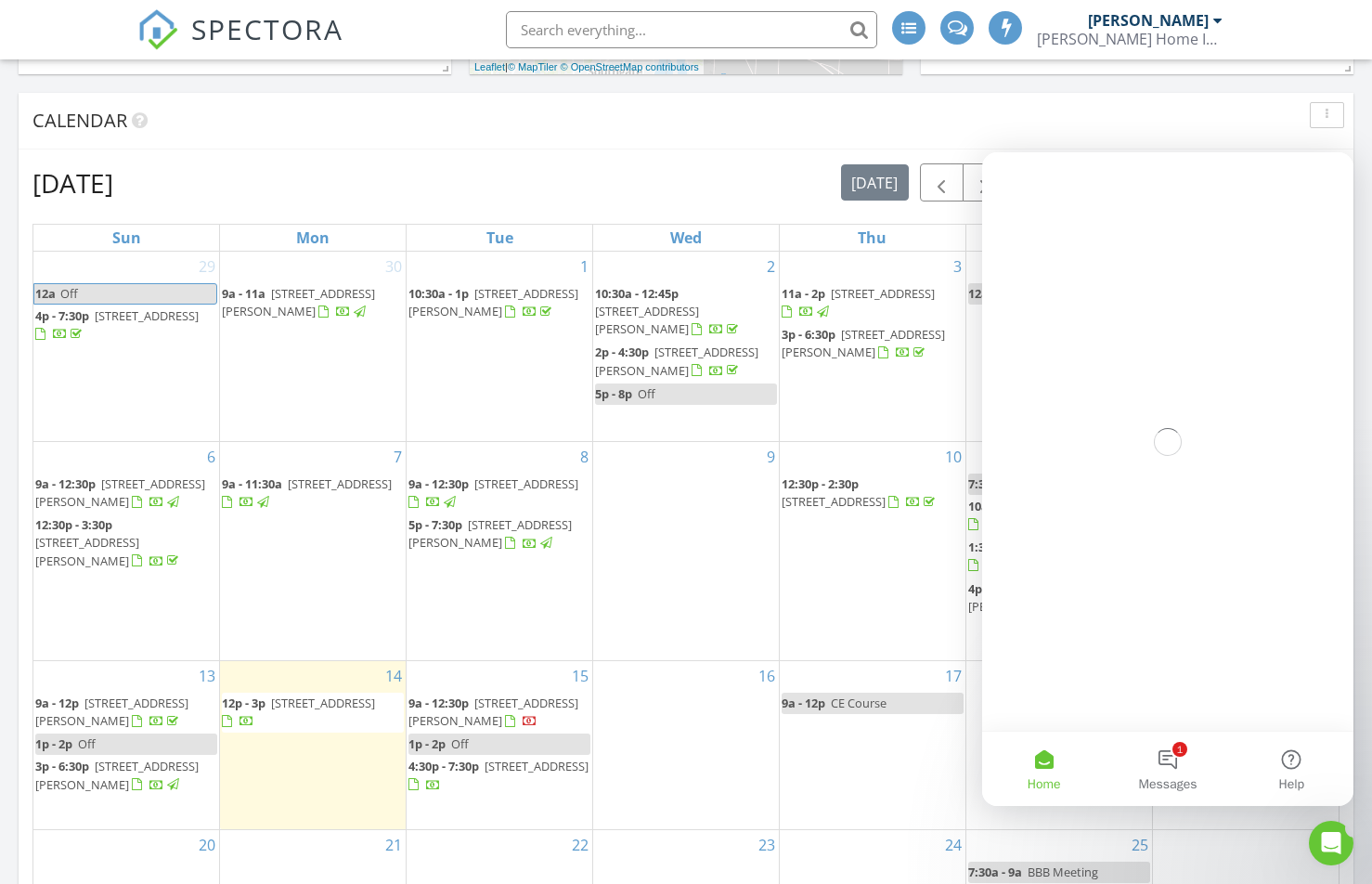 scroll, scrollTop: 0, scrollLeft: 0, axis: both 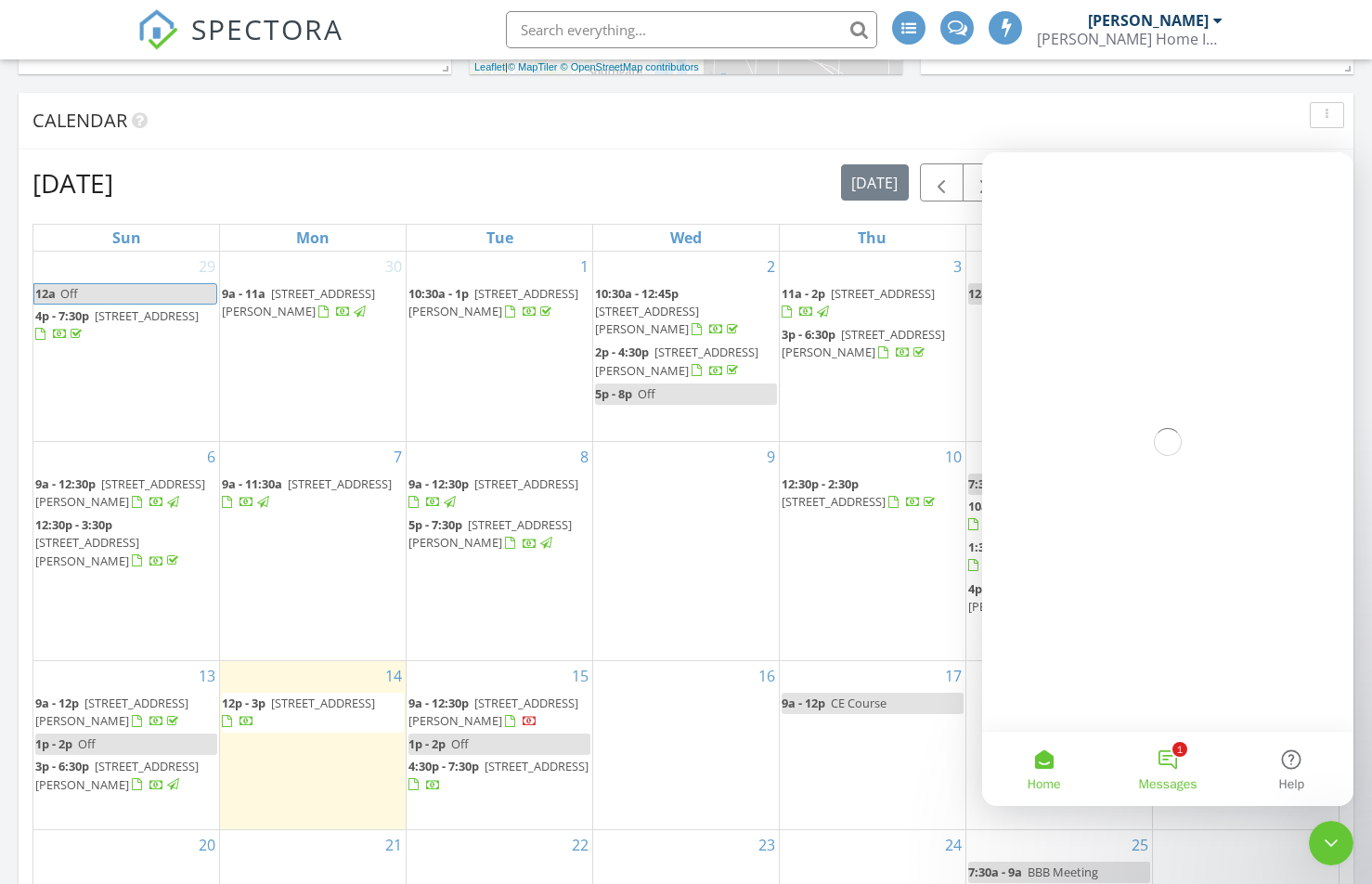 click on "1 Messages" at bounding box center (1167, 769) 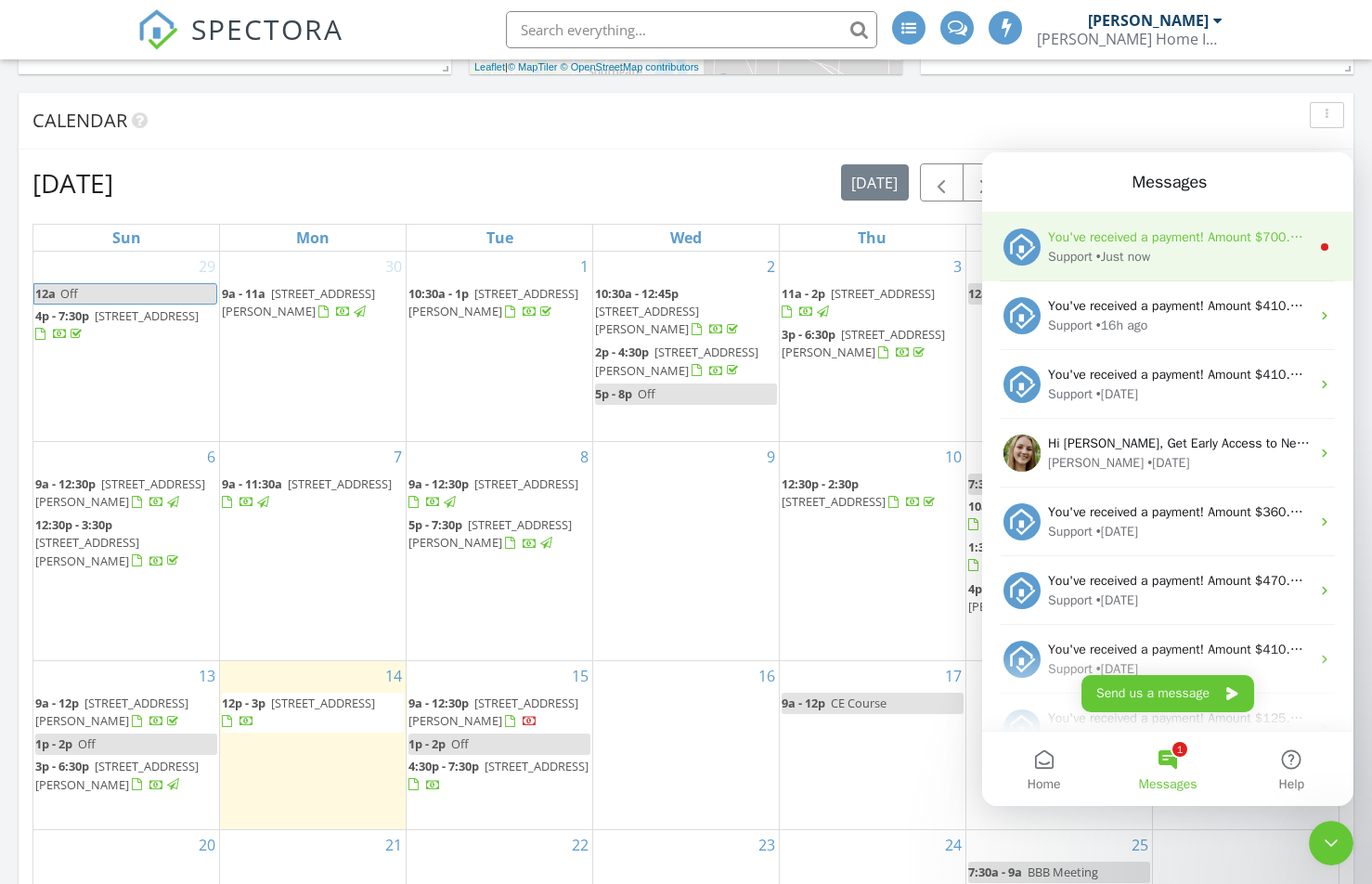 click on "•  Just now" at bounding box center [1123, 256] 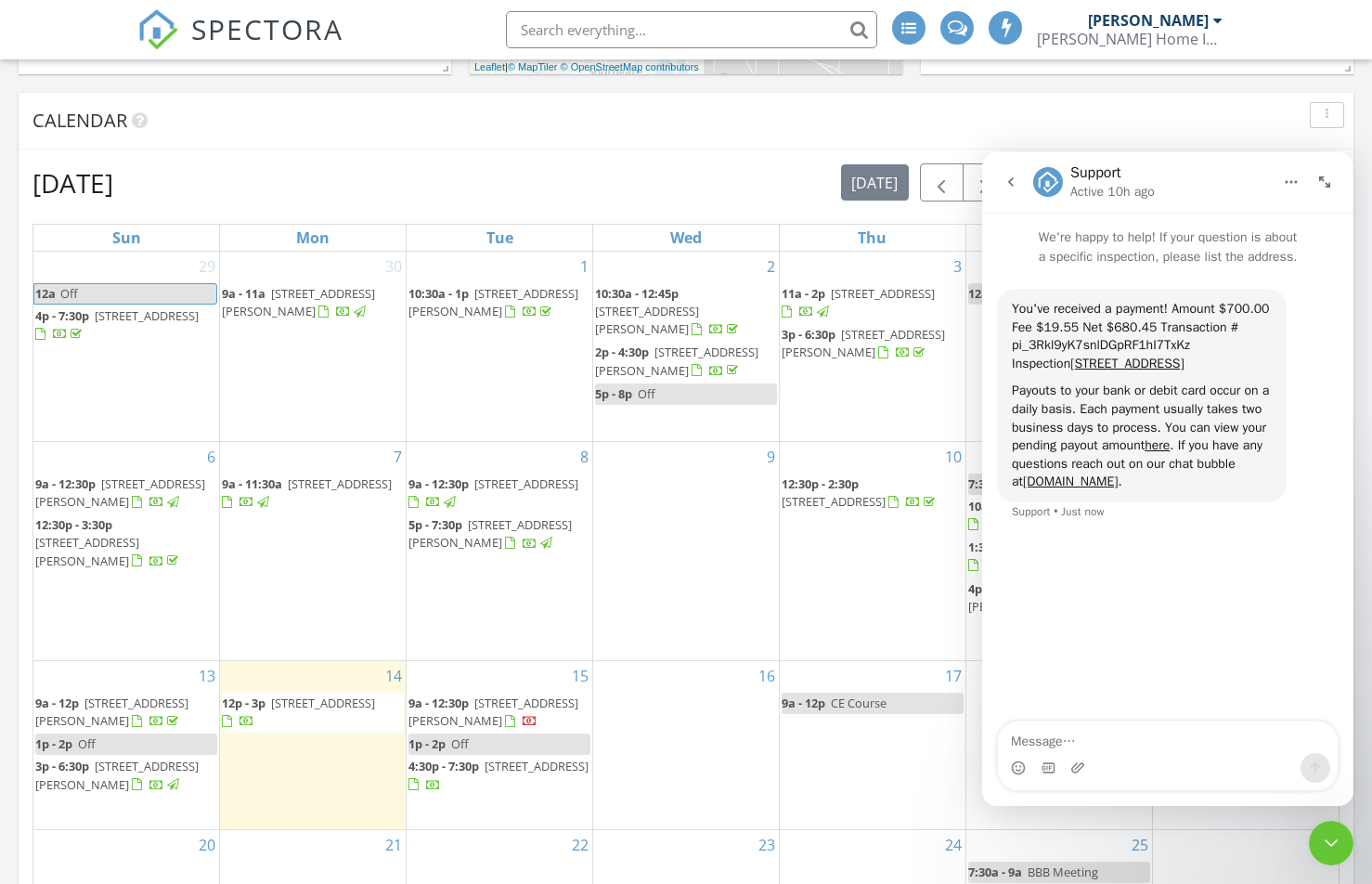 click at bounding box center (1331, 843) 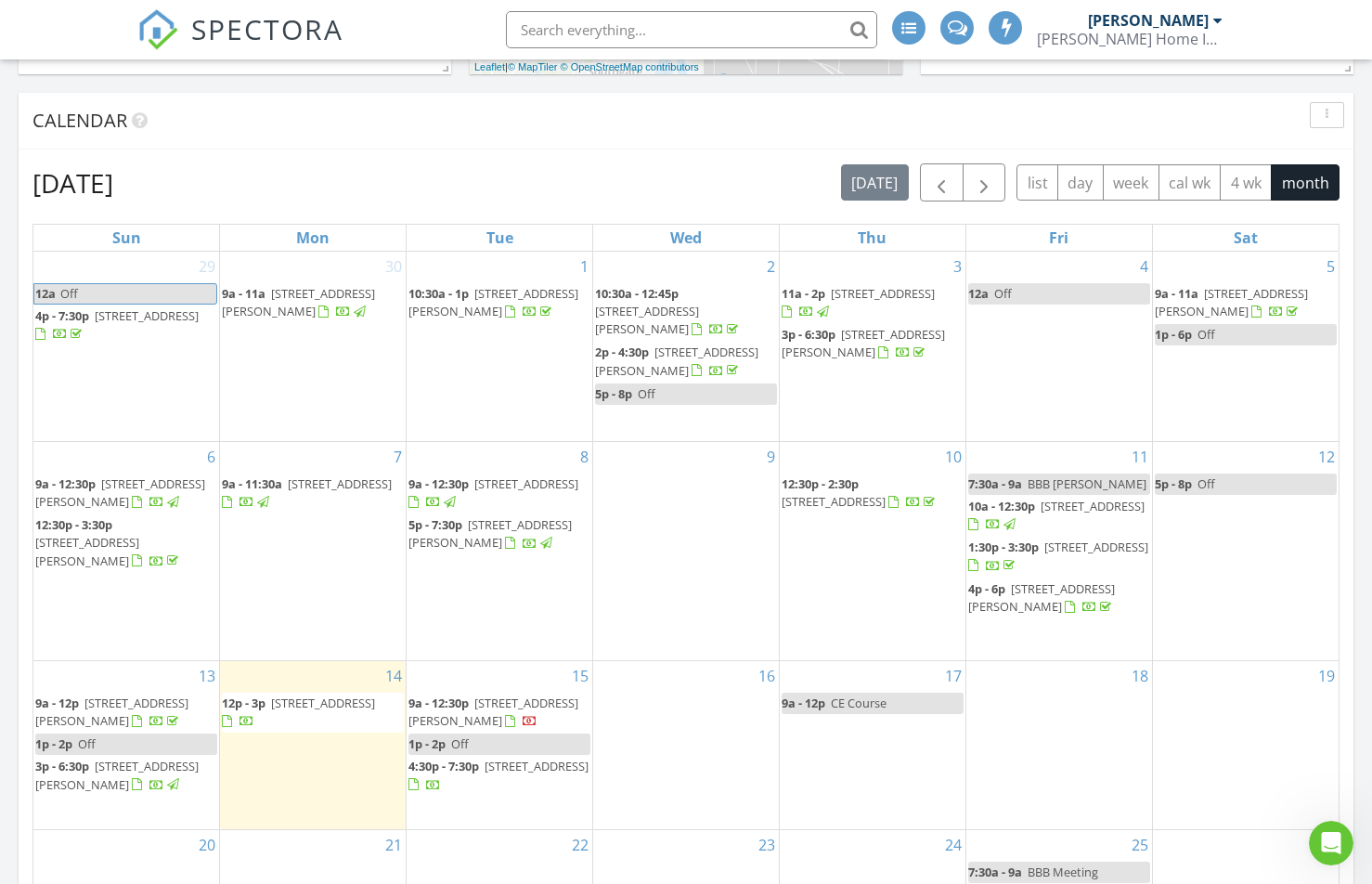 scroll, scrollTop: 0, scrollLeft: 0, axis: both 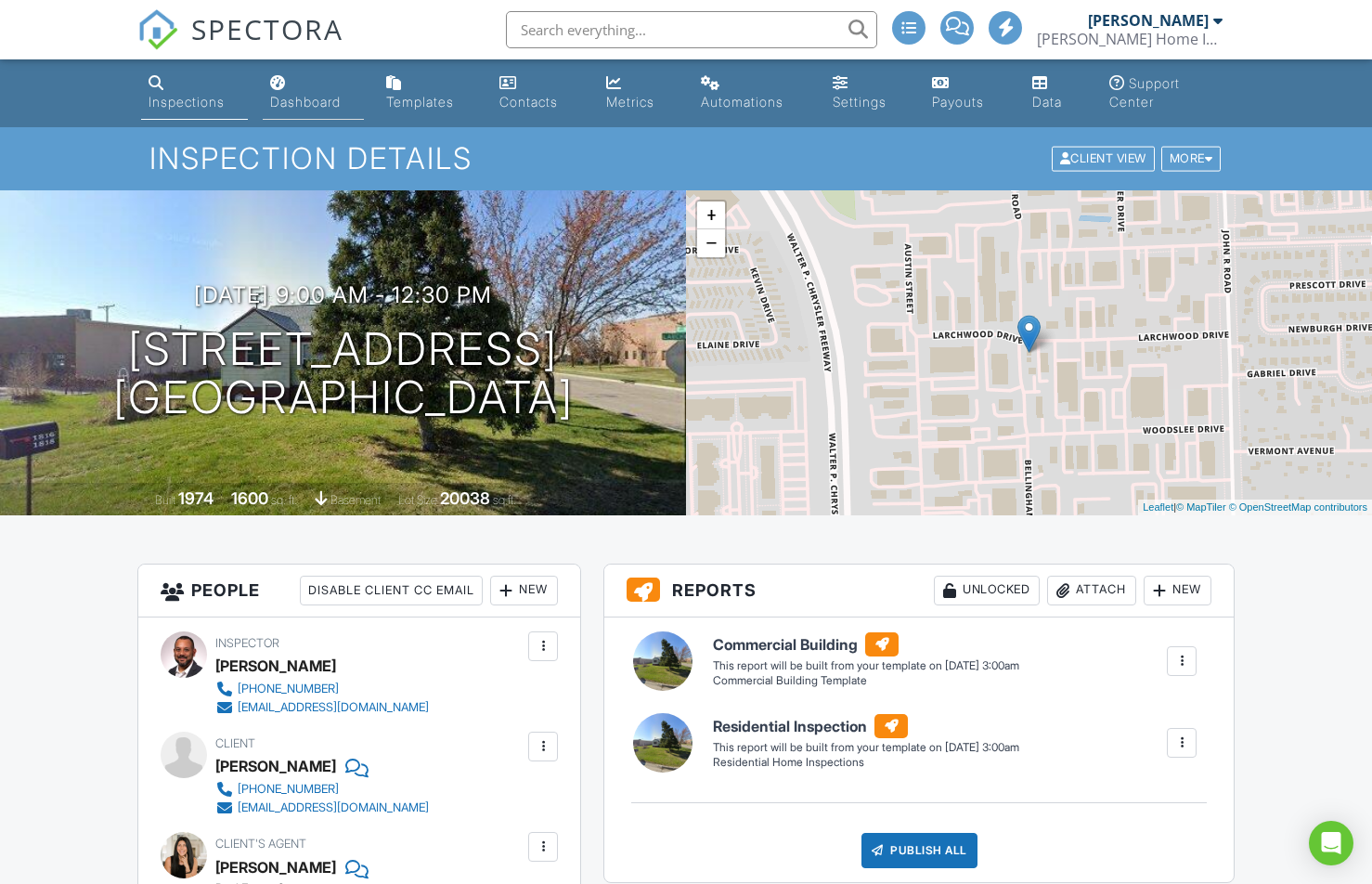 click on "Dashboard" at bounding box center [313, 93] 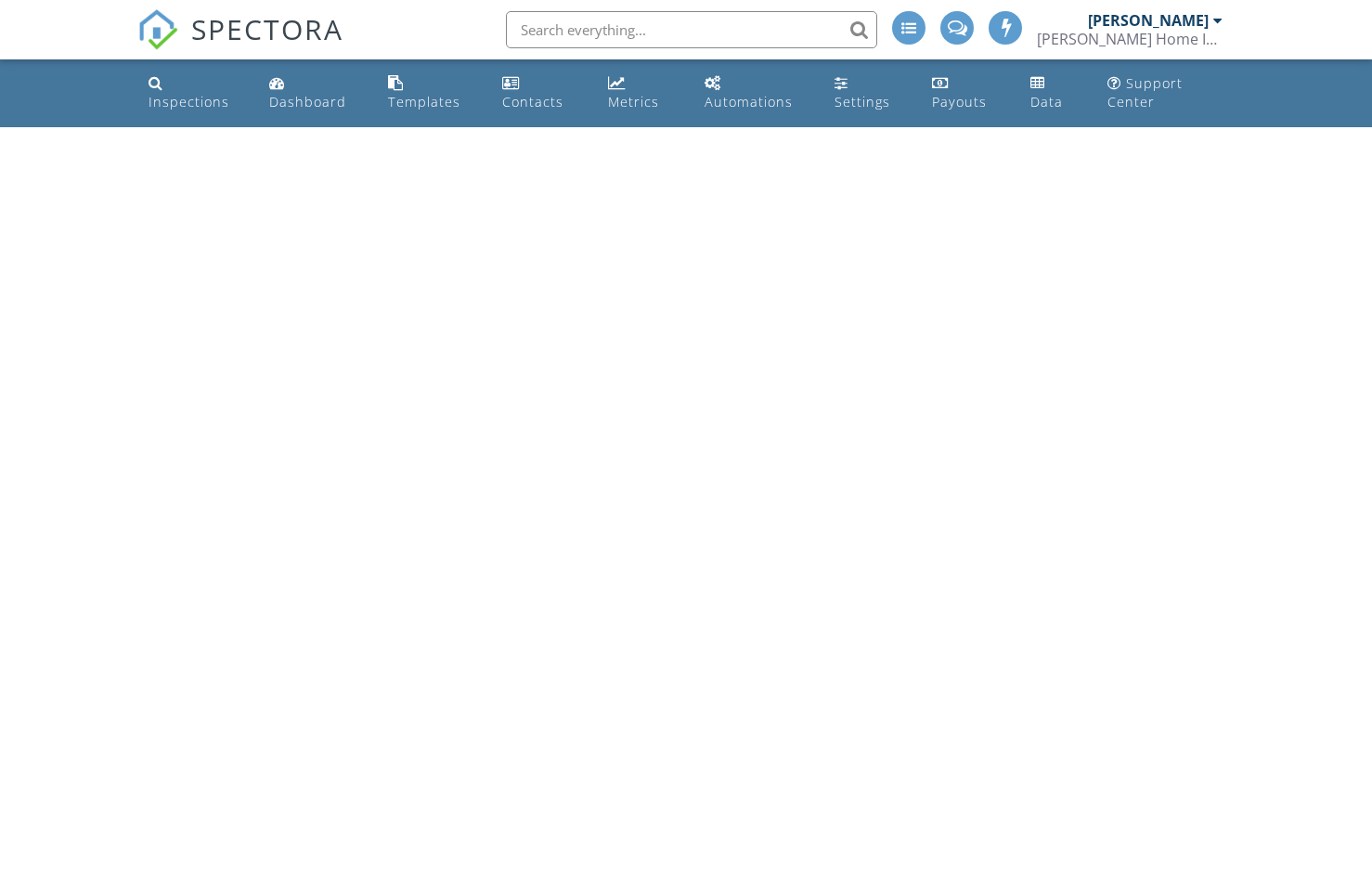 scroll, scrollTop: 0, scrollLeft: 0, axis: both 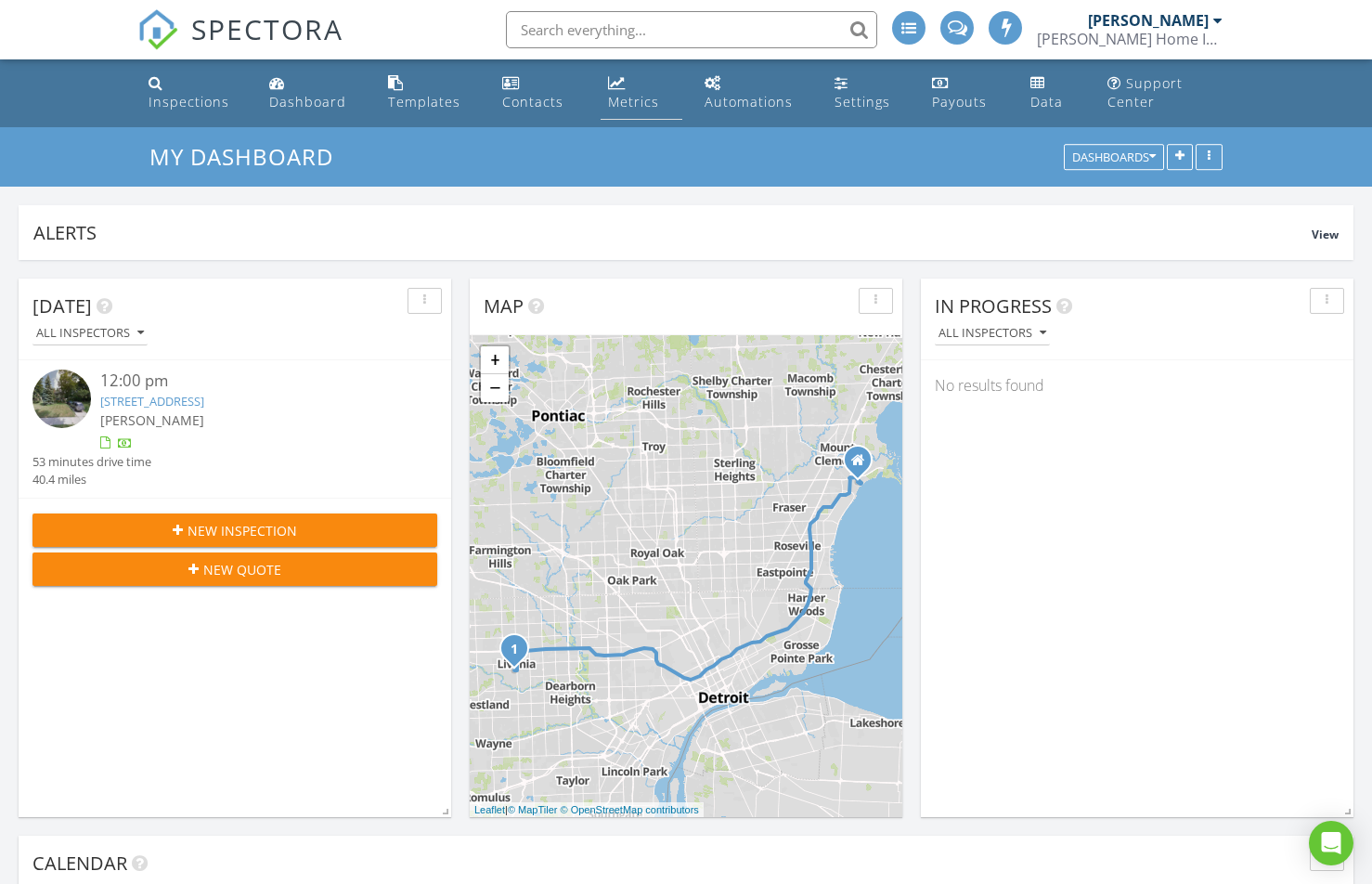 click on "Metrics" at bounding box center (641, 93) 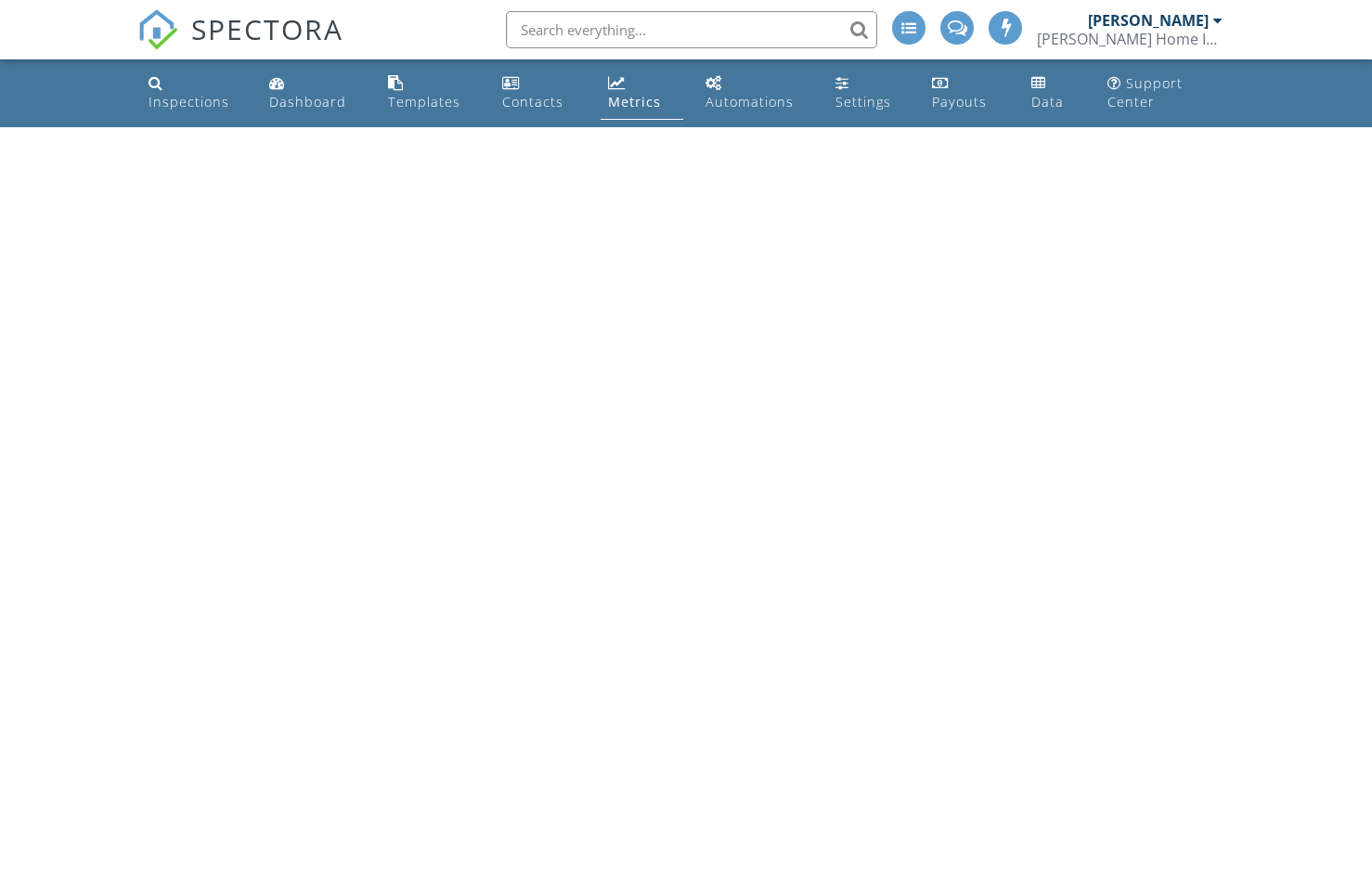 scroll, scrollTop: 0, scrollLeft: 0, axis: both 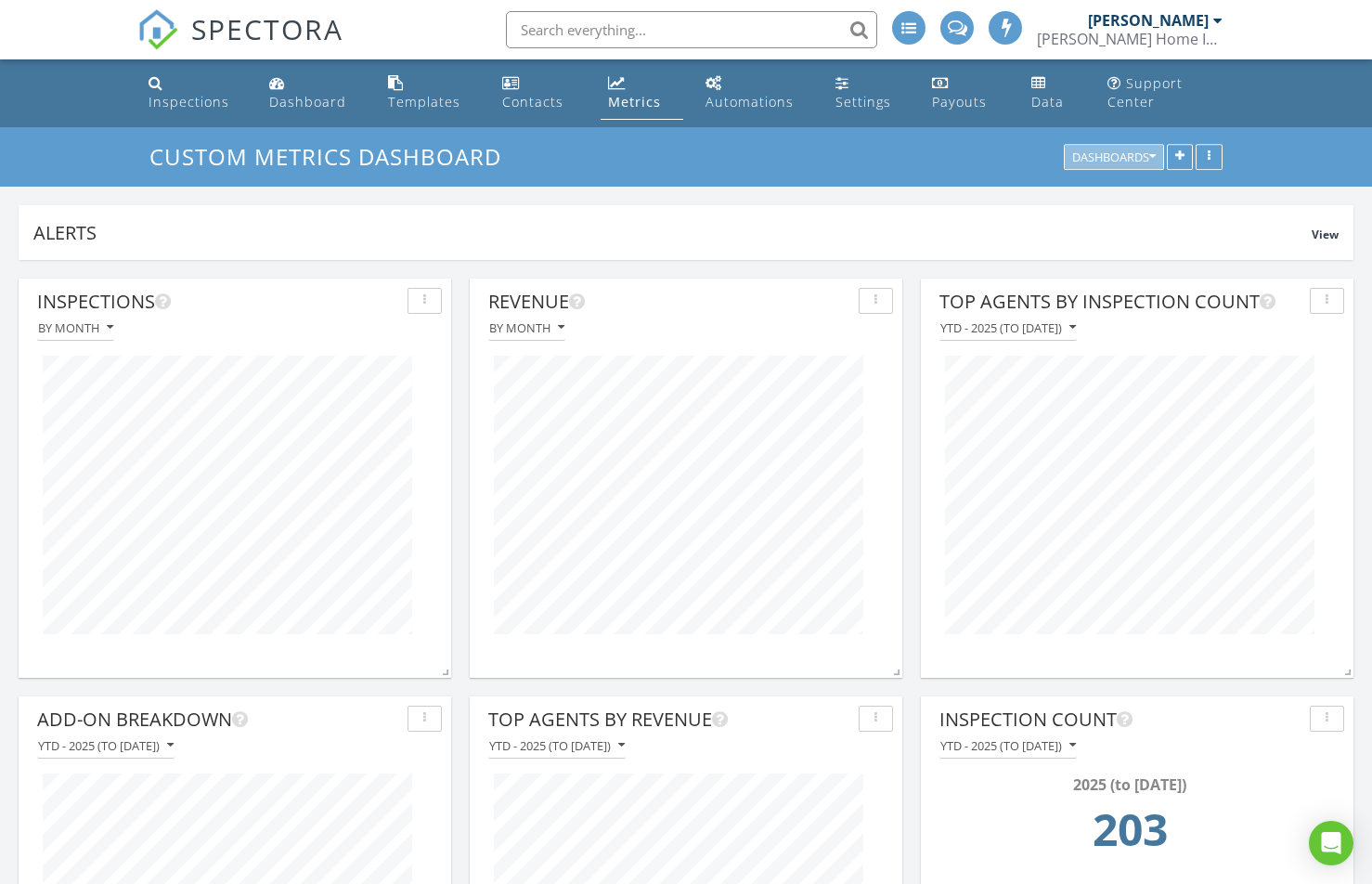 click on "Dashboards" at bounding box center (1114, 158) 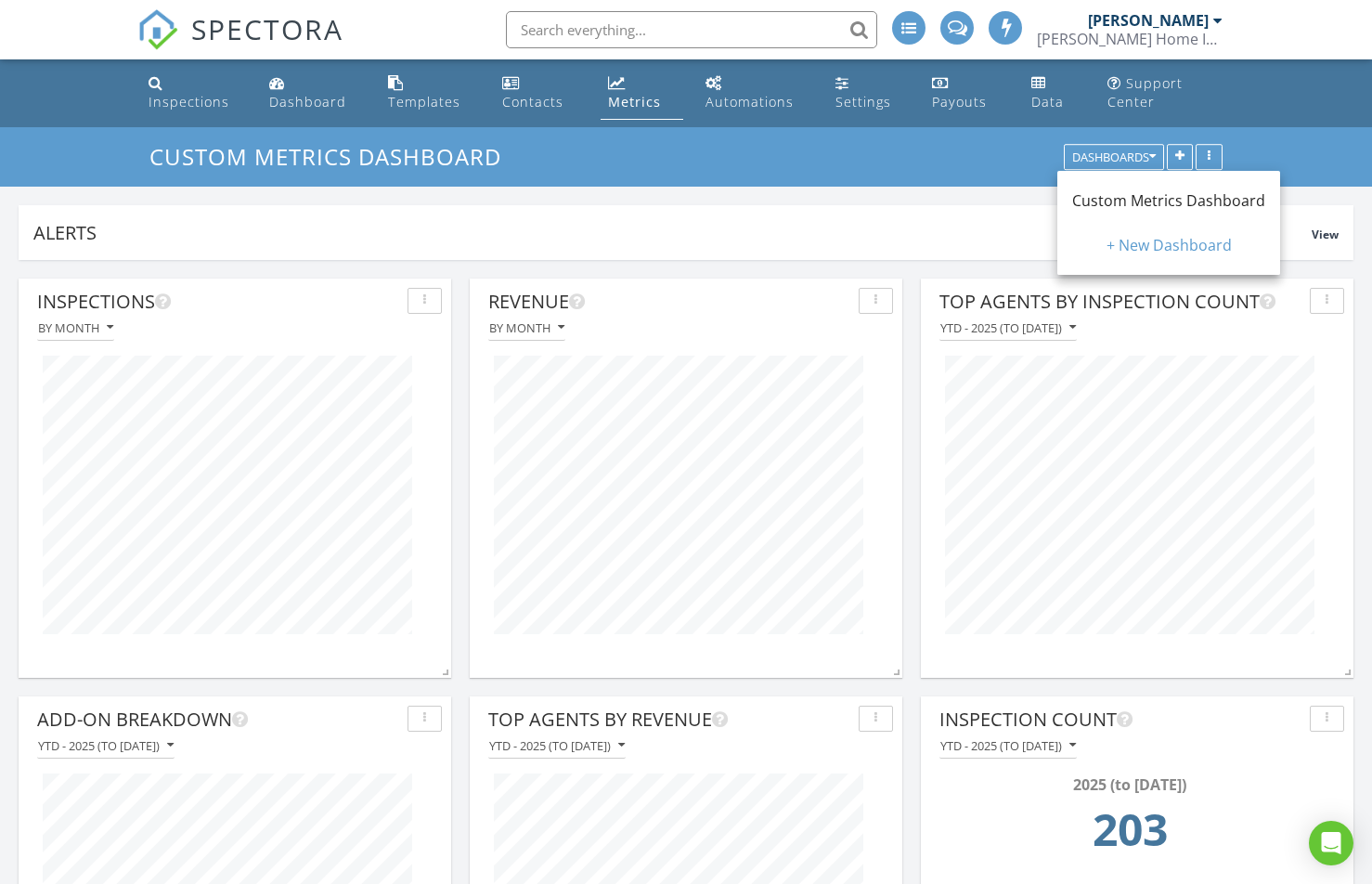 click on "Custom Metrics Dashboard" at bounding box center (1169, 201) 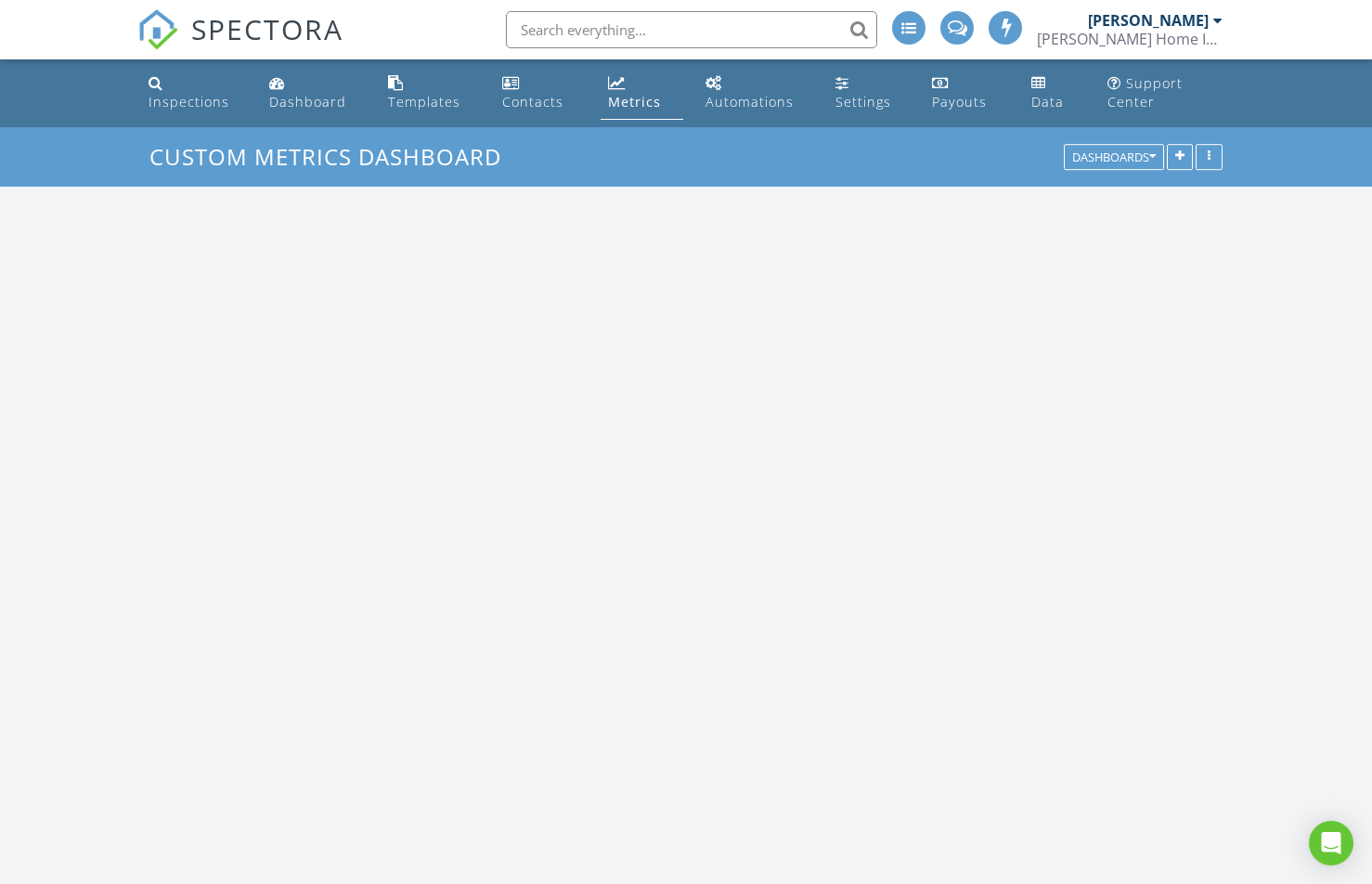 scroll, scrollTop: 9, scrollLeft: 9, axis: both 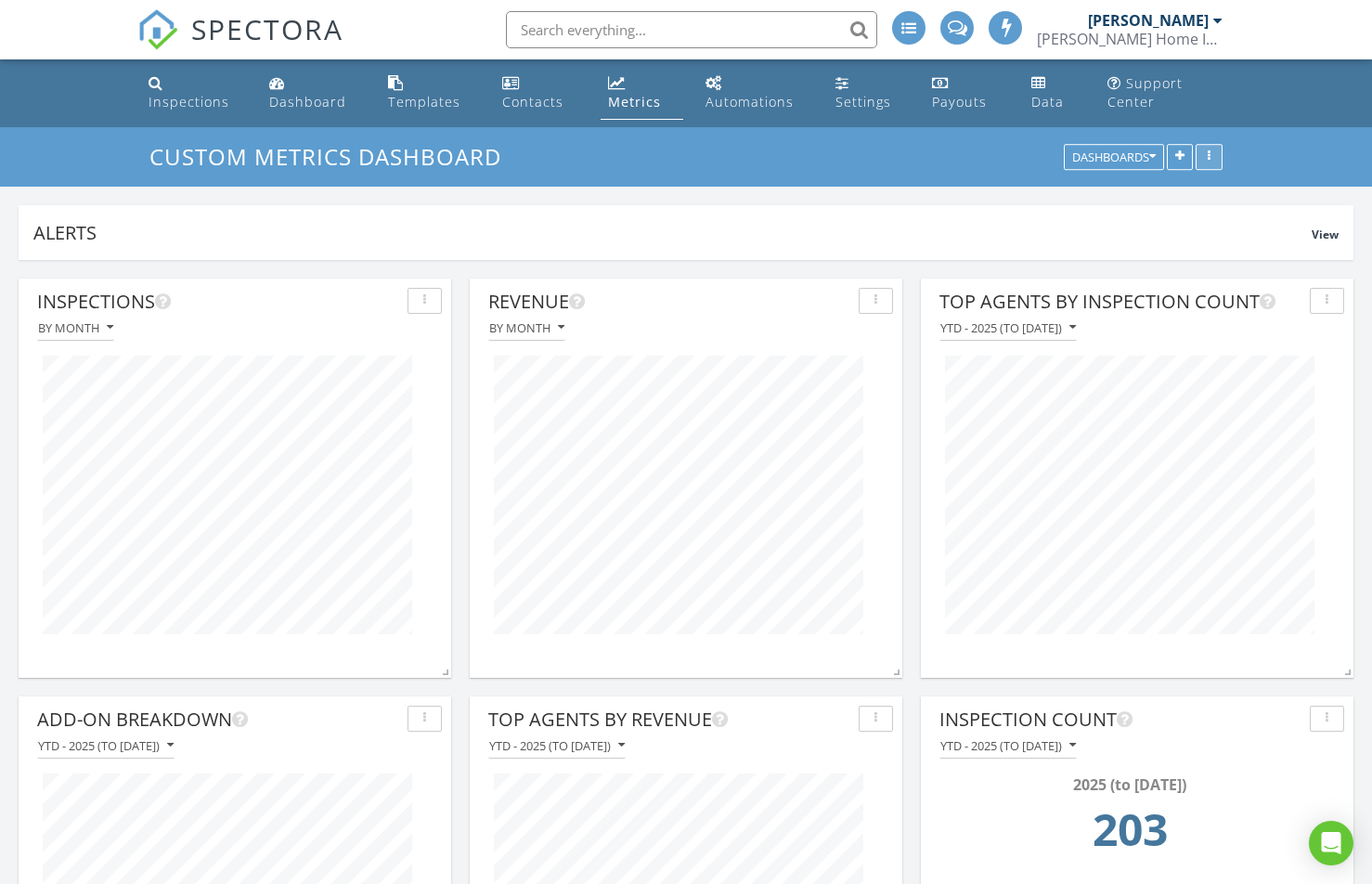 click at bounding box center (1209, 158) 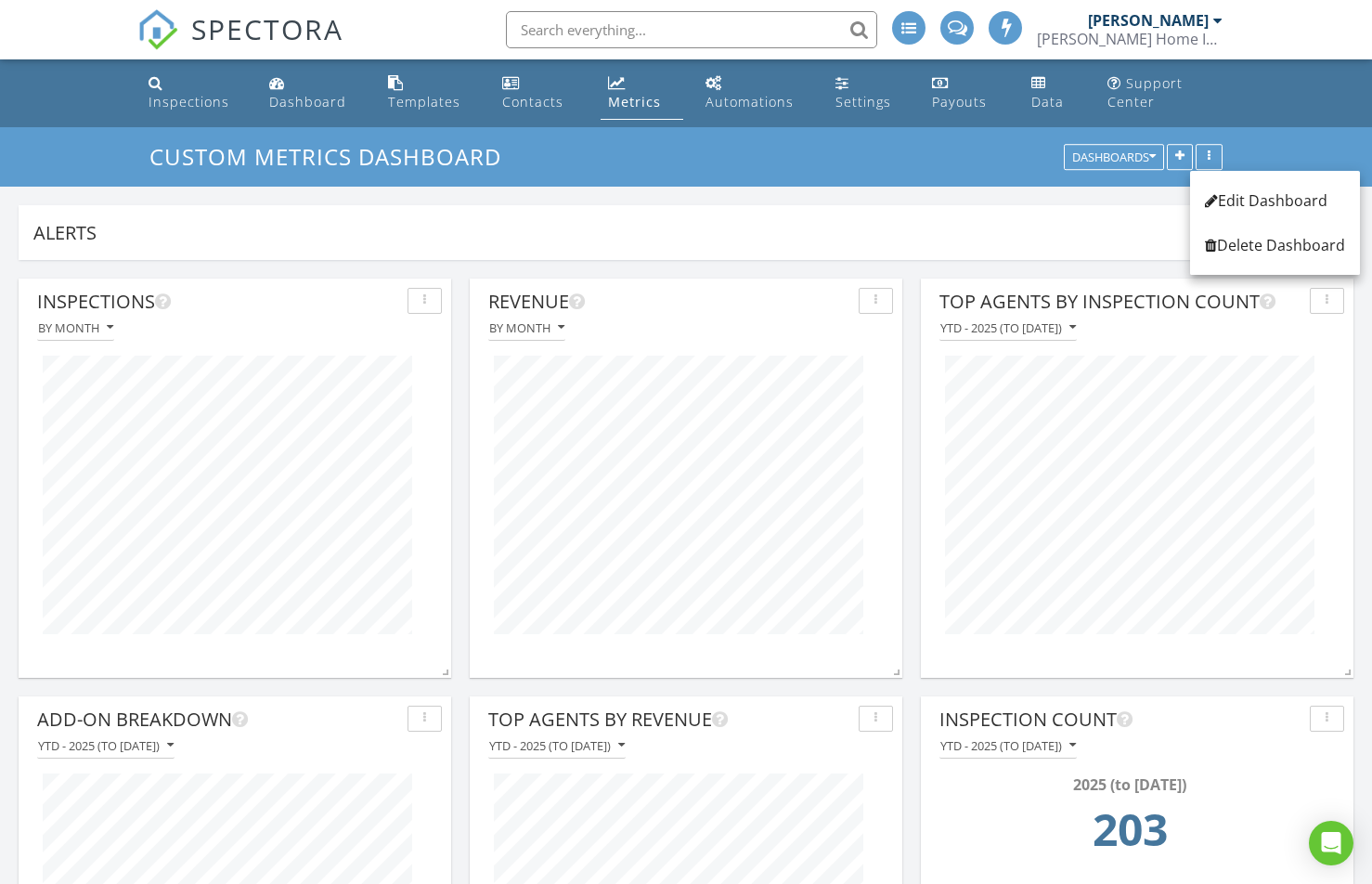 click on "Custom Metrics Dashboard
Dashboards" at bounding box center [686, 157] 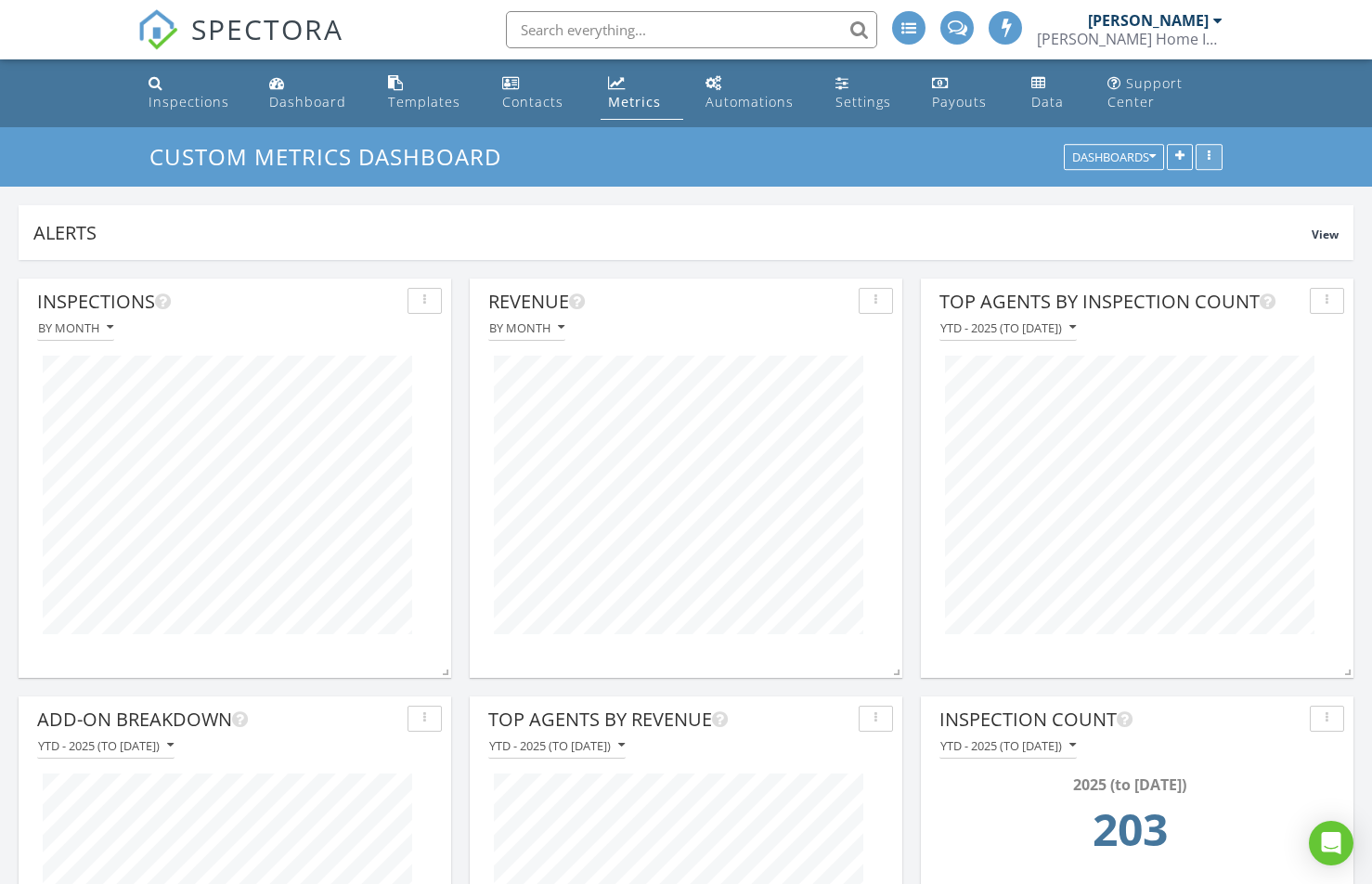 click at bounding box center [1209, 158] 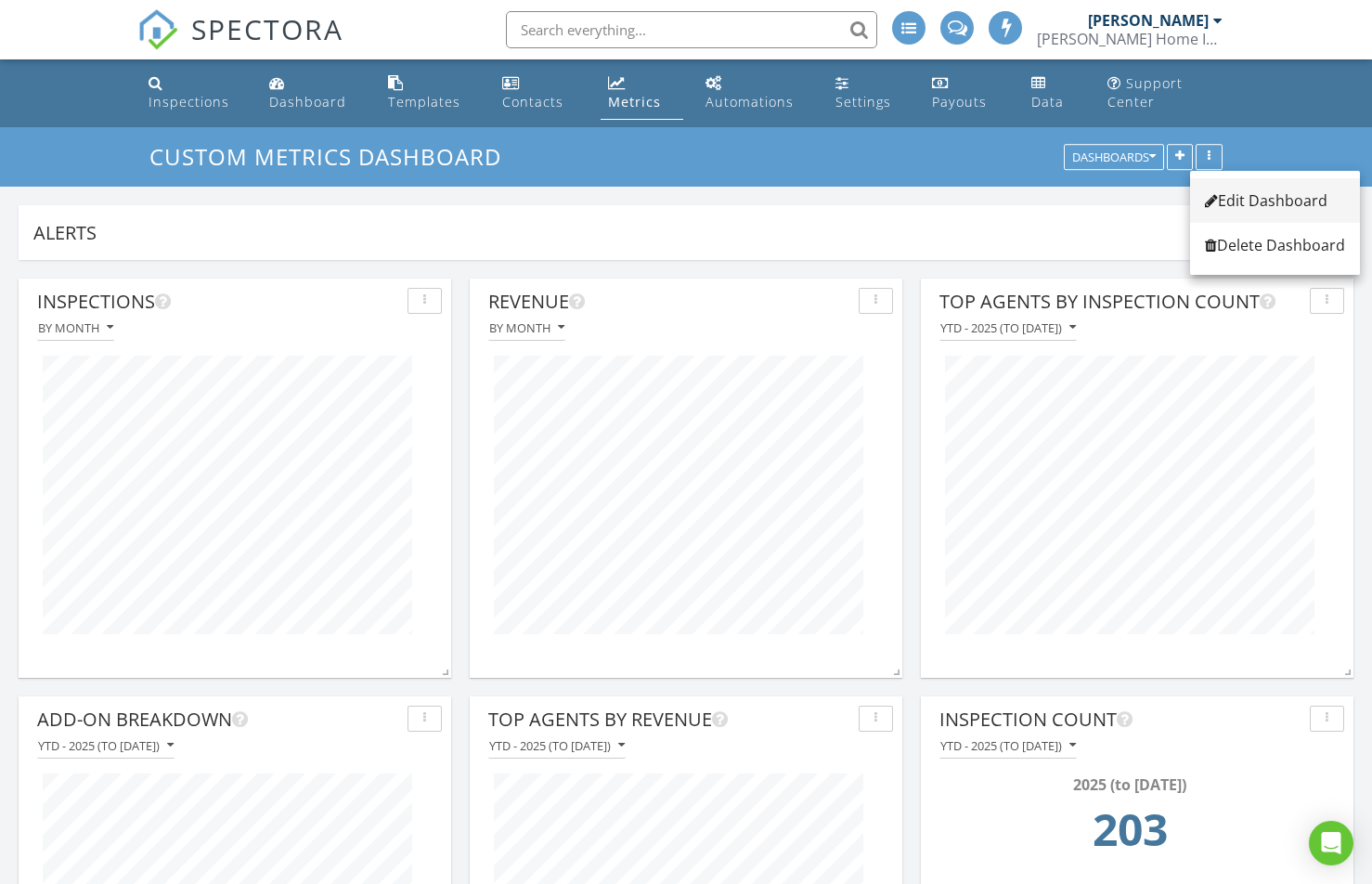 click on "Edit Dashboard" at bounding box center [1275, 201] 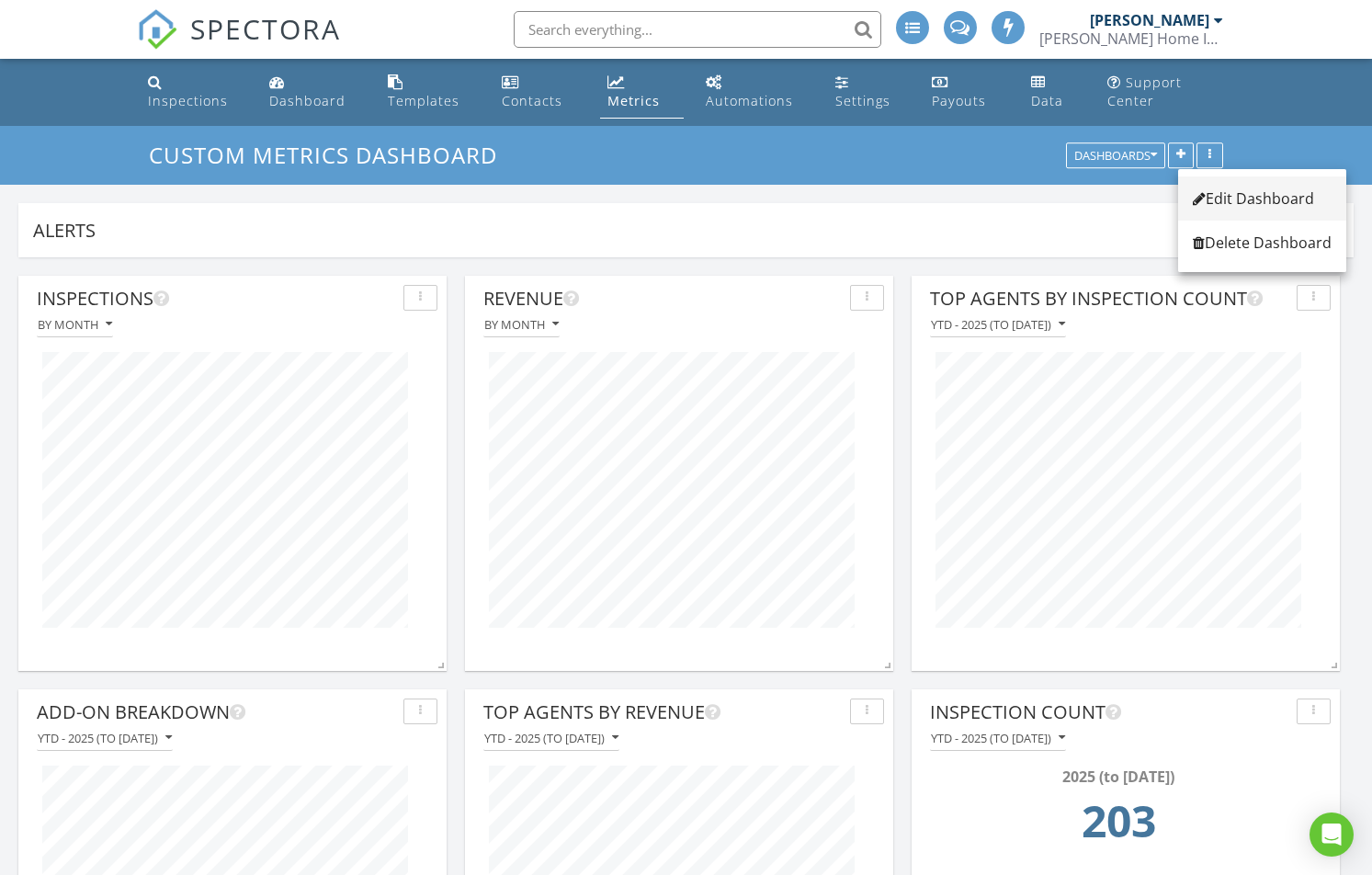 scroll, scrollTop: 9, scrollLeft: 9, axis: both 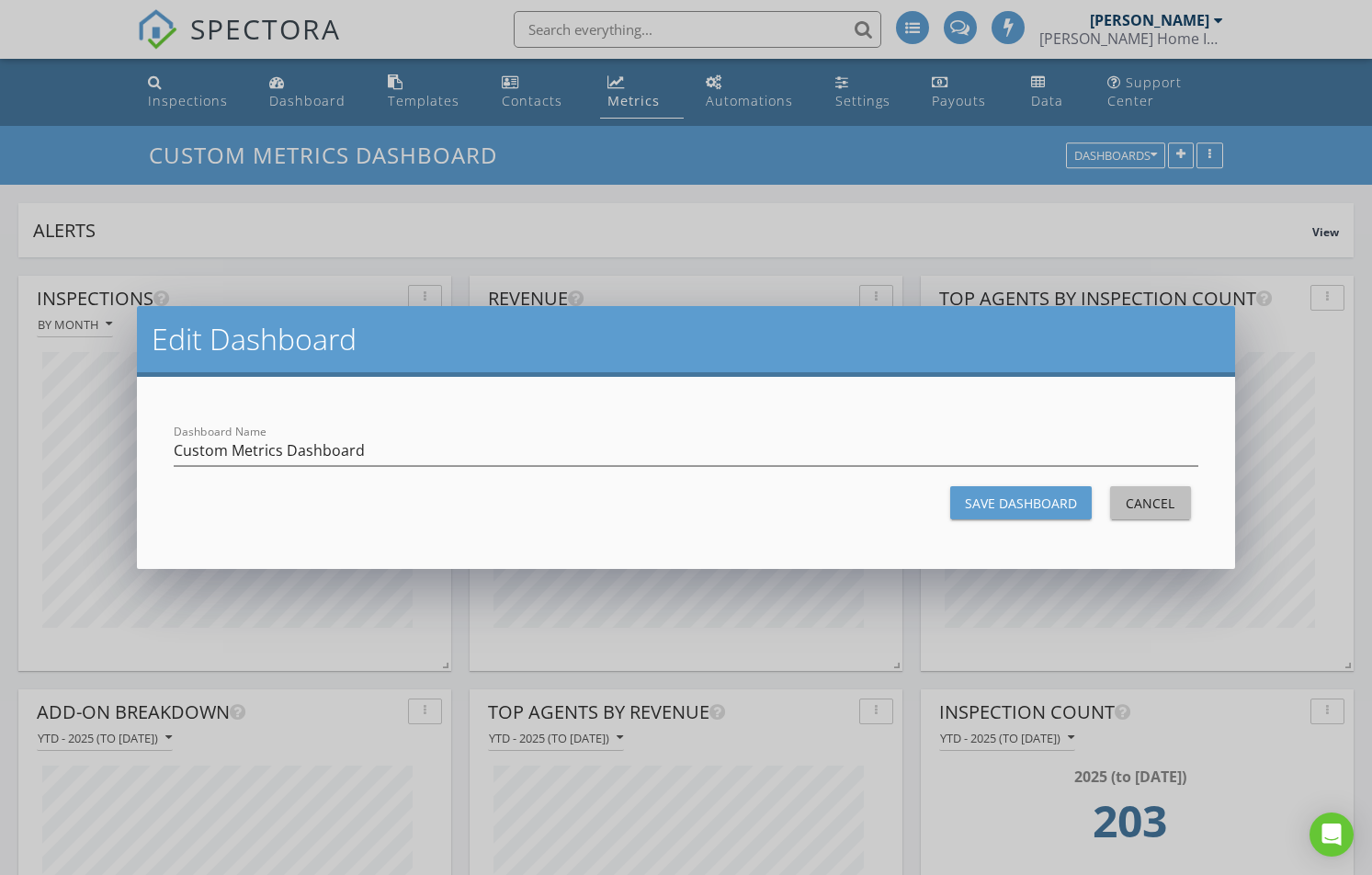 click on "Cancel" at bounding box center (1151, 503) 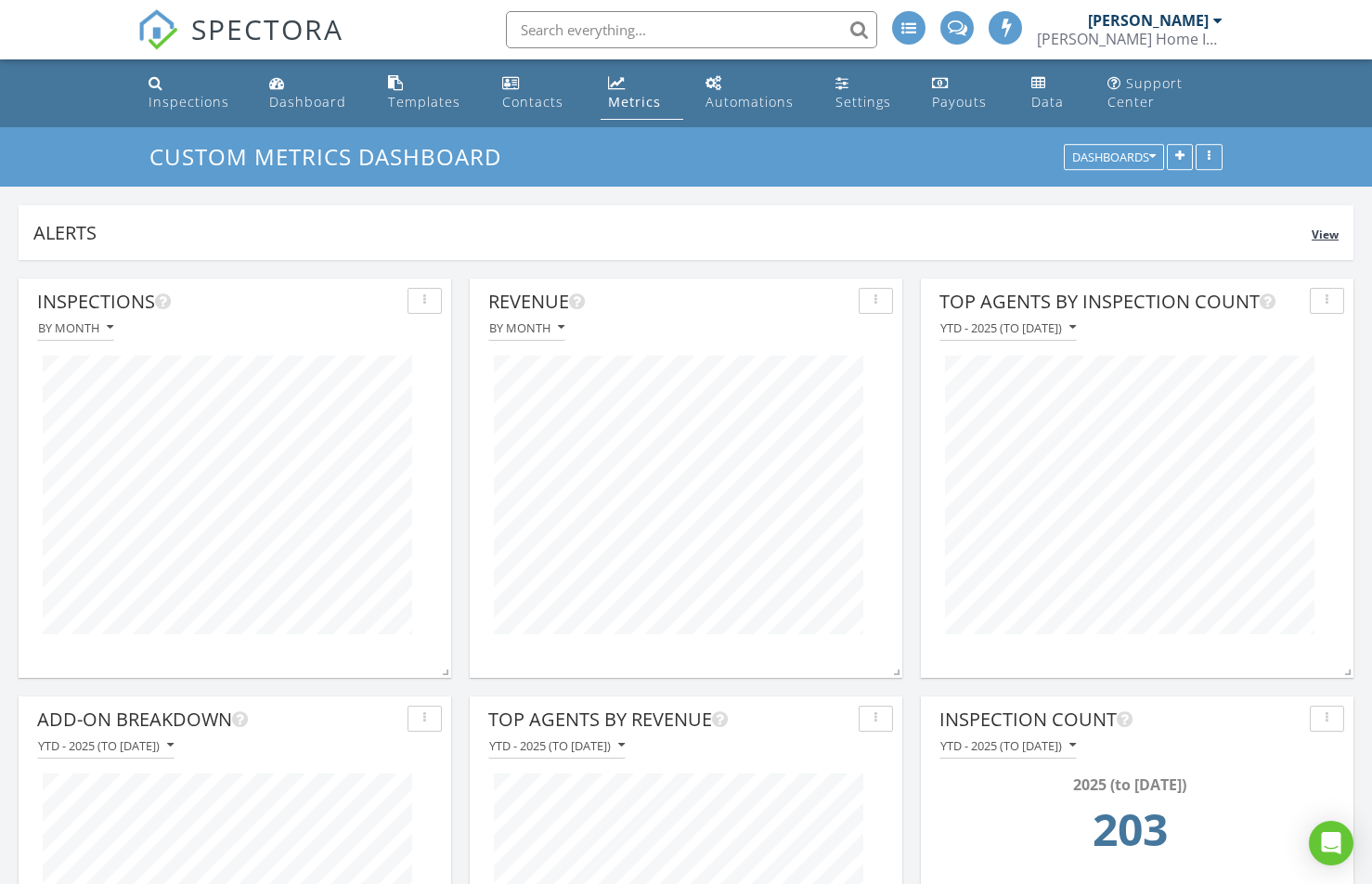 click on "View" at bounding box center (1325, 234) 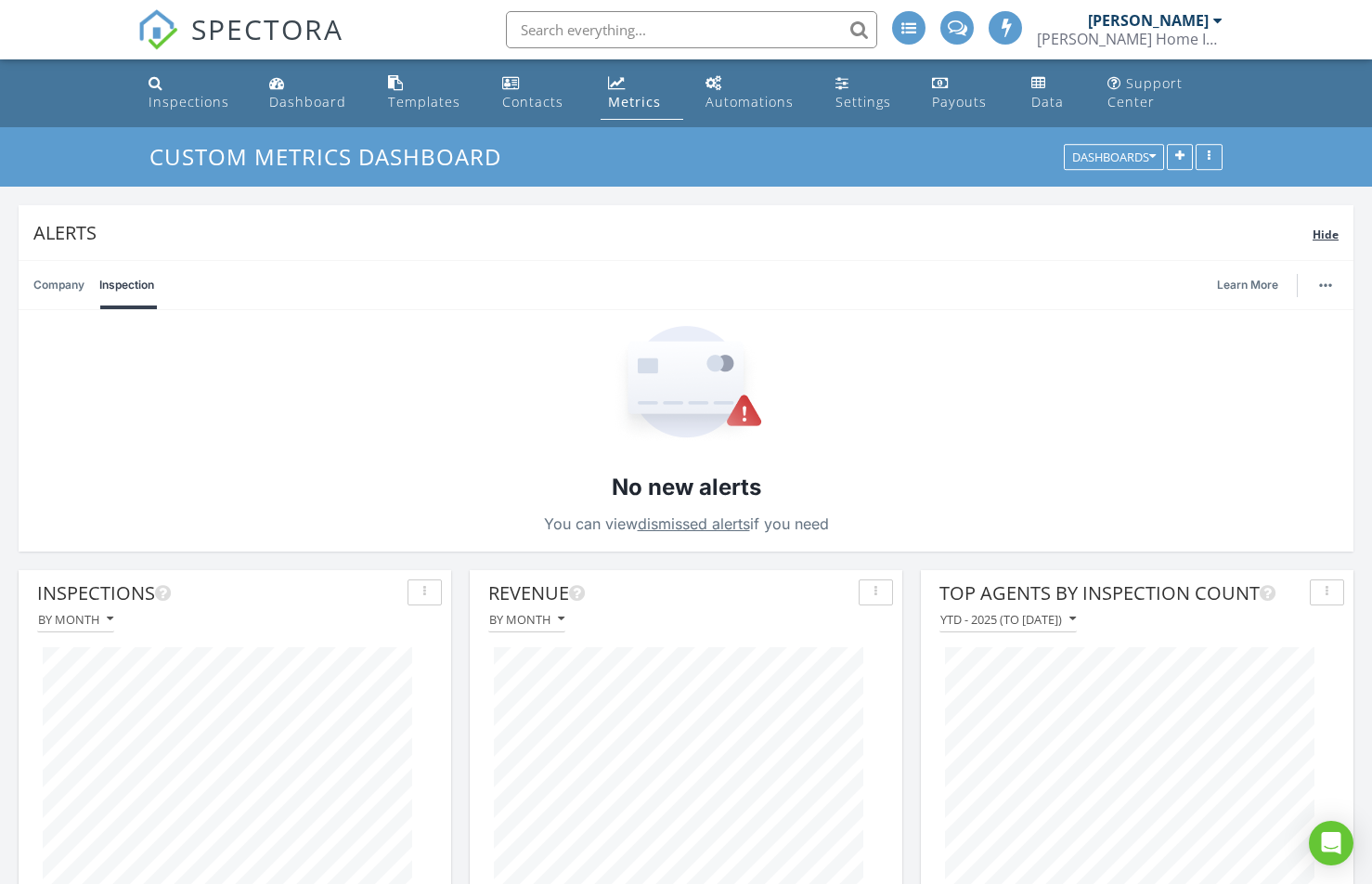 click on "Hide" at bounding box center [1326, 234] 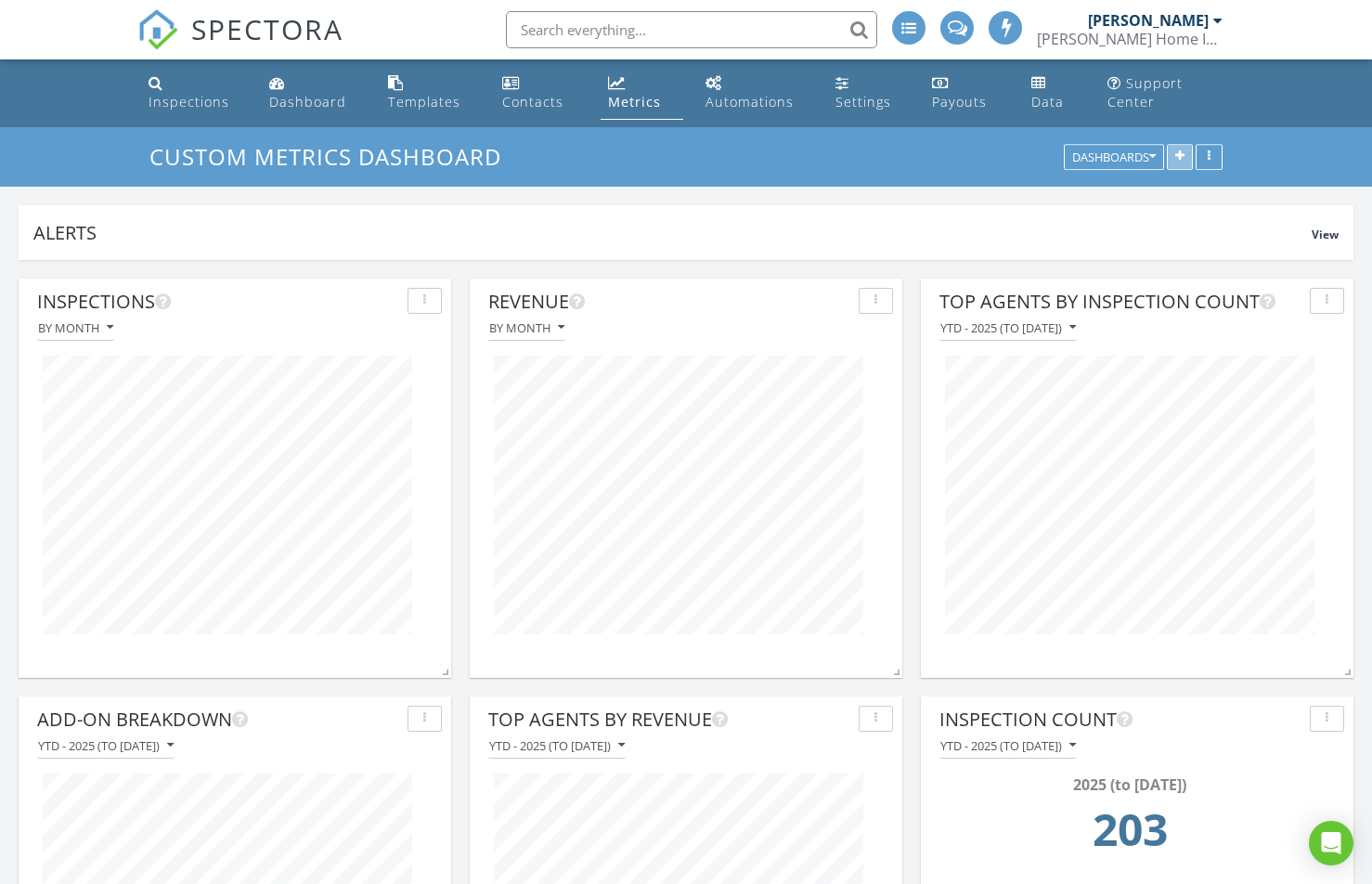 click at bounding box center [1180, 158] 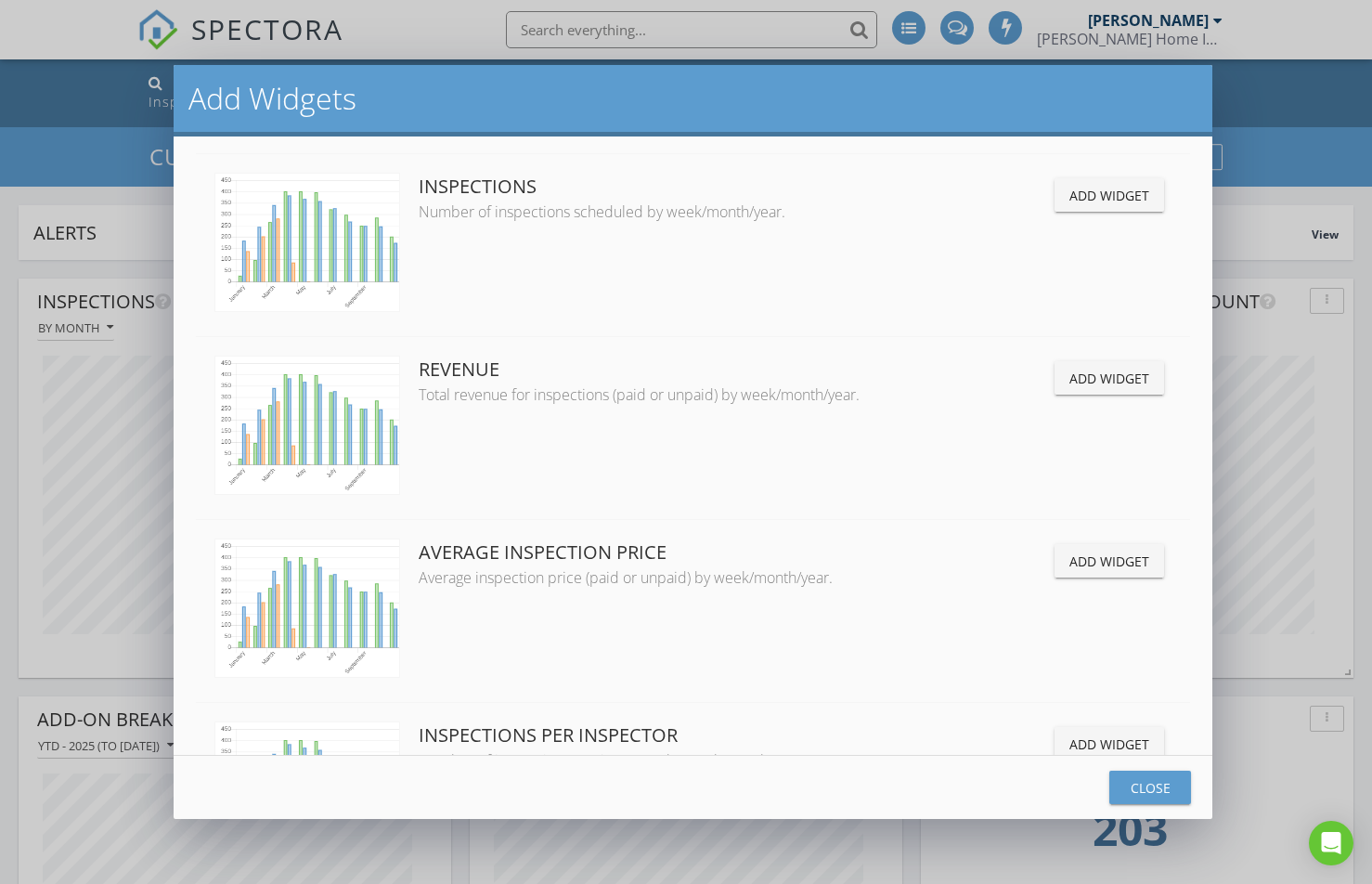 click on "Close" at bounding box center (1150, 787) 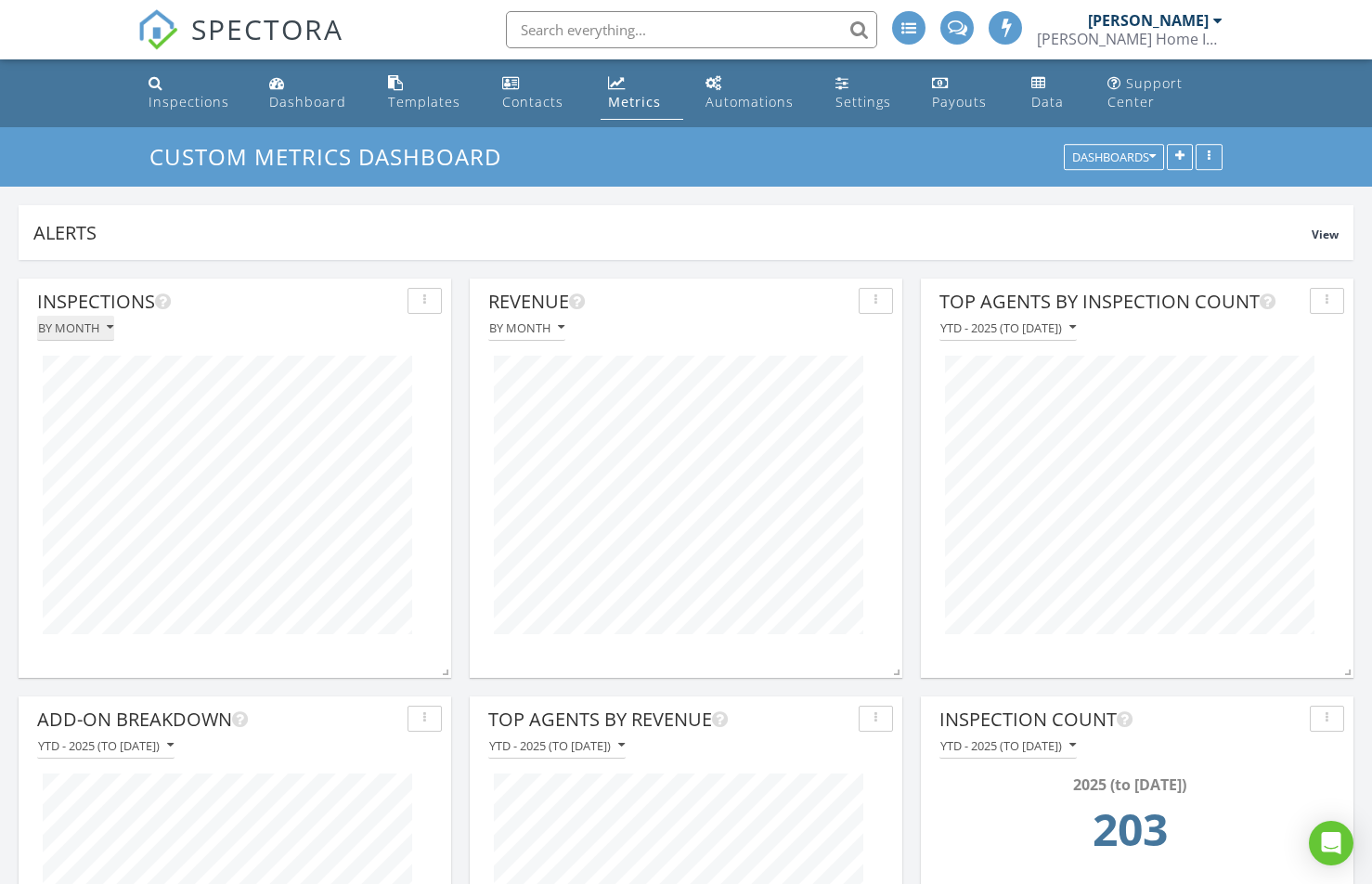click on "By month" at bounding box center (75, 328) 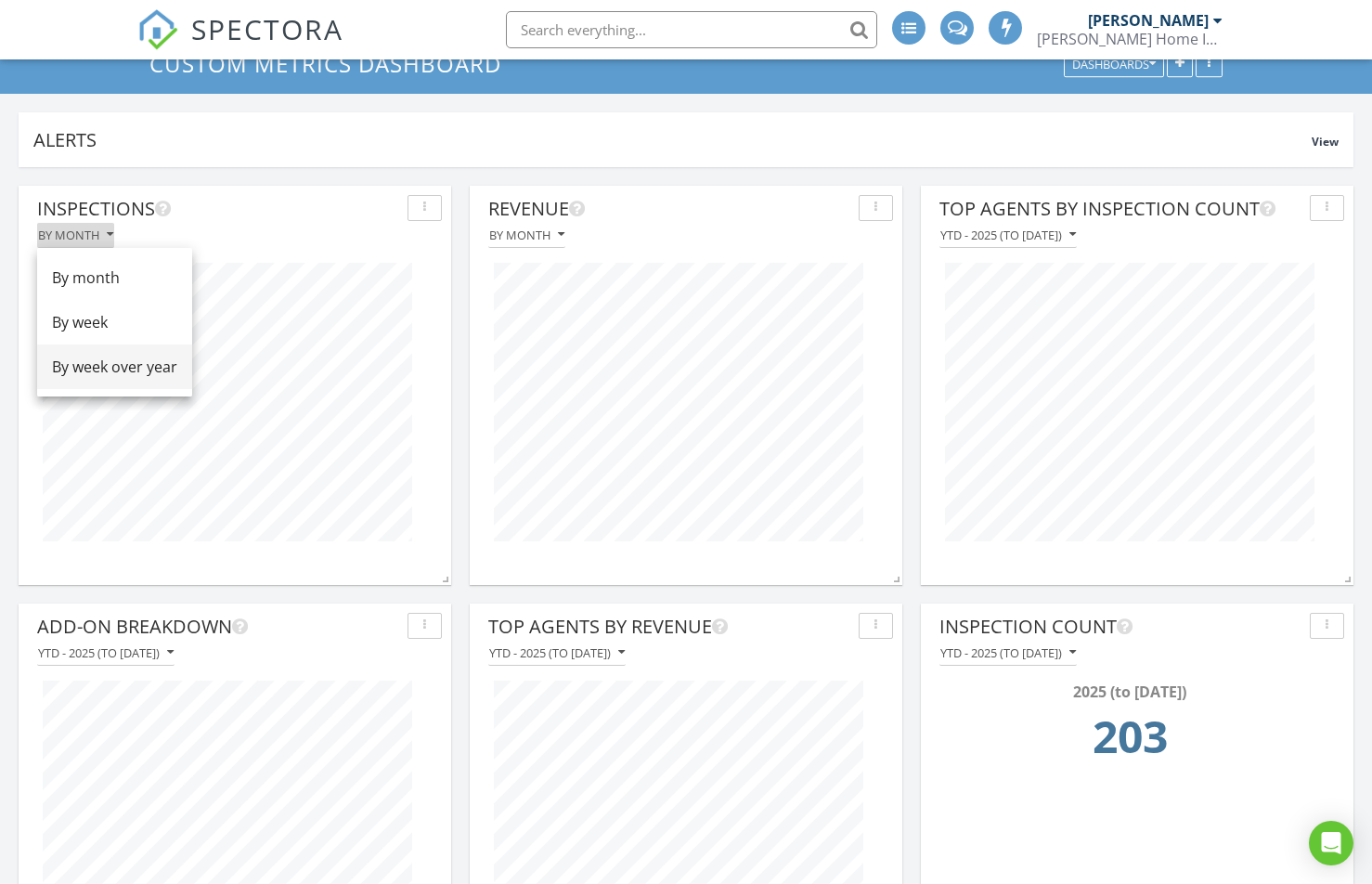 scroll, scrollTop: 0, scrollLeft: 0, axis: both 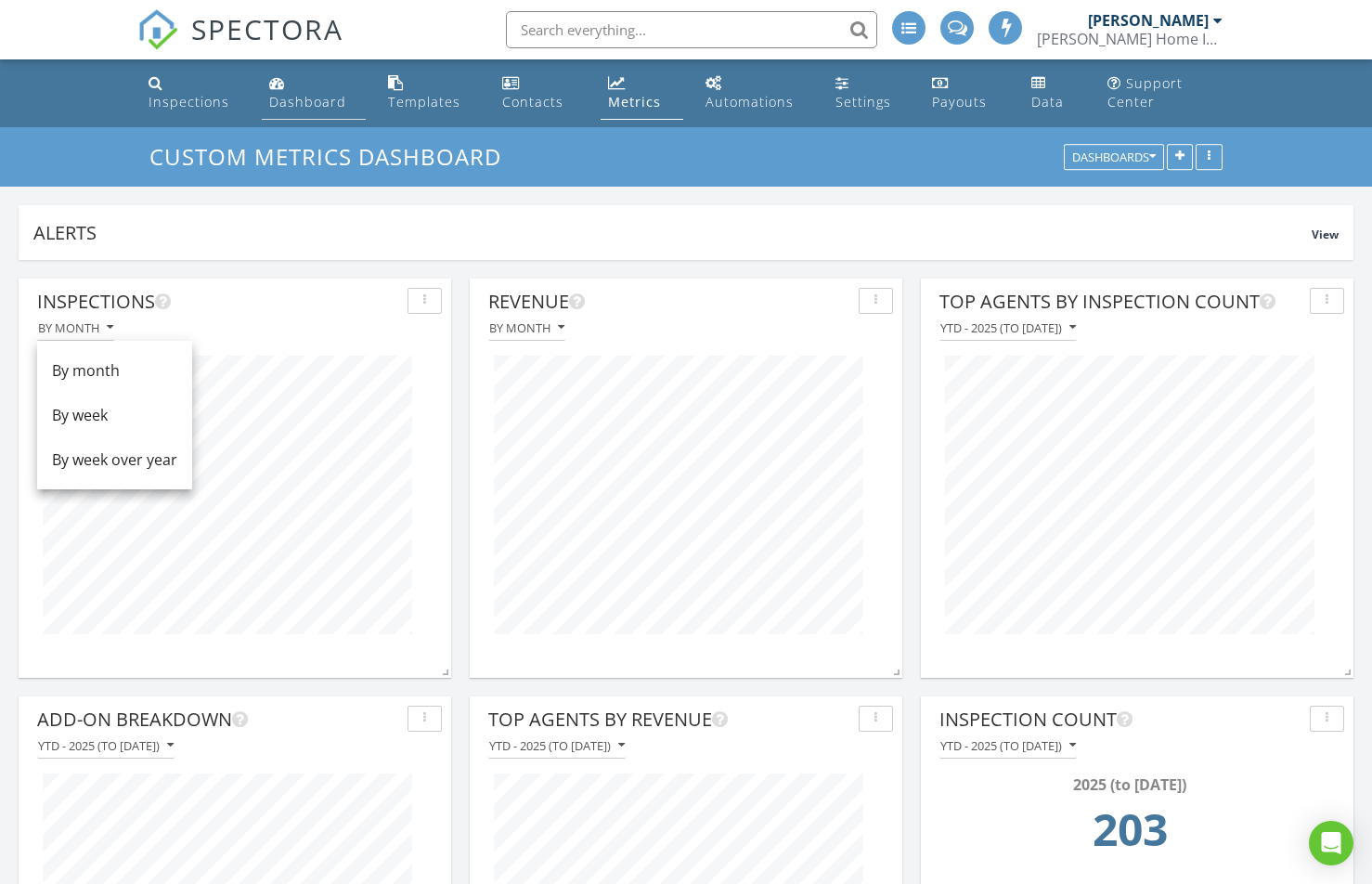 click on "Dashboard" at bounding box center [314, 93] 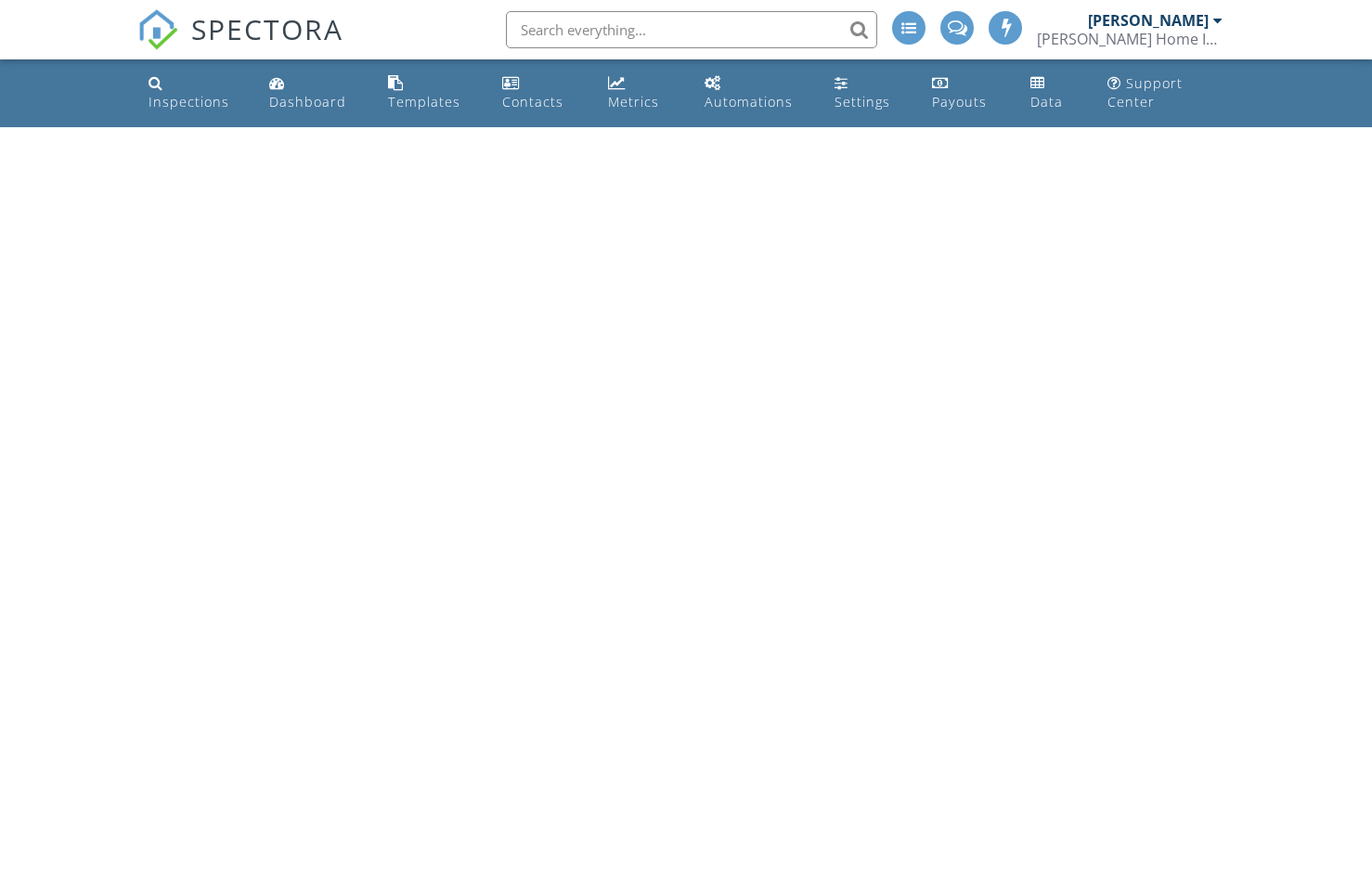 scroll, scrollTop: 0, scrollLeft: 0, axis: both 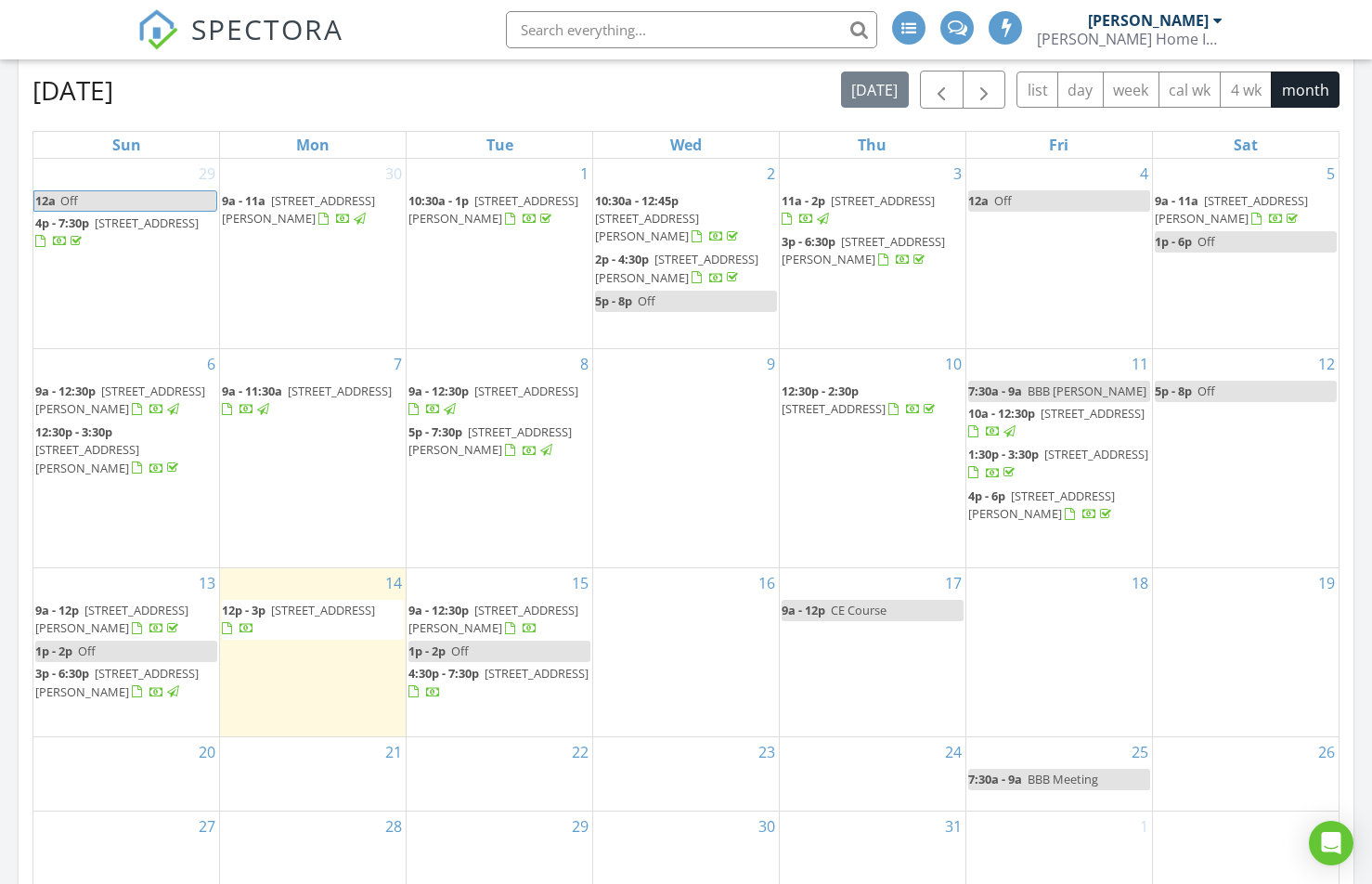 click on "17
9a - 12p
CE Course" at bounding box center (873, 652) 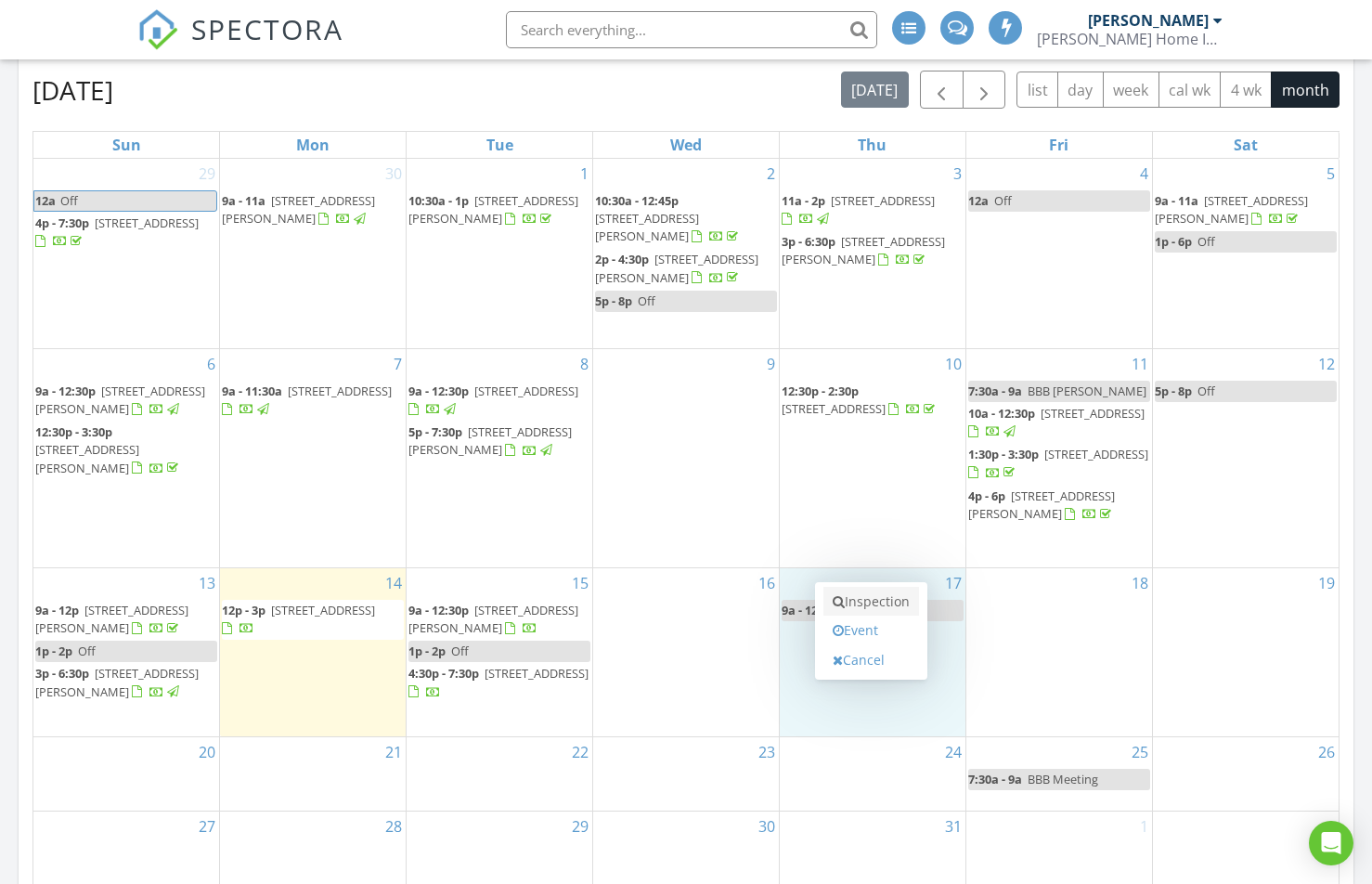 click on "Inspection" at bounding box center (871, 602) 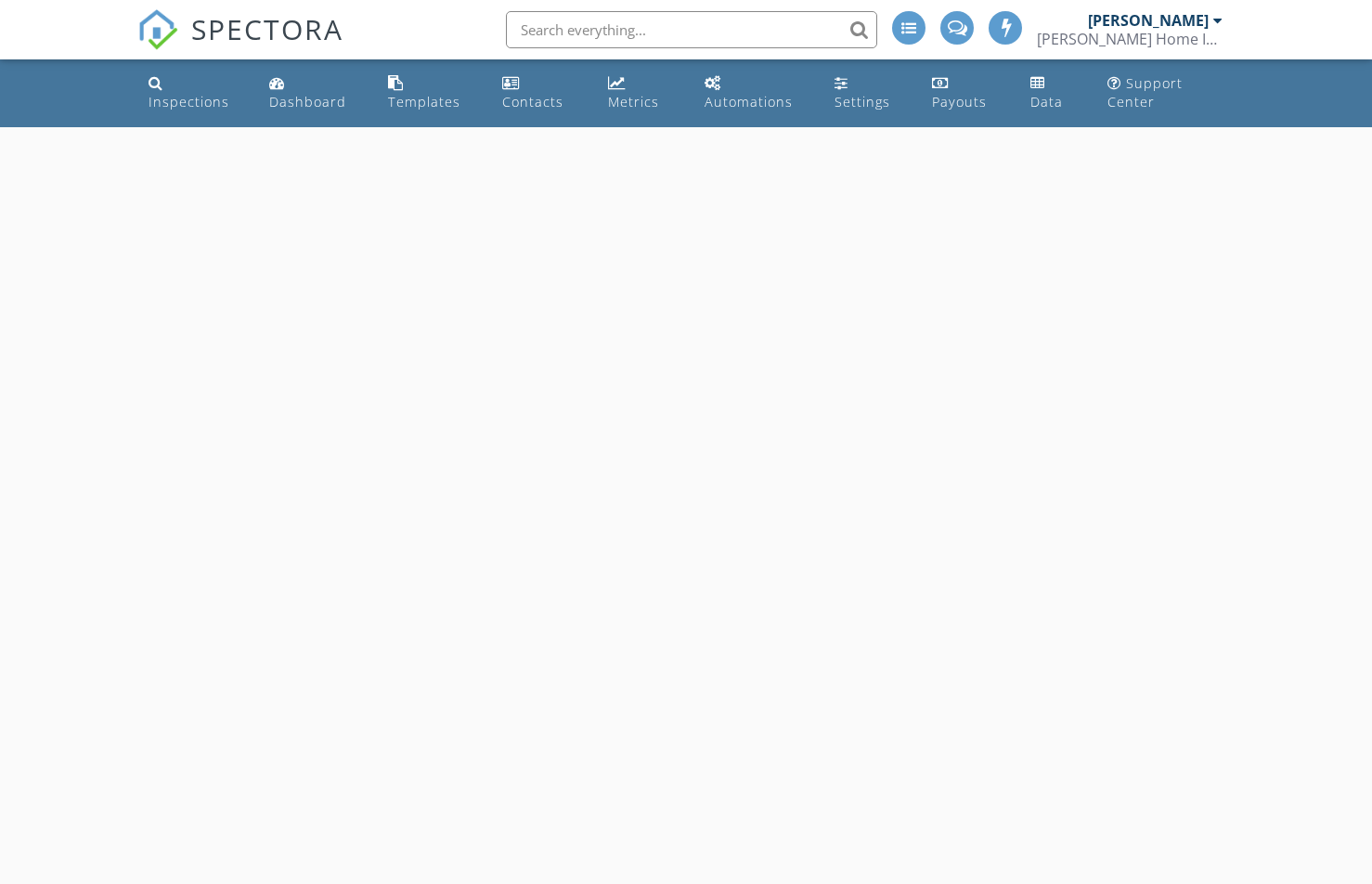 scroll, scrollTop: 0, scrollLeft: 0, axis: both 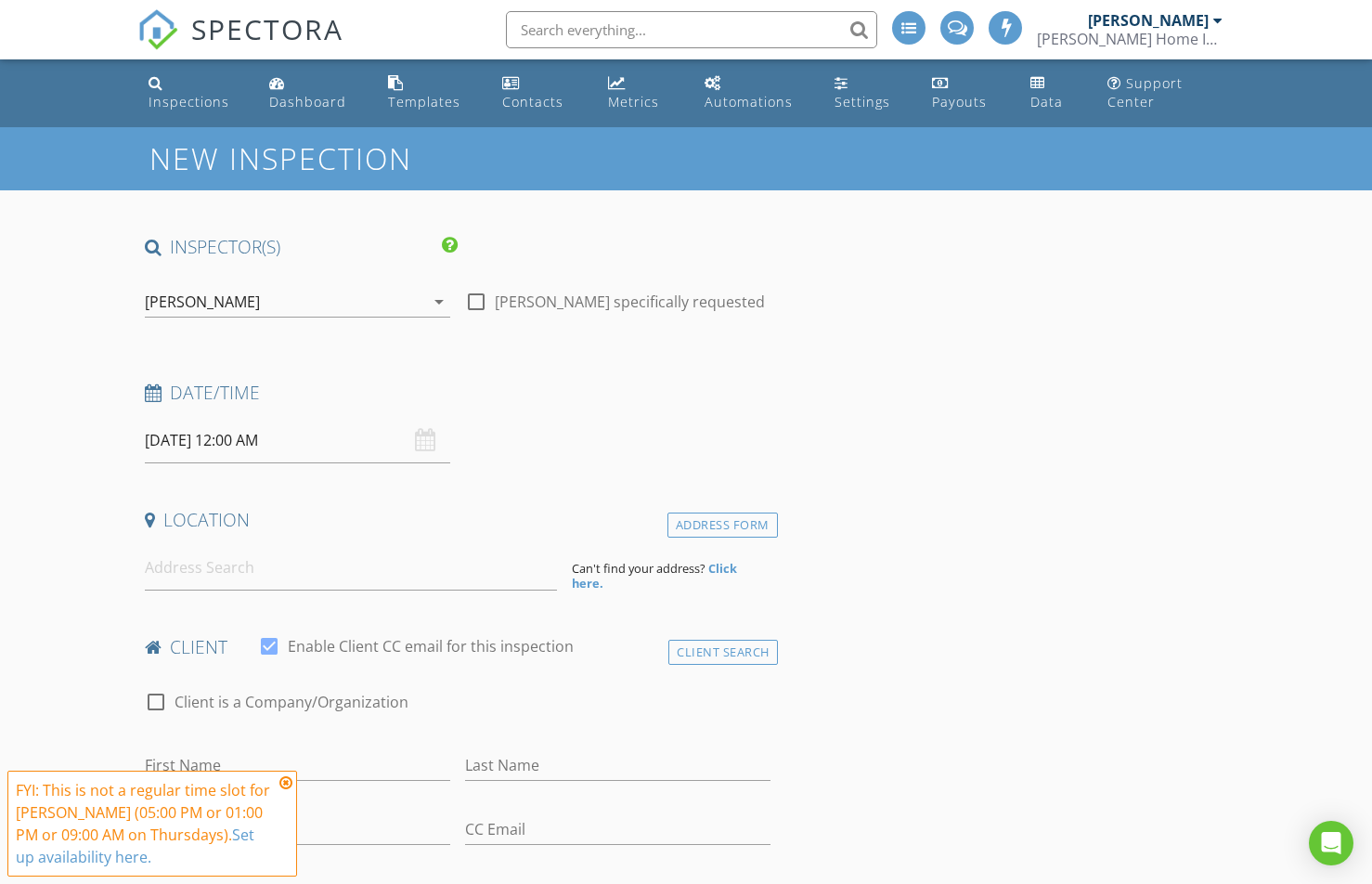 click on "[DATE] 12:00 AM" at bounding box center [297, 440] 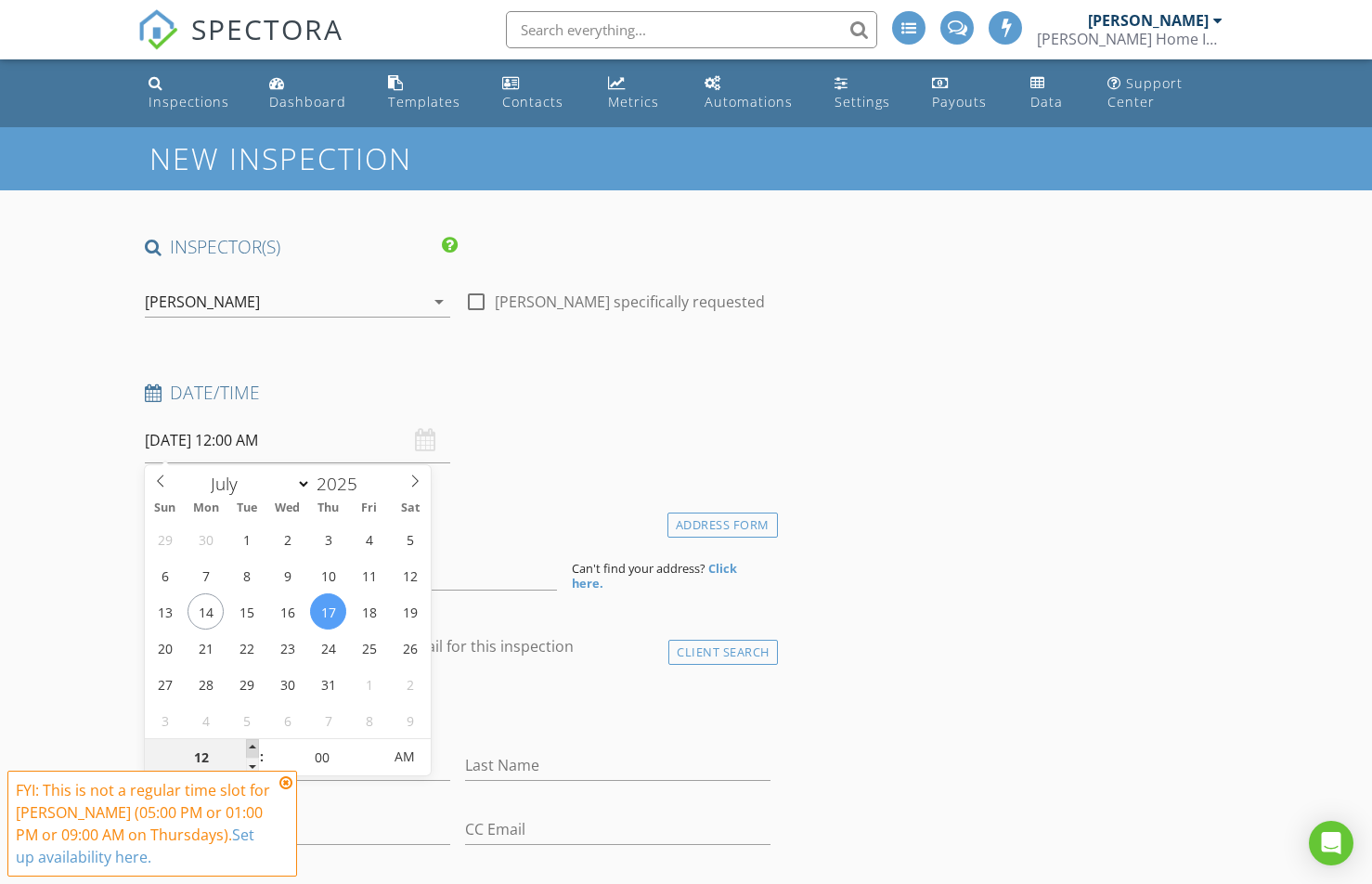 type on "01" 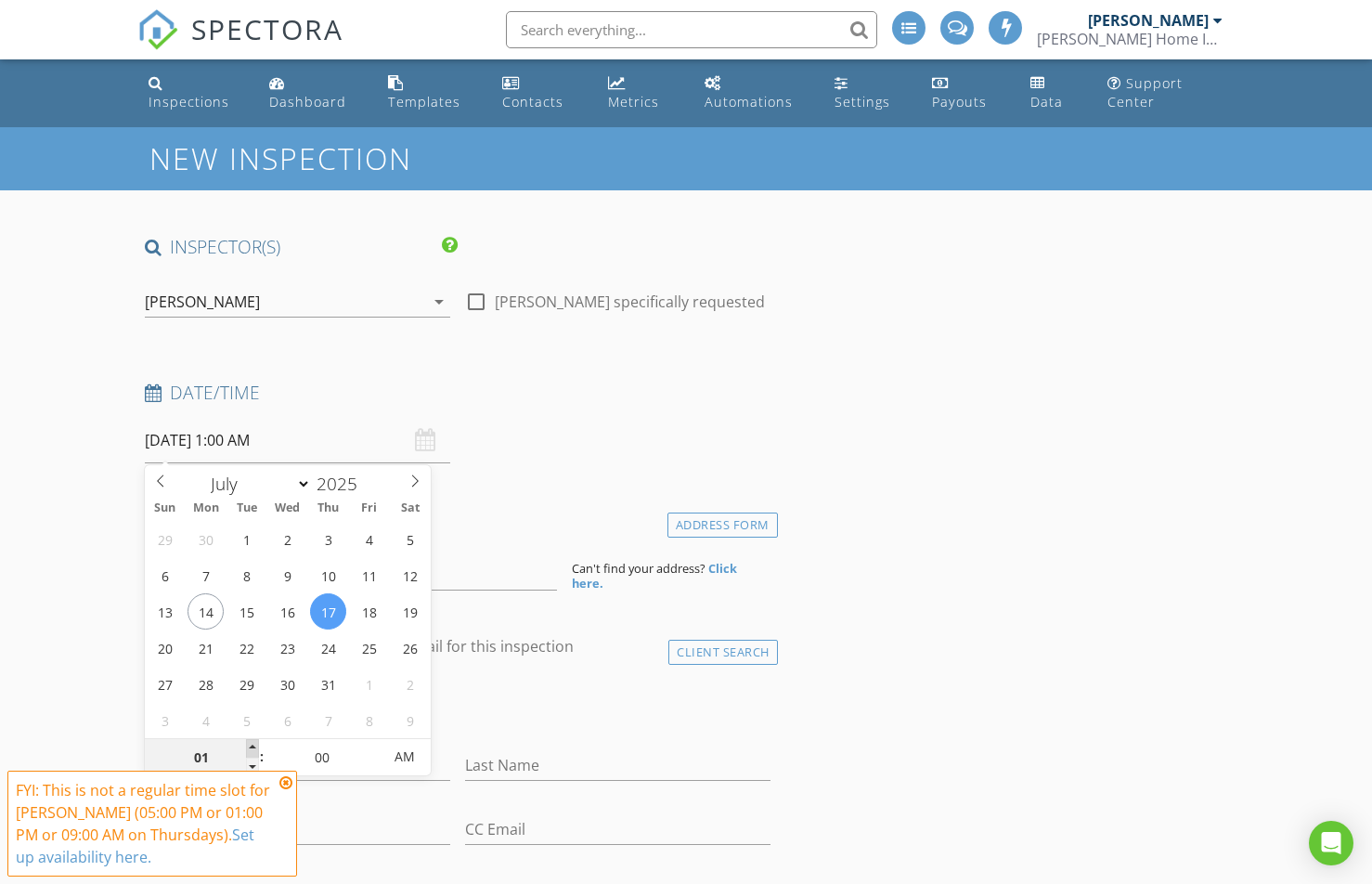 click at bounding box center [252, 748] 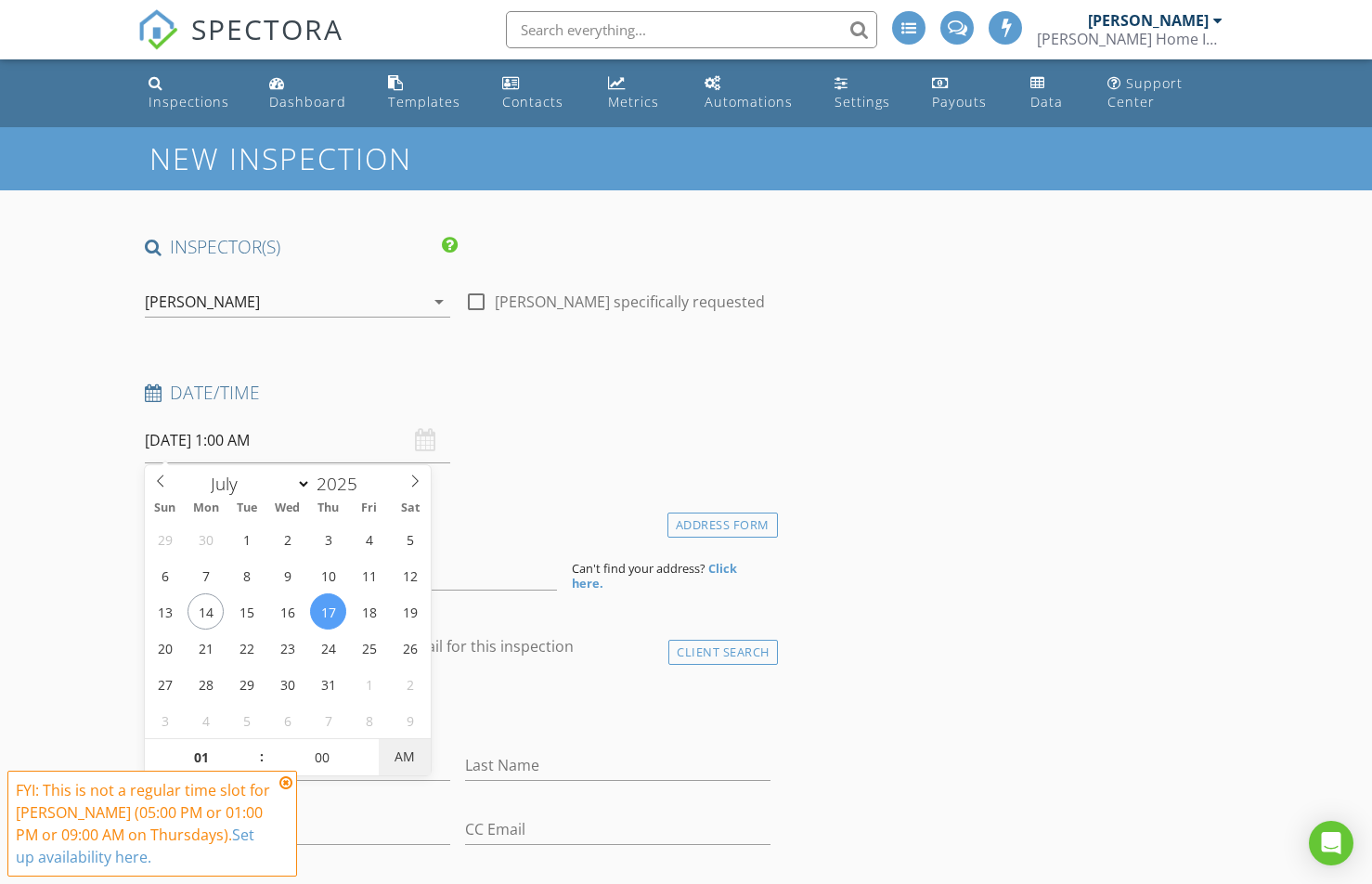 type on "[DATE] 1:00 PM" 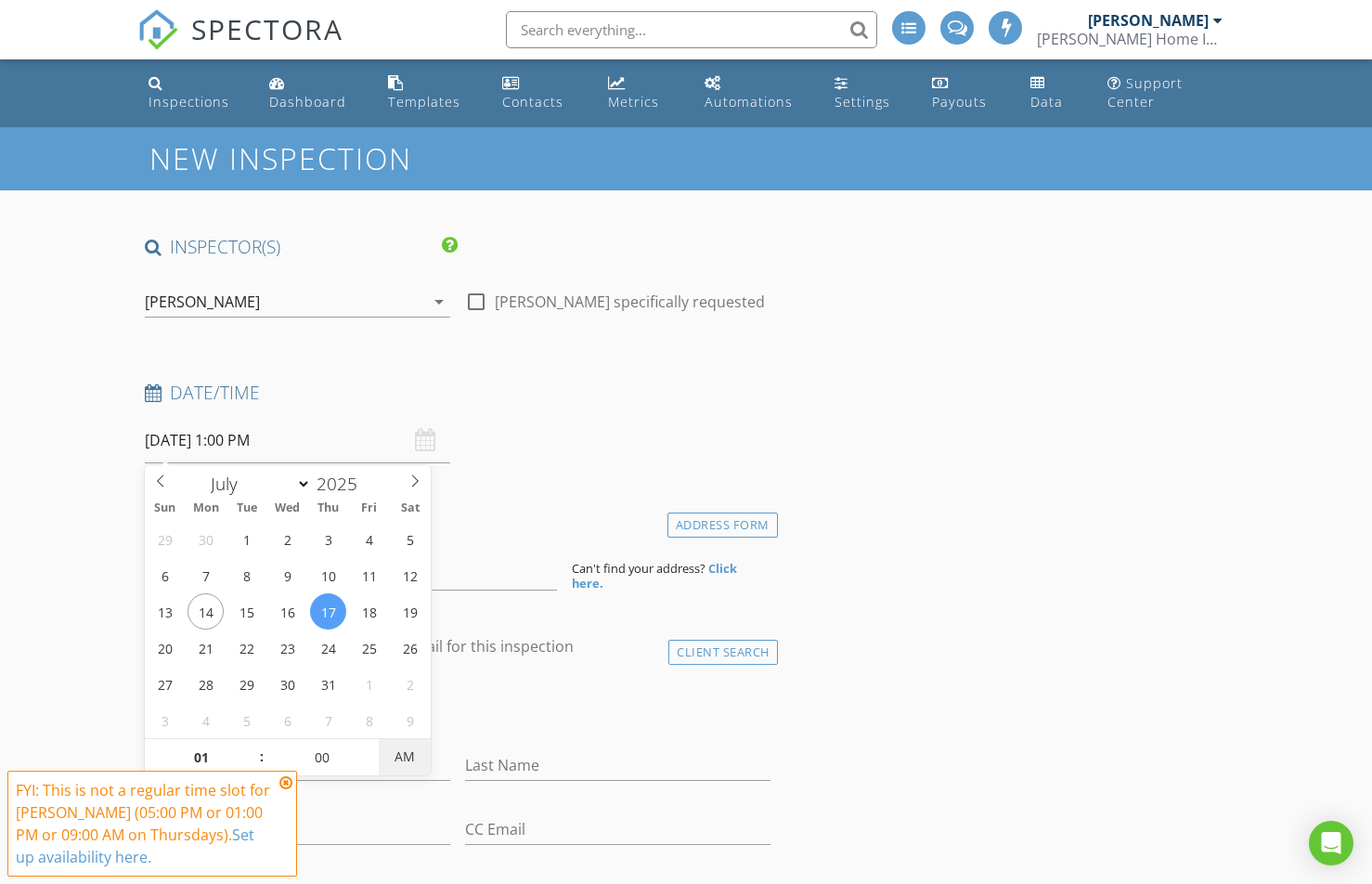 click on "AM" at bounding box center [404, 757] 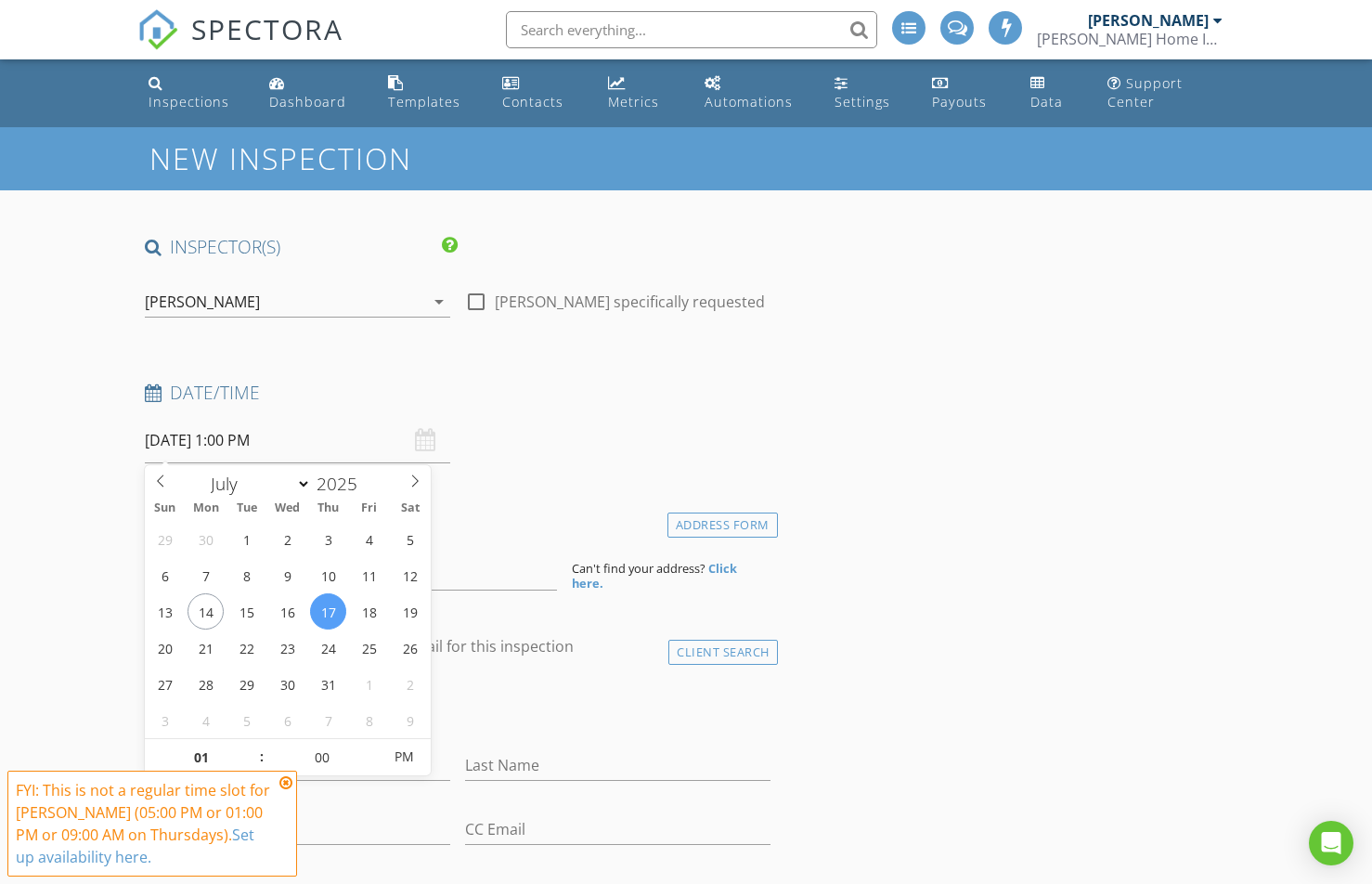 click on "INSPECTOR(S)
check_box   [PERSON_NAME]   PRIMARY   [PERSON_NAME] arrow_drop_down   check_box_outline_blank [PERSON_NAME] specifically requested
Date/Time
[DATE] 1:00 PM
Location
Address Form       Can't find your address?   Click here.
client
check_box Enable Client CC email for this inspection   Client Search     check_box_outline_blank Client is a Company/Organization     First Name   Last Name   Email   CC Email   Phone           Notes   Private Notes
ADD ADDITIONAL client
SERVICES
check_box_outline_blank   Residential Inspection   Residential Home Inspection check_box_outline_blank   Sewer Scope   check_box_outline_blank   Pest Inspection   This is a report on termites and other wood destroying insects check_box_outline_blank   Phase I Chimney Inspection   check_box_outline_blank" at bounding box center [458, 1595] 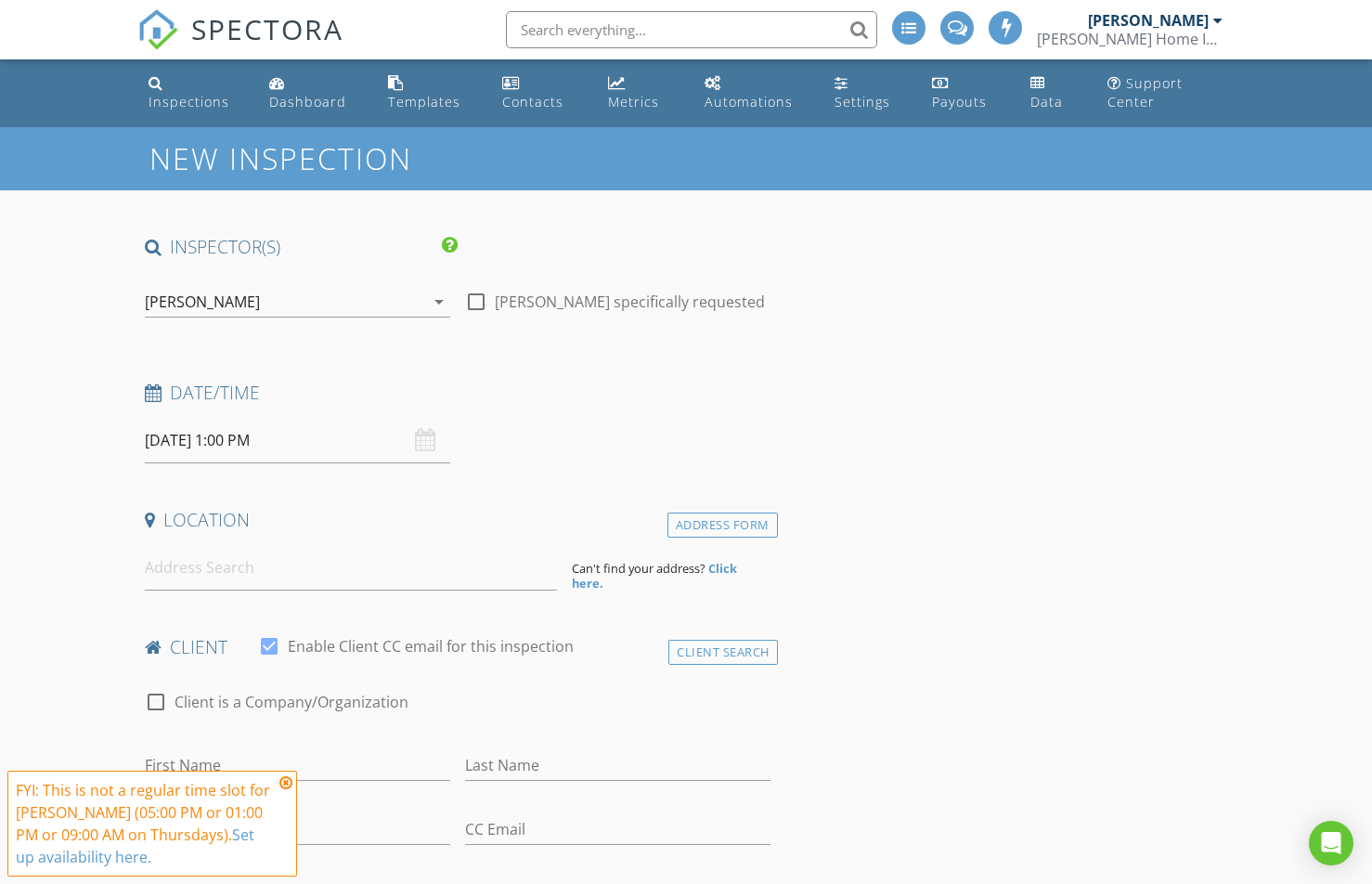 click at bounding box center [286, 783] 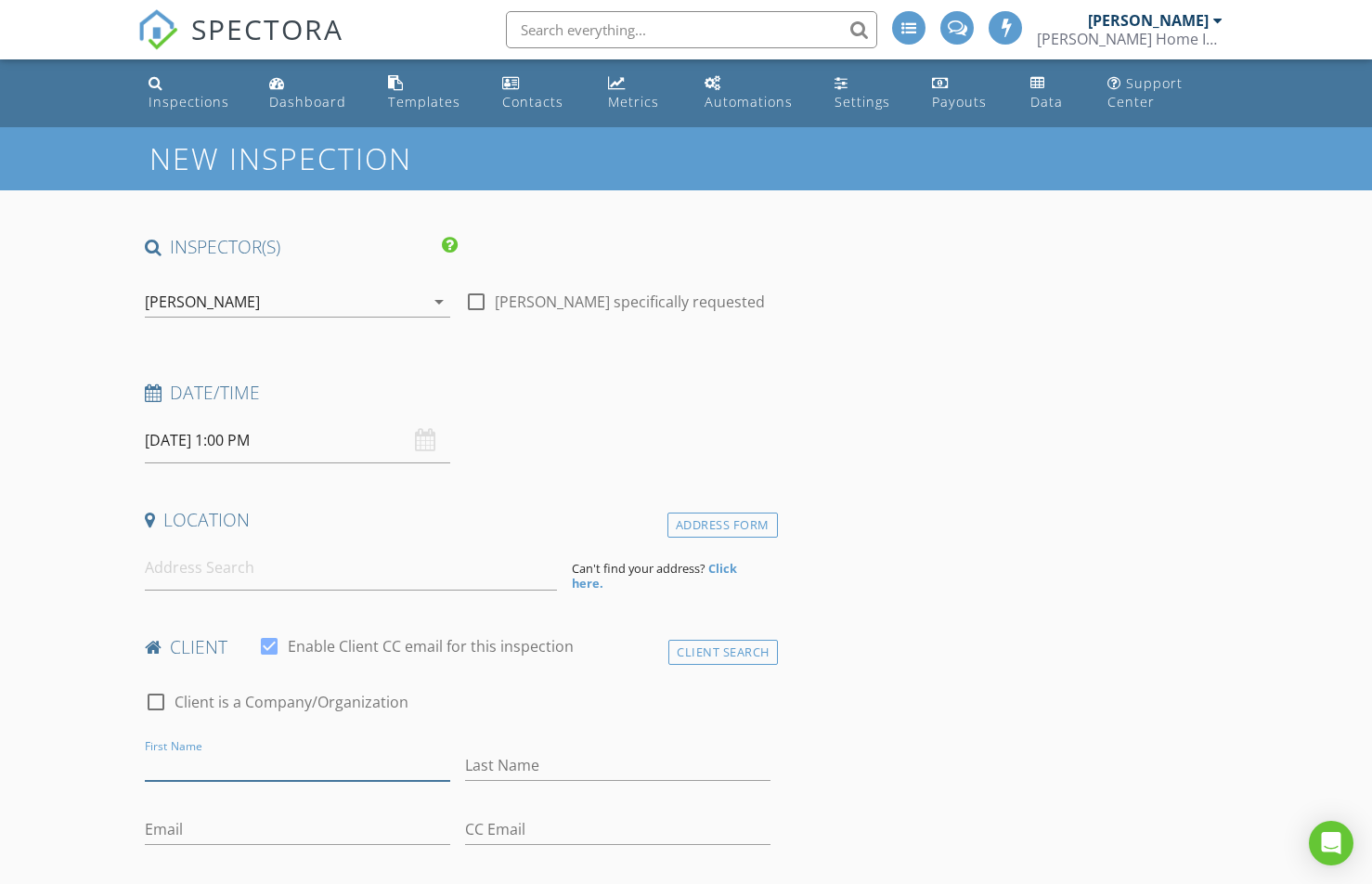 click on "First Name" at bounding box center (297, 765) 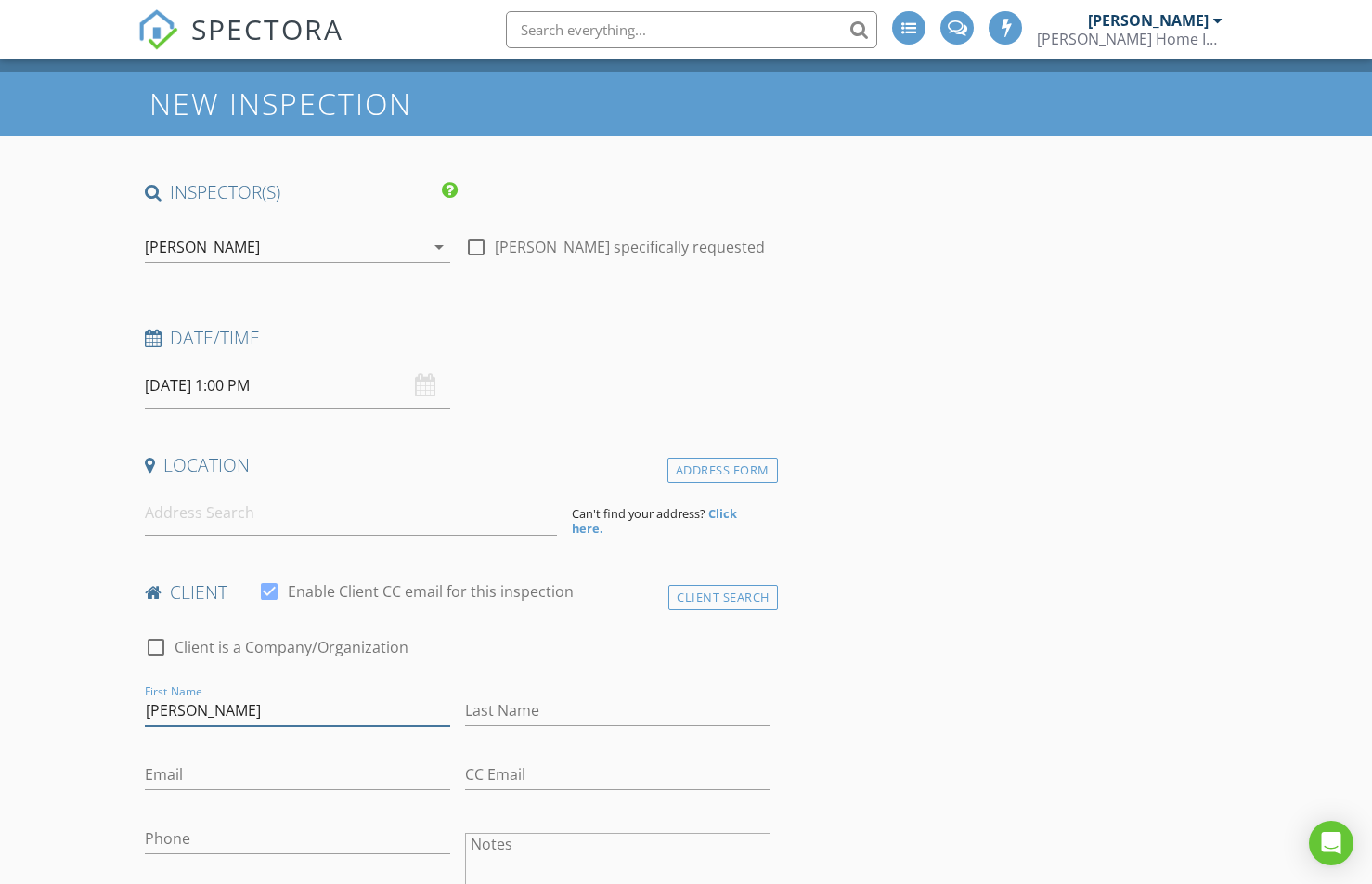 scroll, scrollTop: 93, scrollLeft: 0, axis: vertical 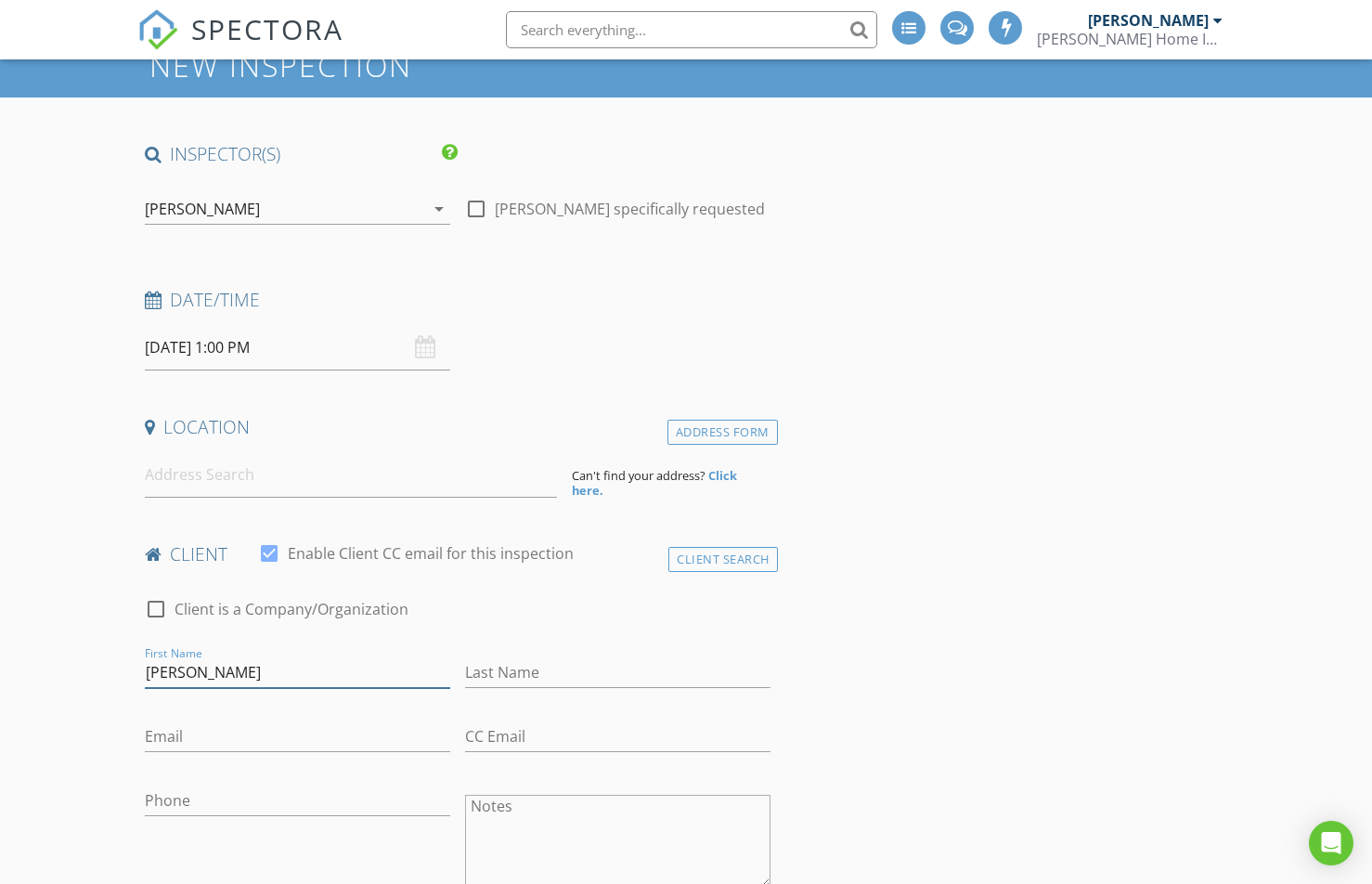 type on "Dee" 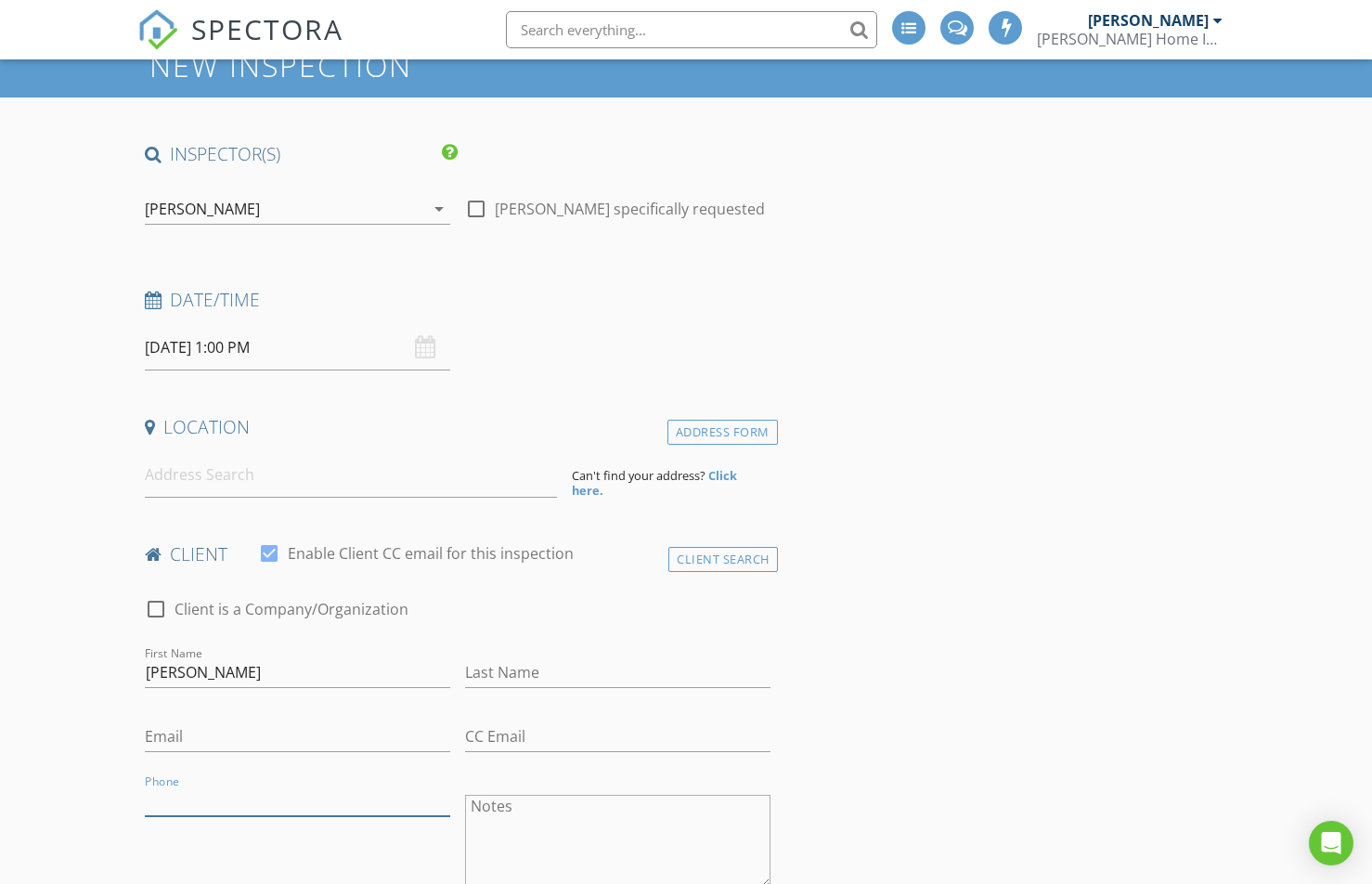 click on "Phone" at bounding box center [297, 800] 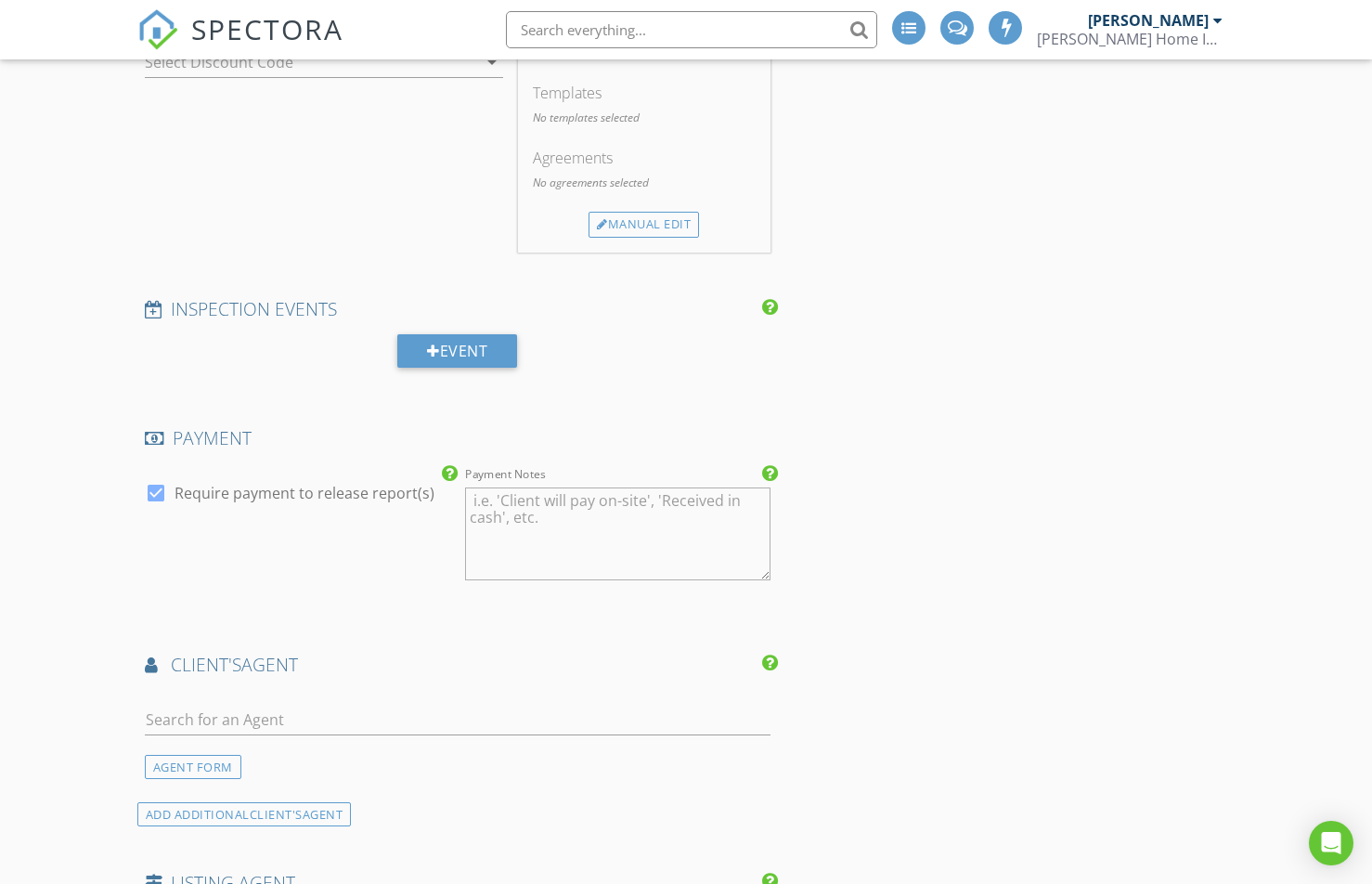 scroll, scrollTop: 1300, scrollLeft: 0, axis: vertical 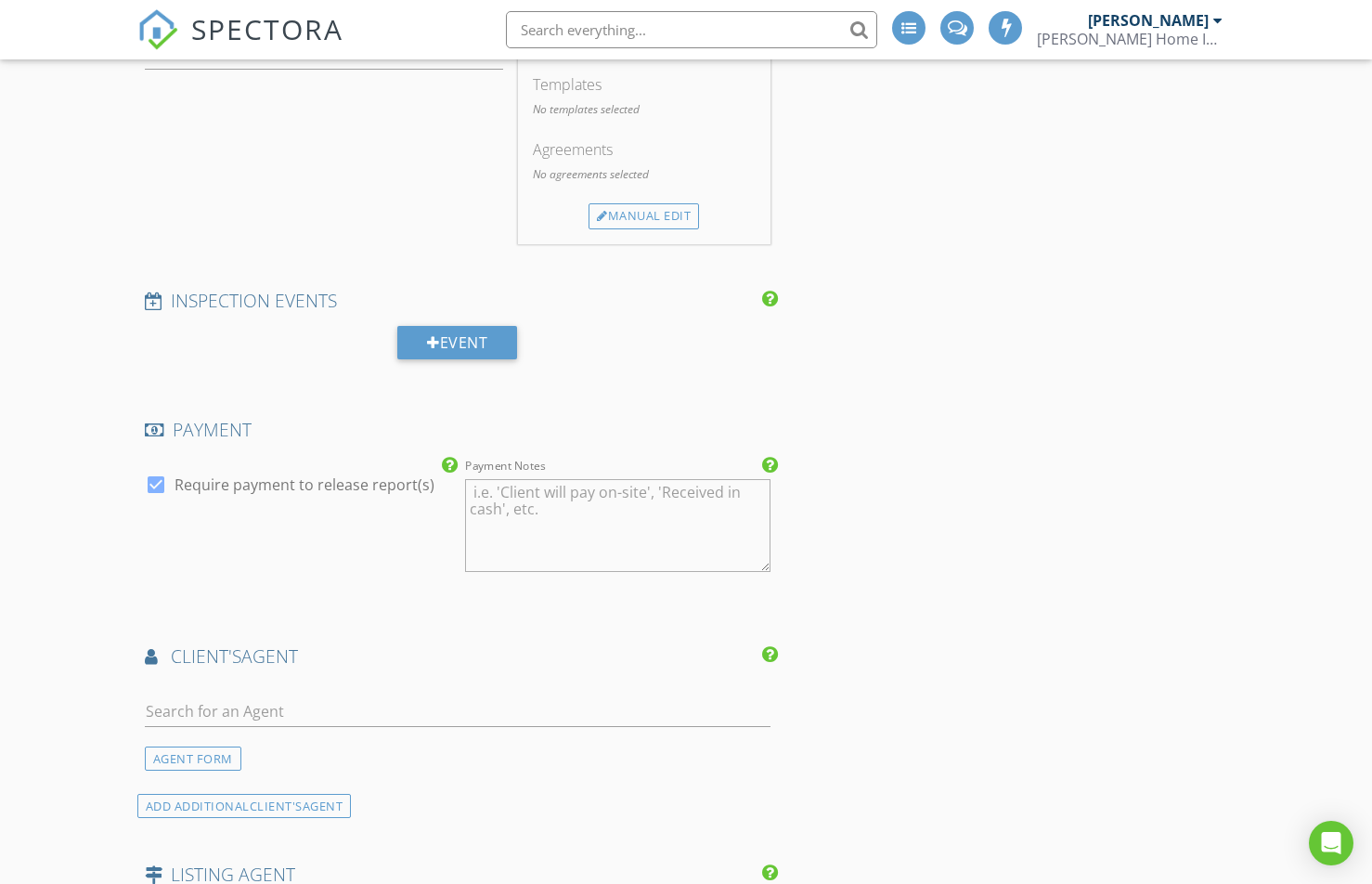 type on "[PHONE_NUMBER]" 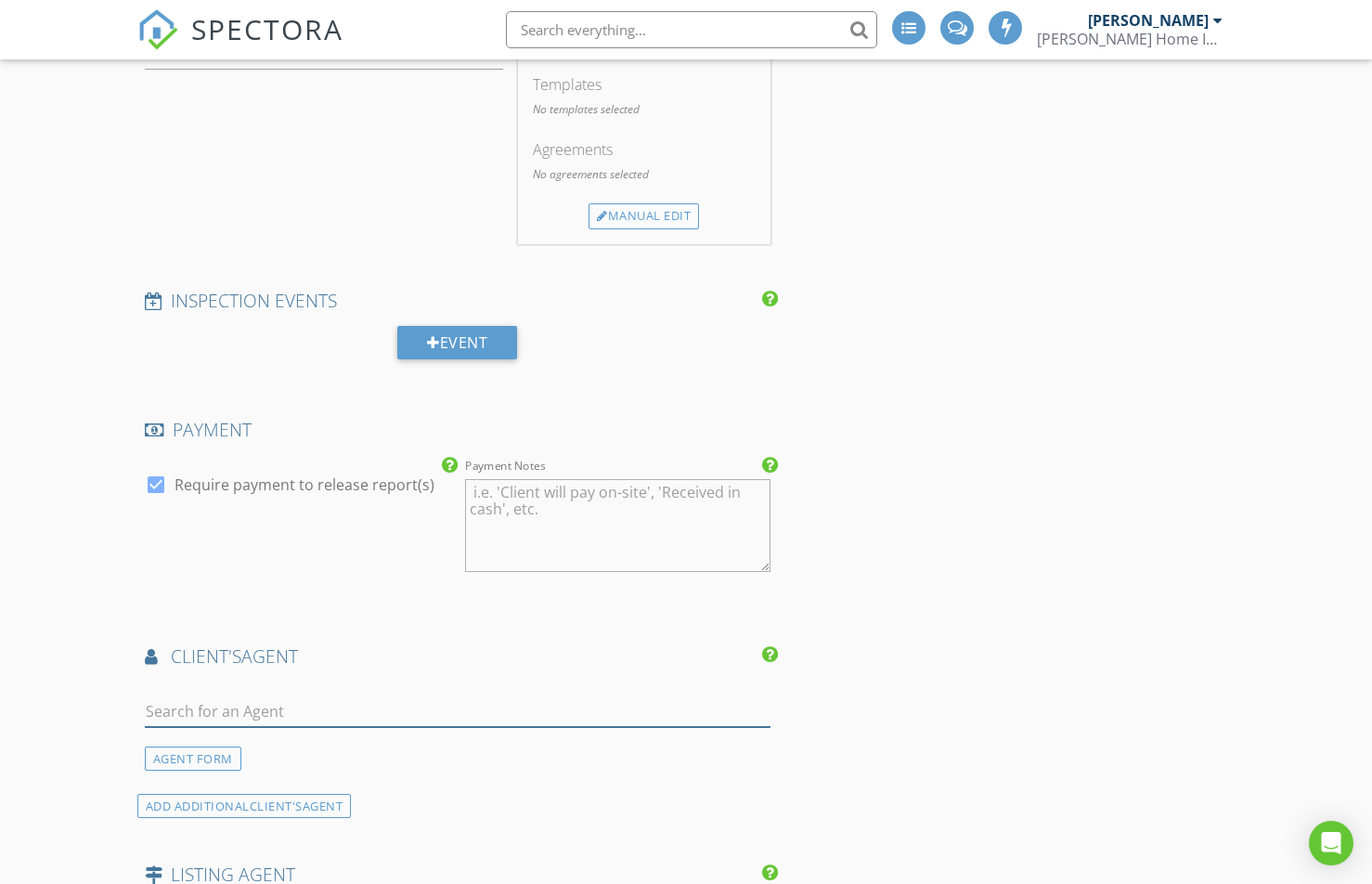 click at bounding box center (458, 711) 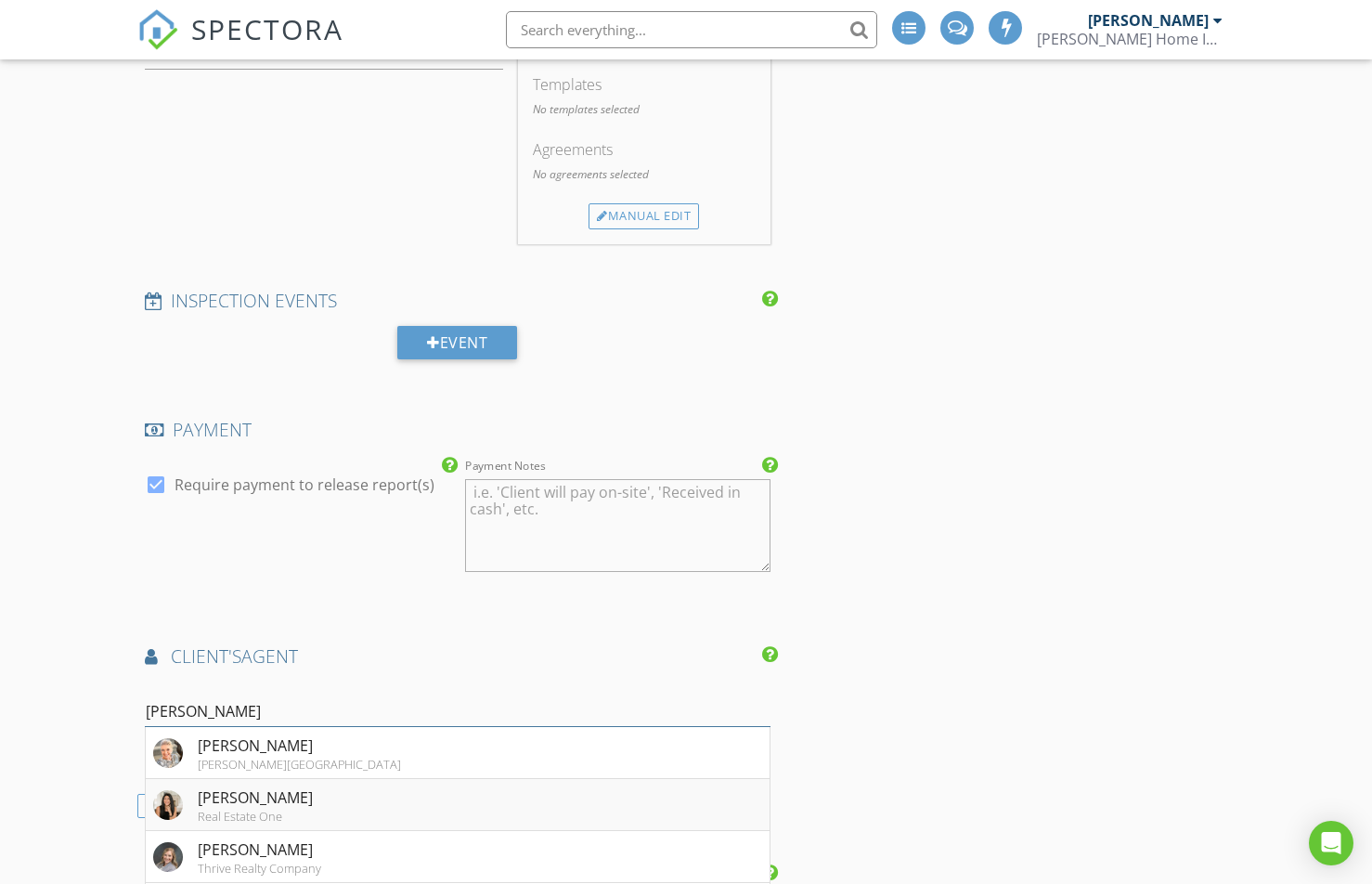 type on "jennifer" 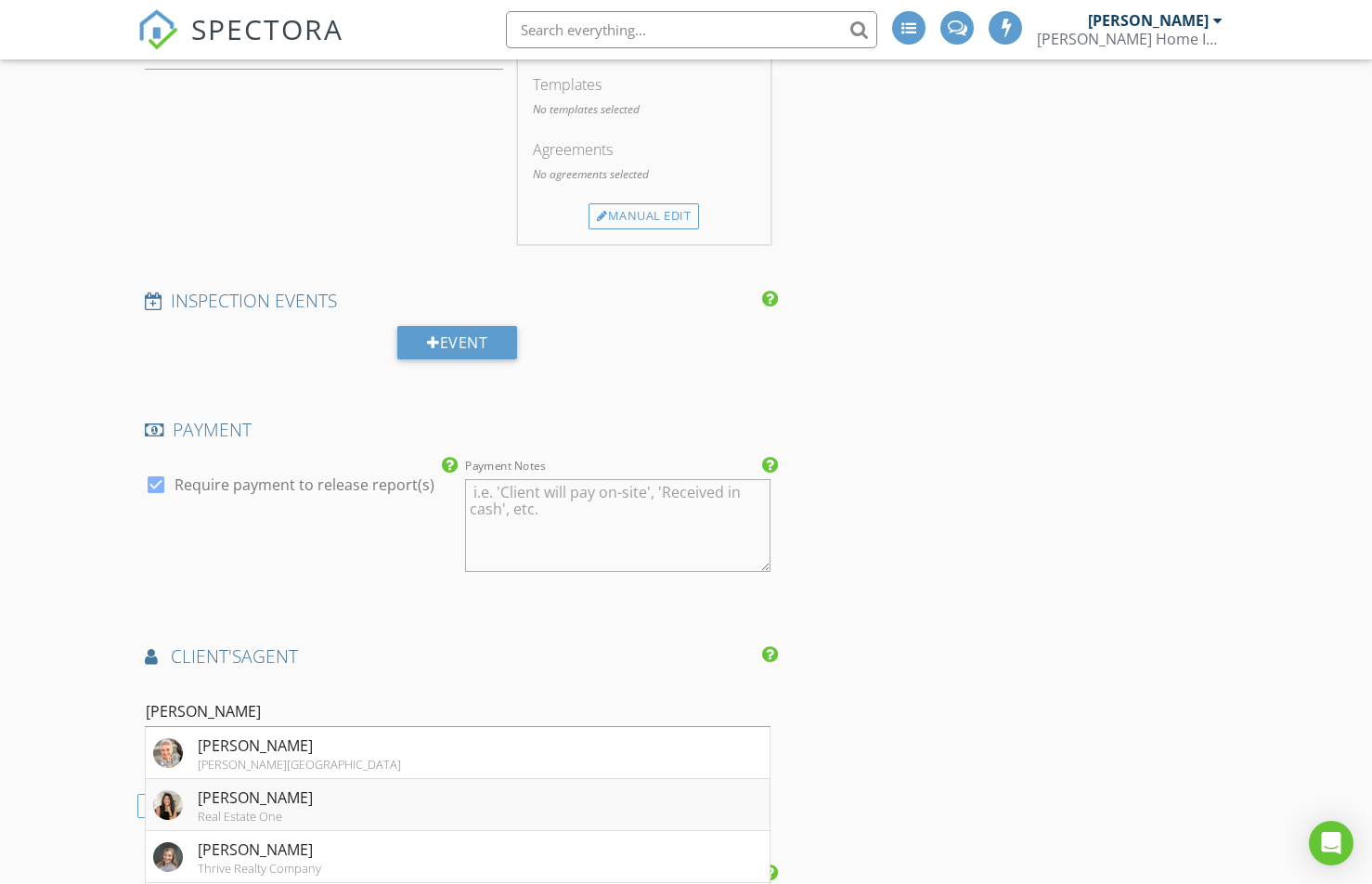 click on "[PERSON_NAME]" at bounding box center [255, 798] 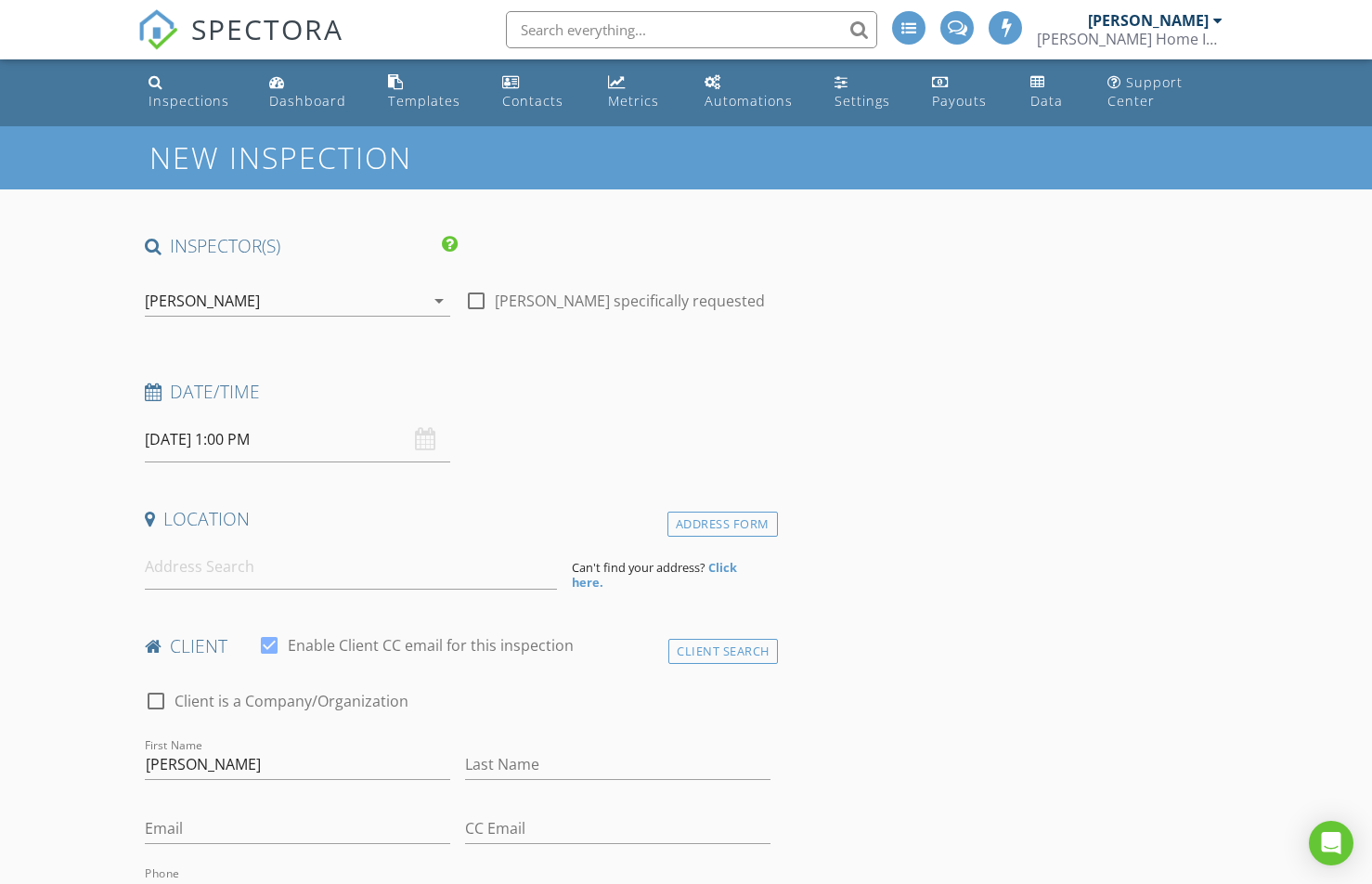 scroll, scrollTop: 0, scrollLeft: 0, axis: both 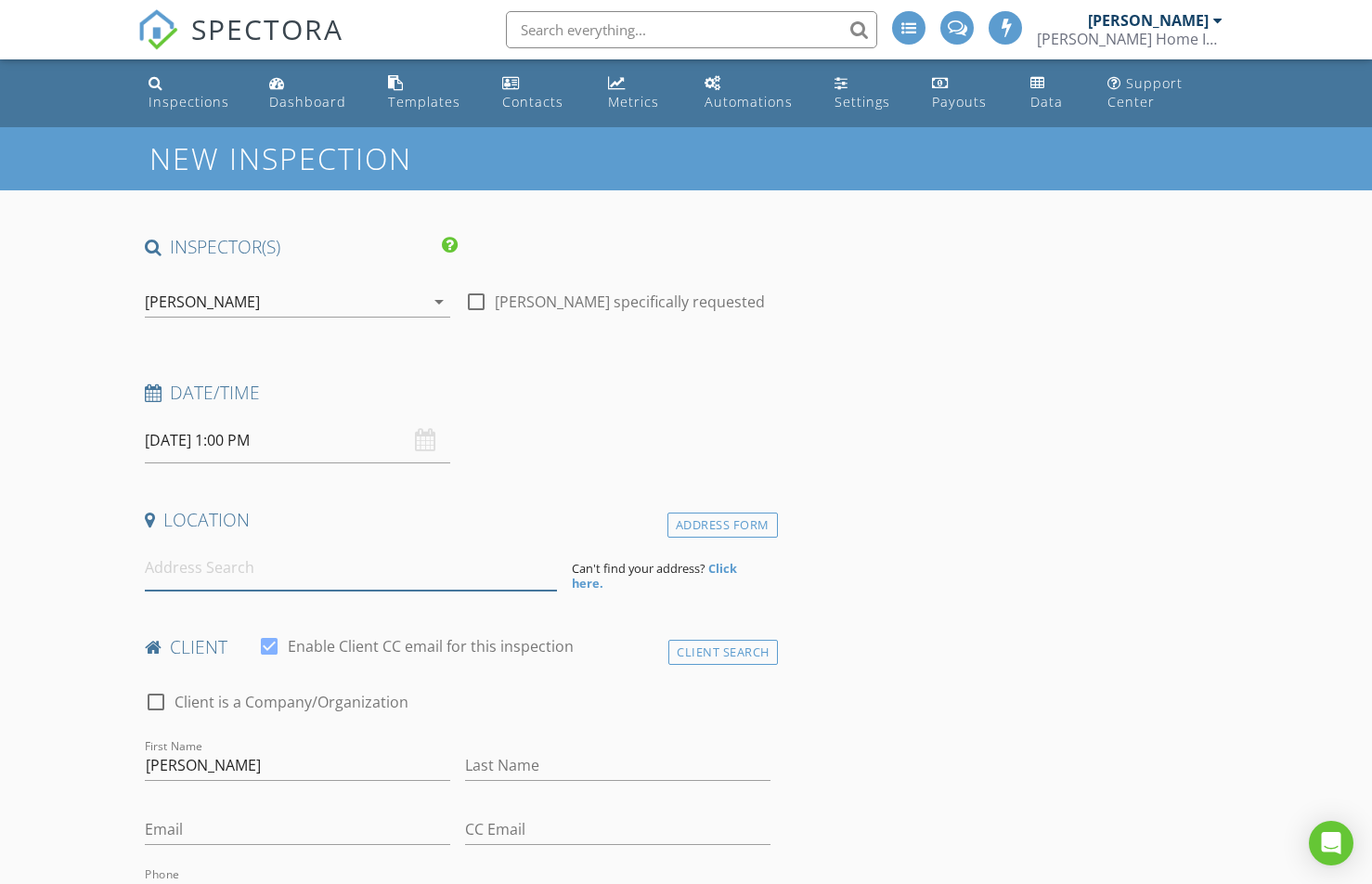 click at bounding box center (351, 567) 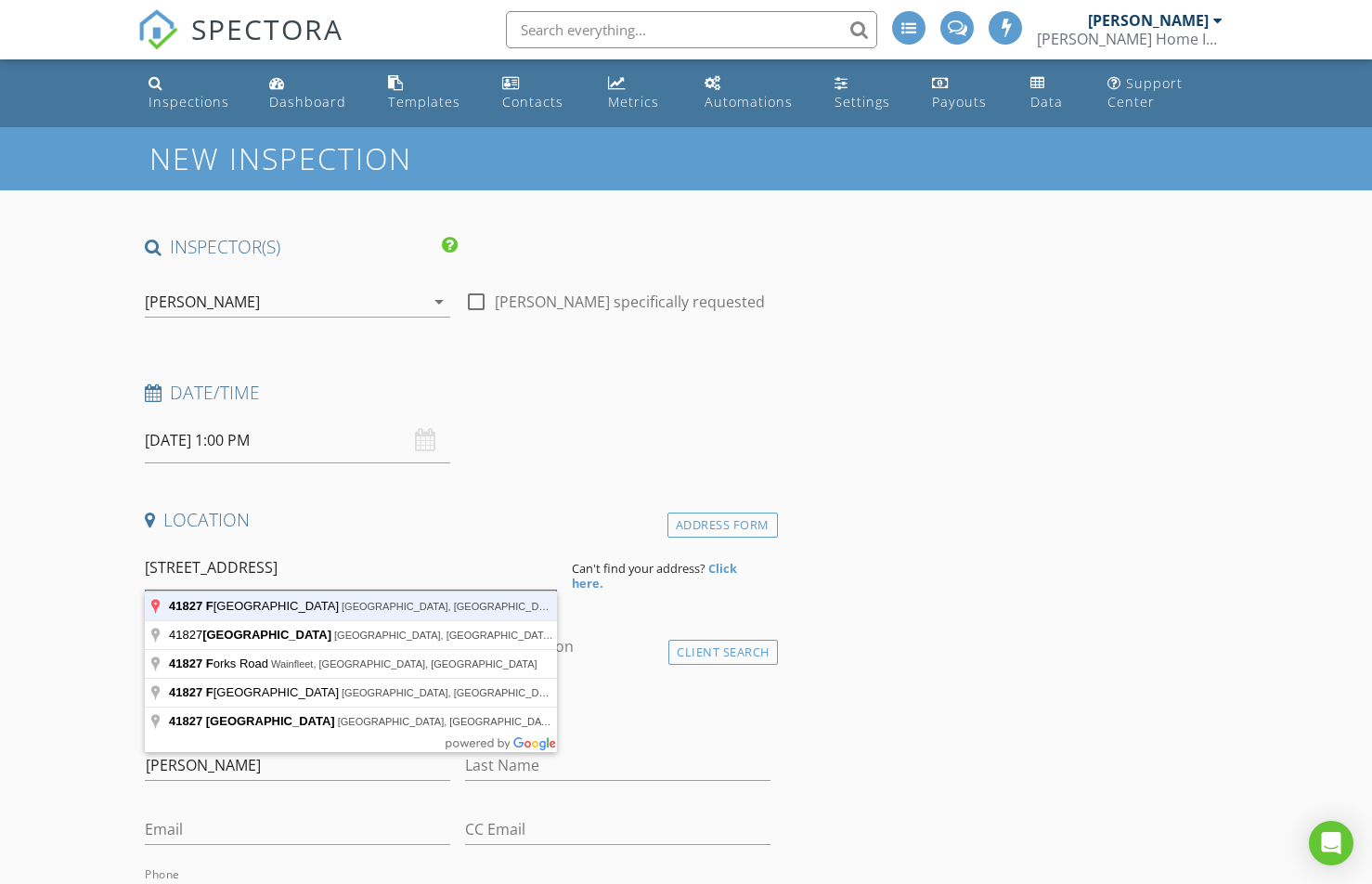 type on "41827 Fairmouth Park Drive, Clinton Township, MI, USA" 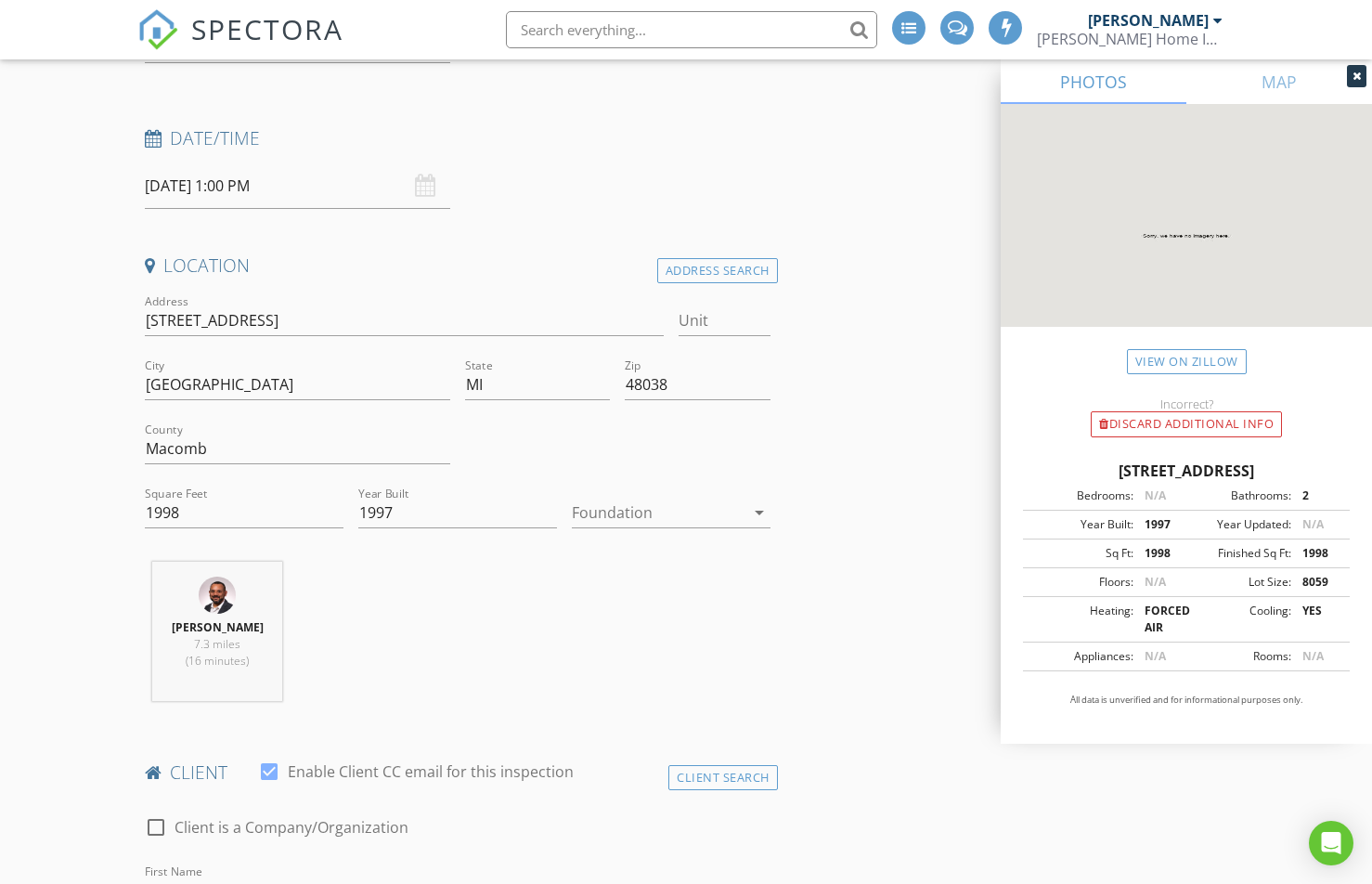 scroll, scrollTop: 279, scrollLeft: 0, axis: vertical 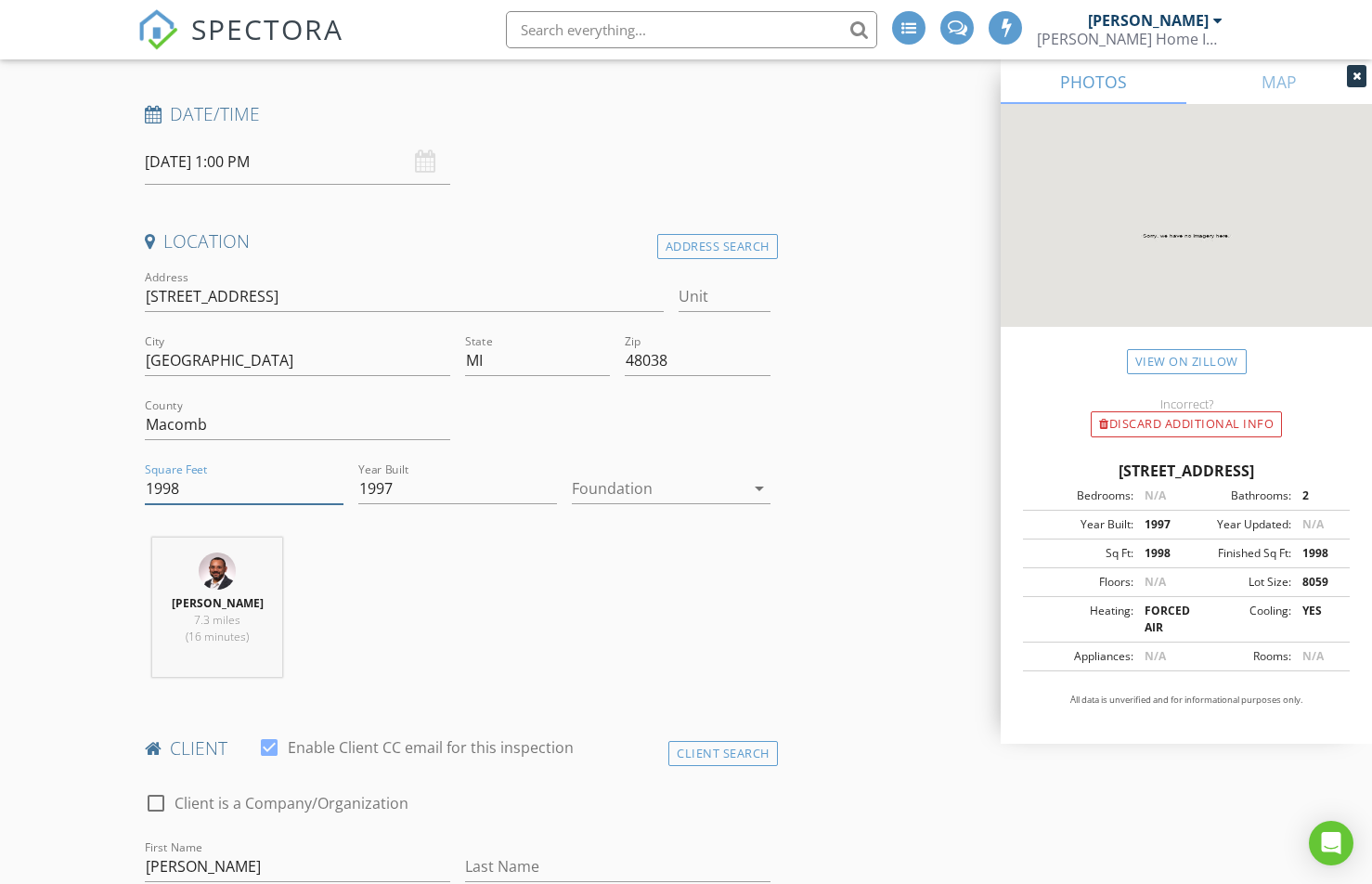 click on "1998" at bounding box center (244, 488) 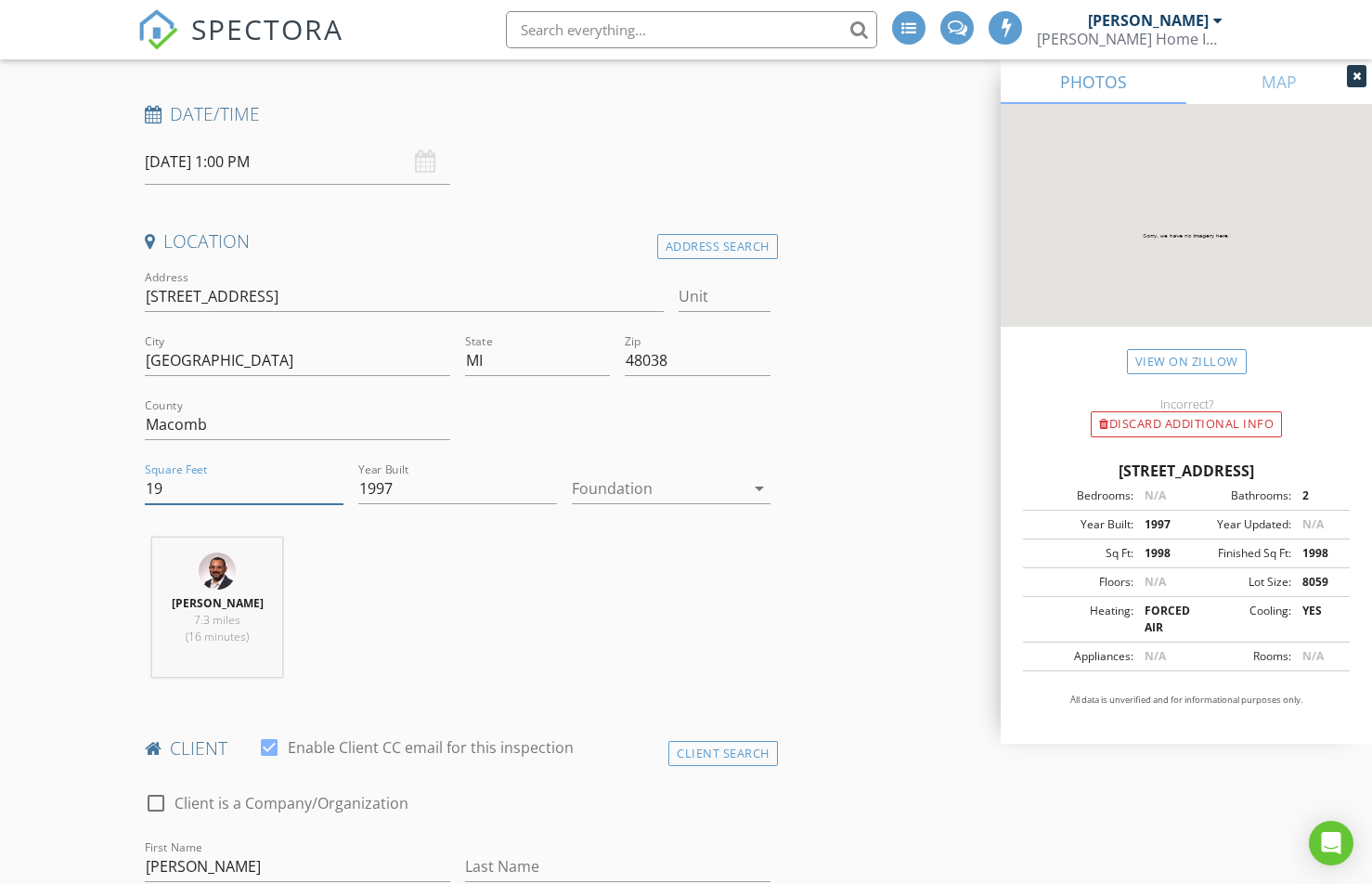 type on "1" 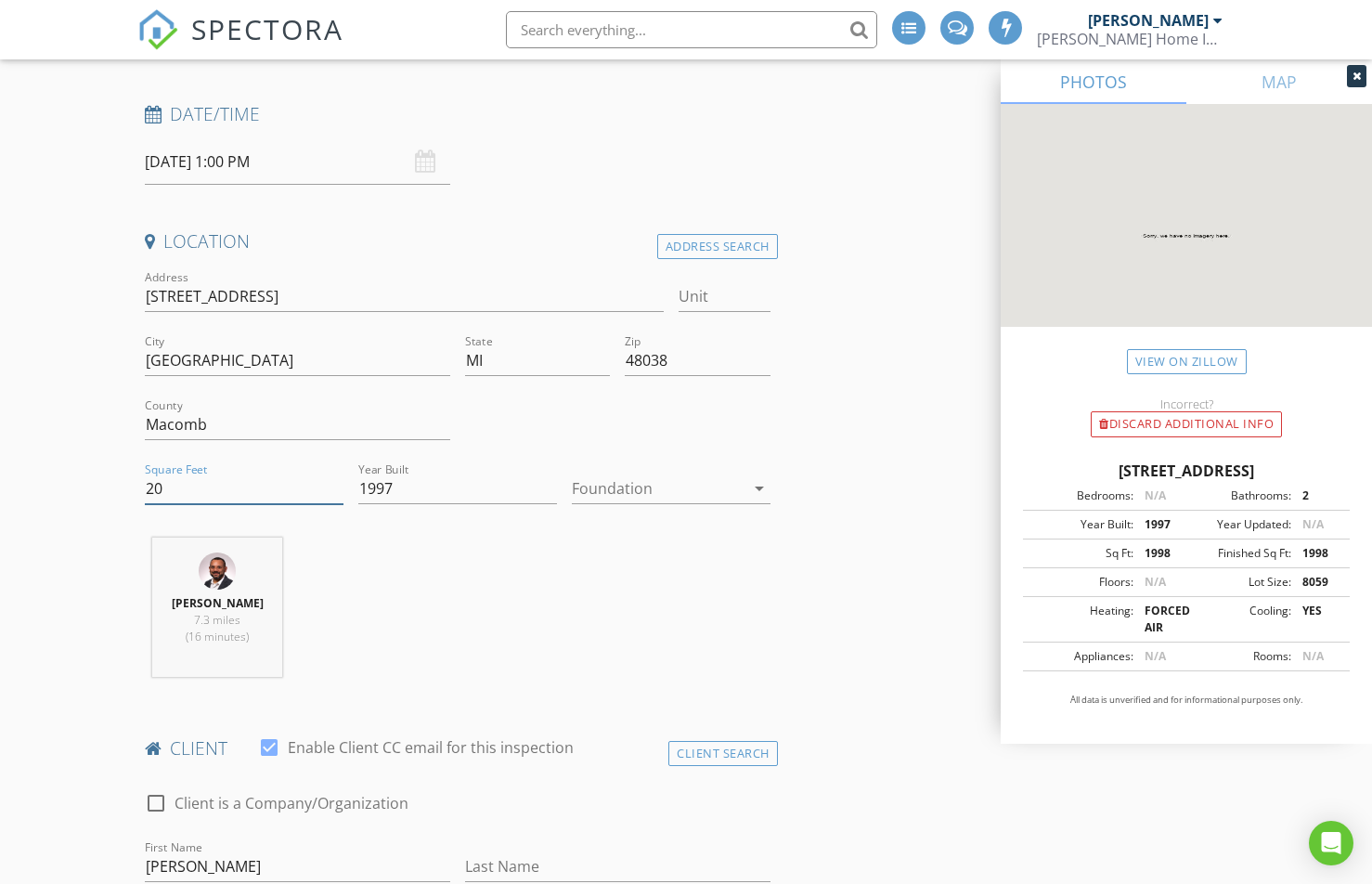 type on "2" 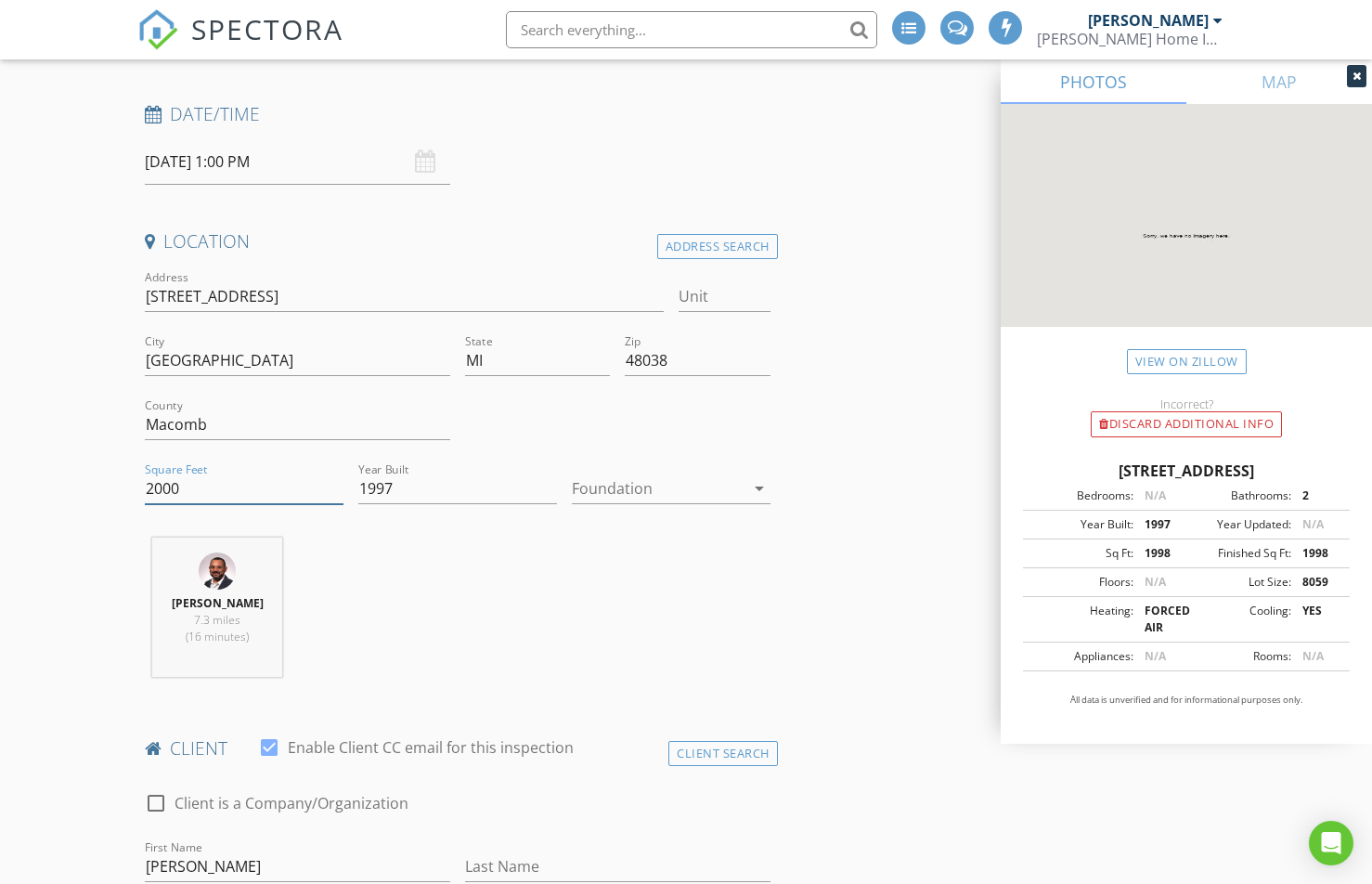 type on "2000" 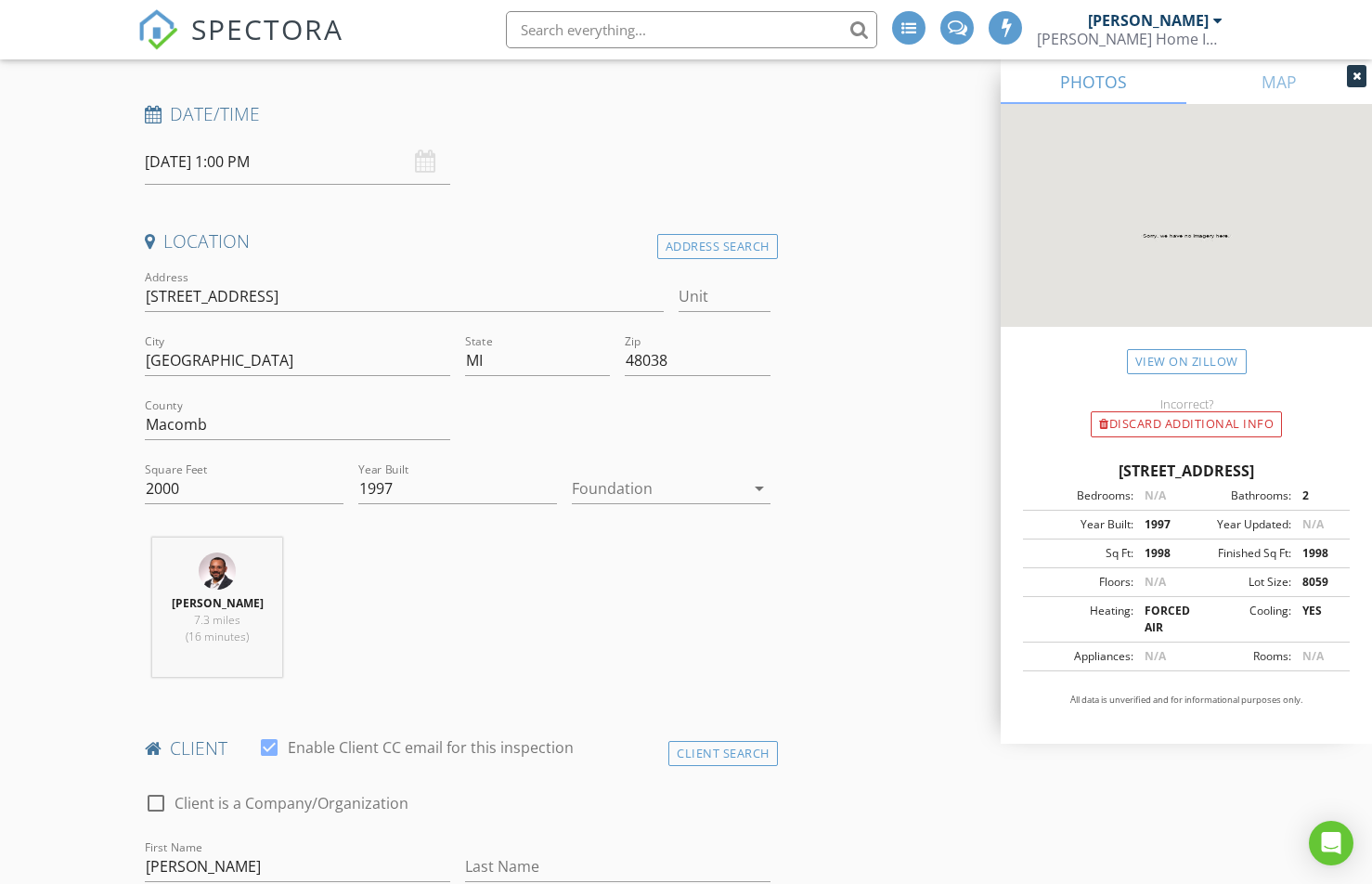 click on "Foundation arrow_drop_down" at bounding box center (671, 492) 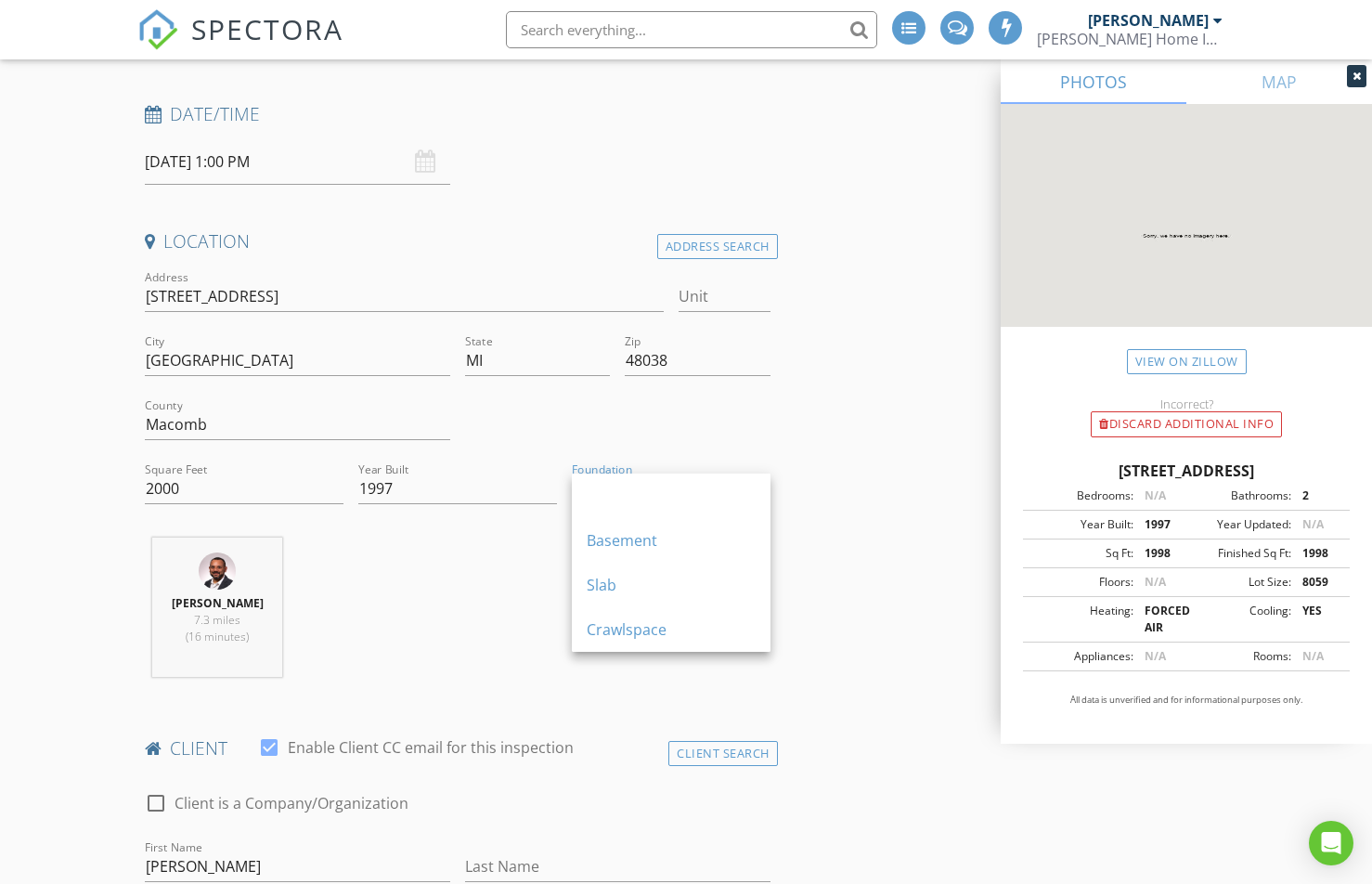 click on "Basement" at bounding box center (671, 540) 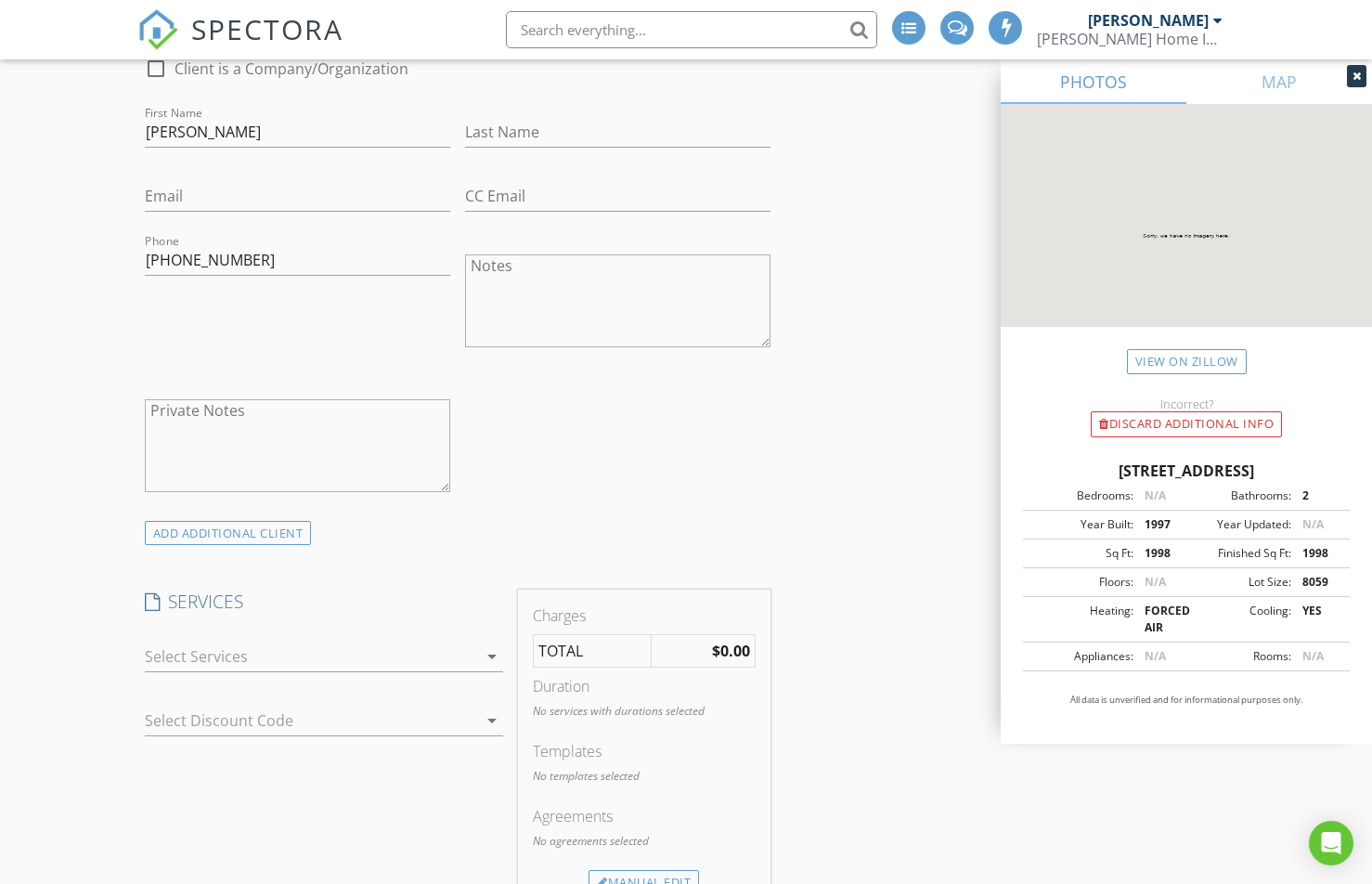 scroll, scrollTop: 1021, scrollLeft: 0, axis: vertical 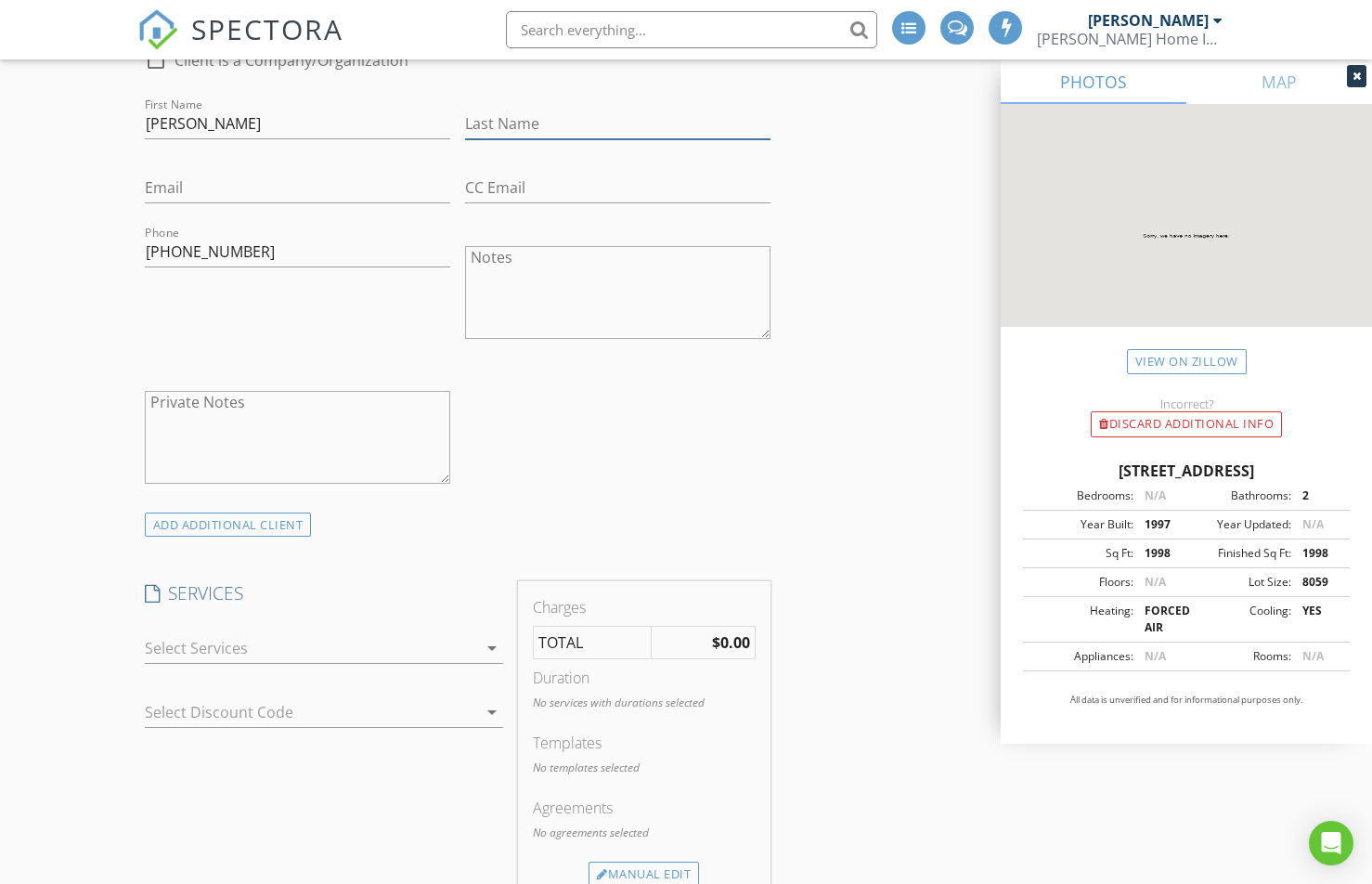 click on "Last Name" at bounding box center (617, 124) 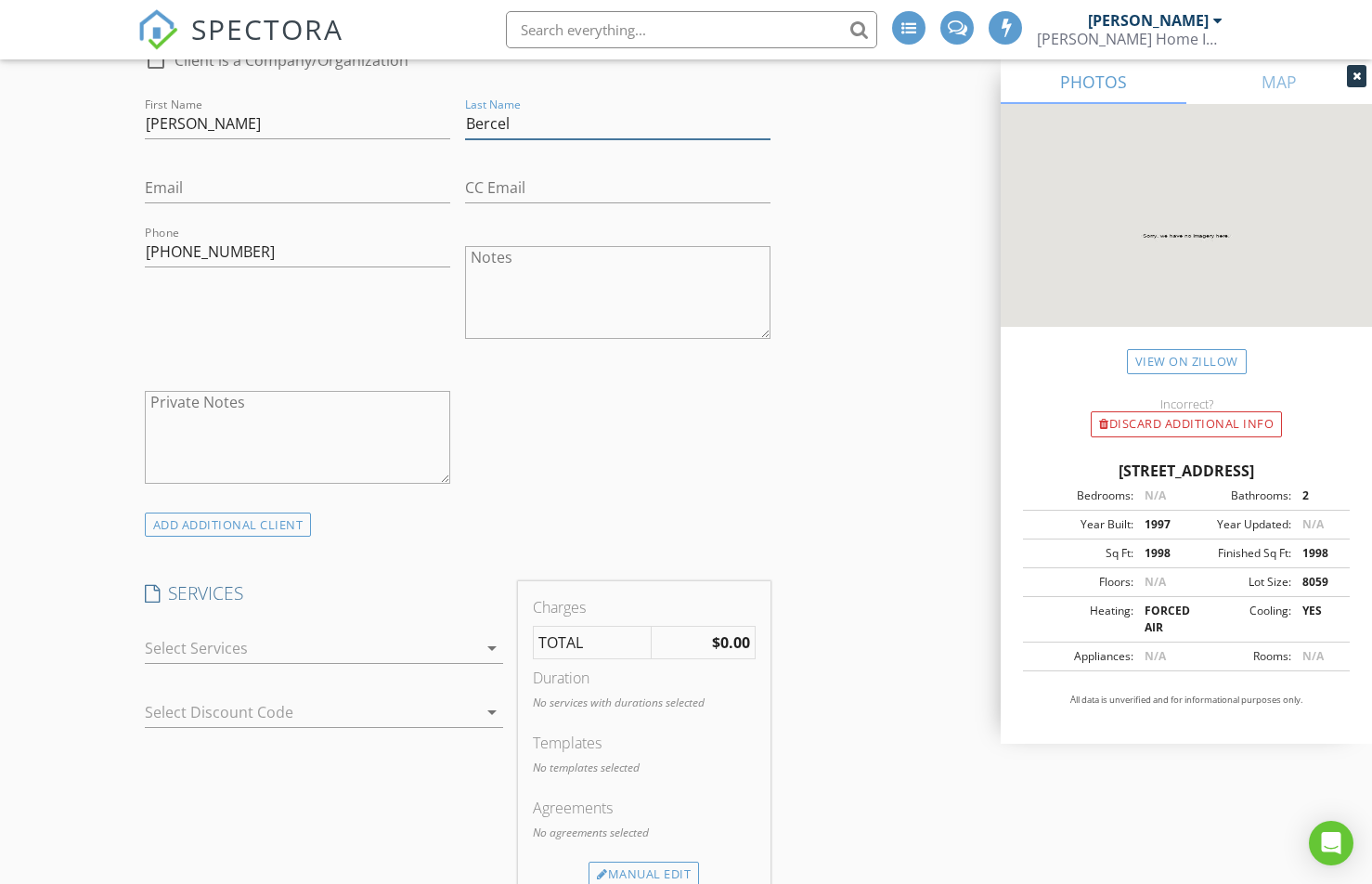 type on "Bercel" 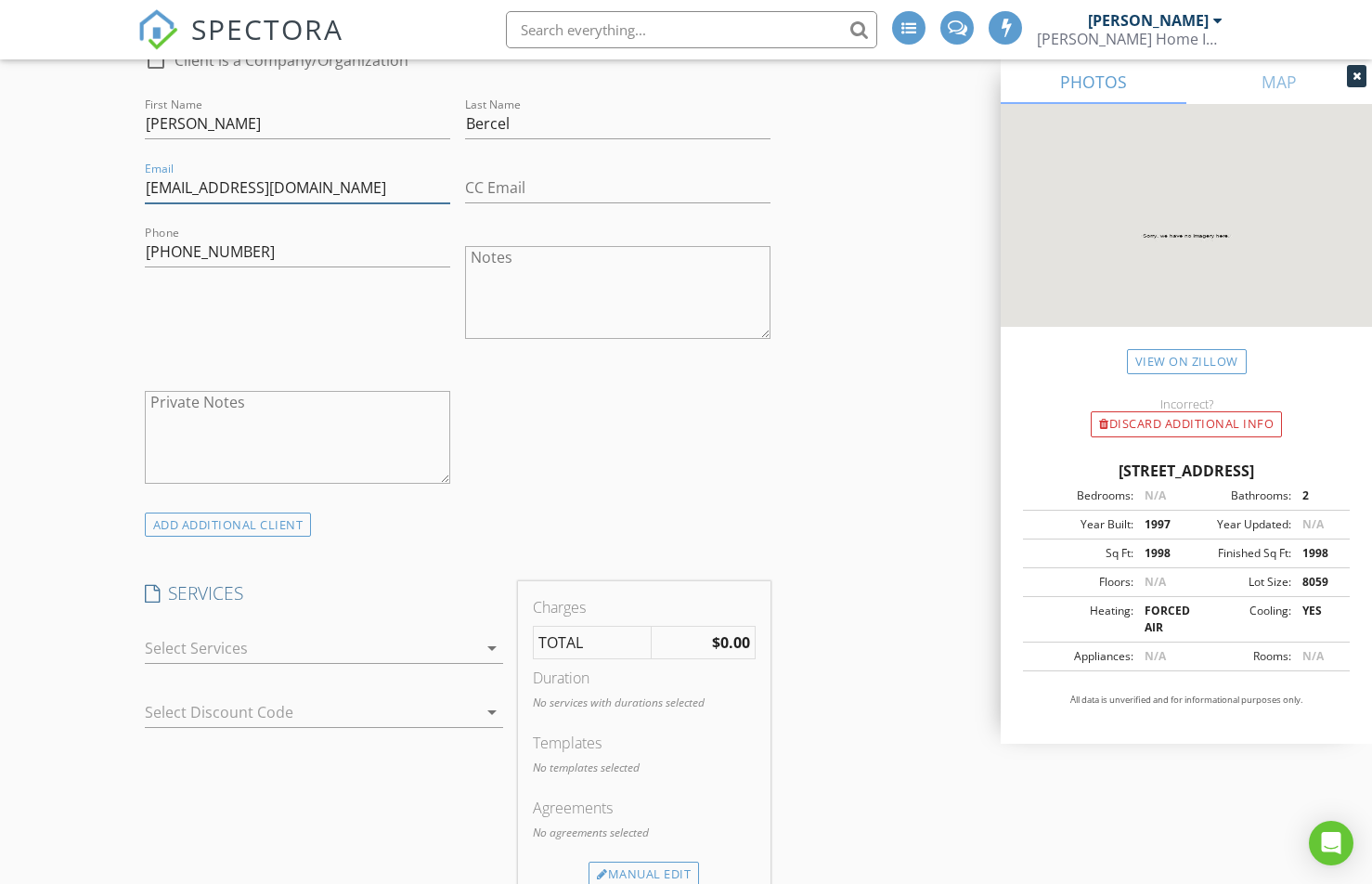 type on "deejake@comcast.net" 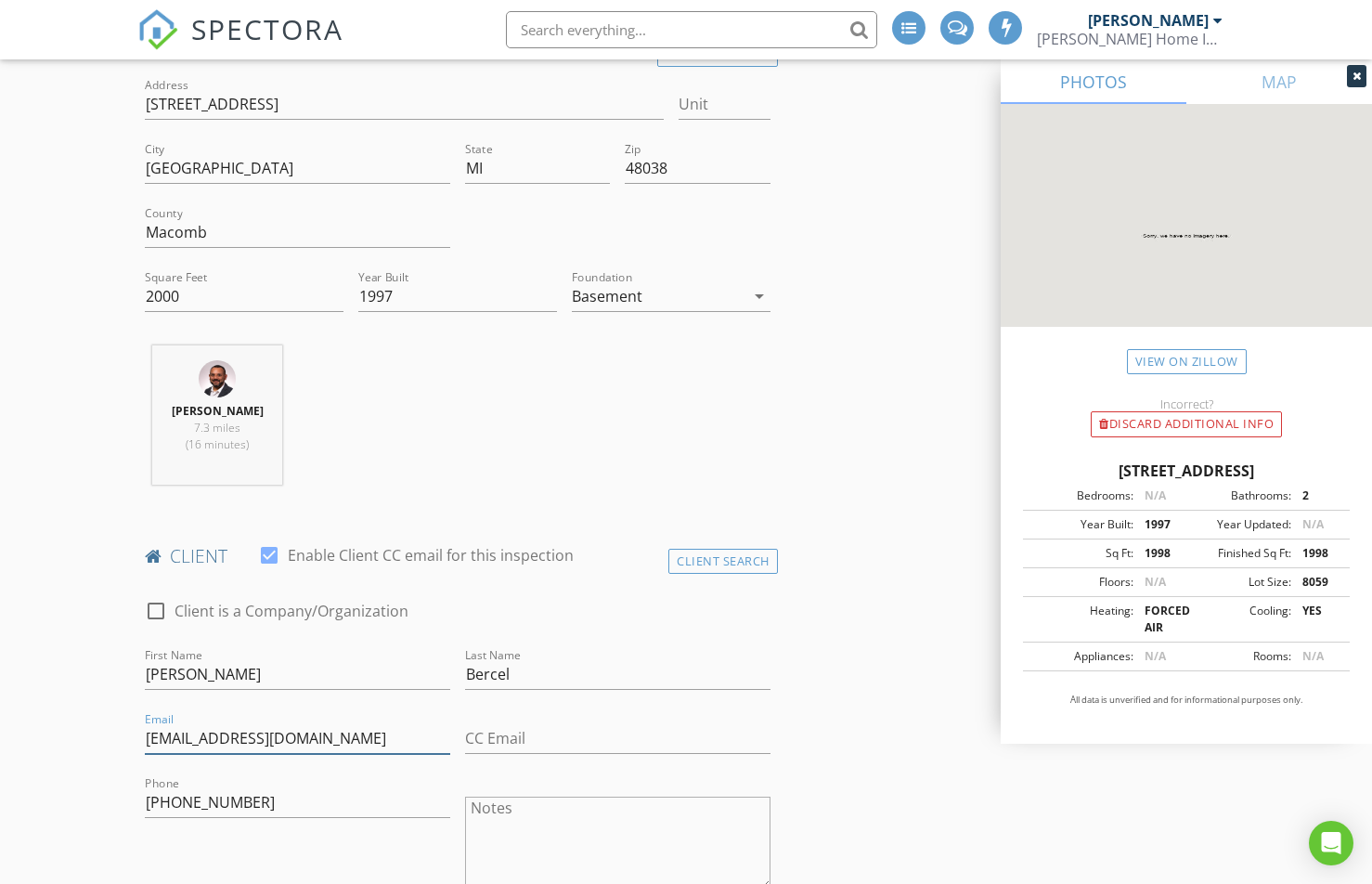 scroll, scrollTop: 464, scrollLeft: 0, axis: vertical 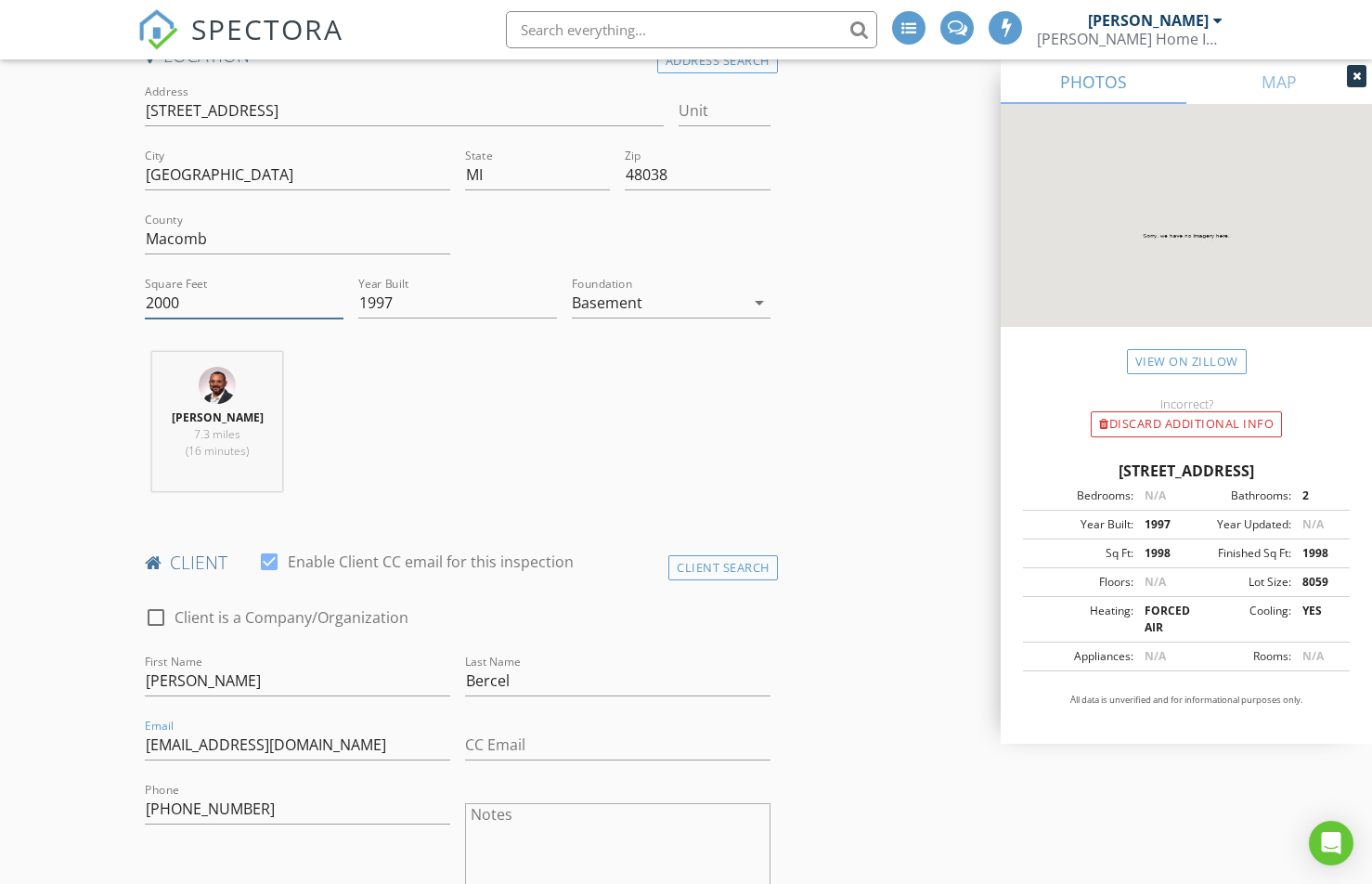 click on "2000" at bounding box center (244, 303) 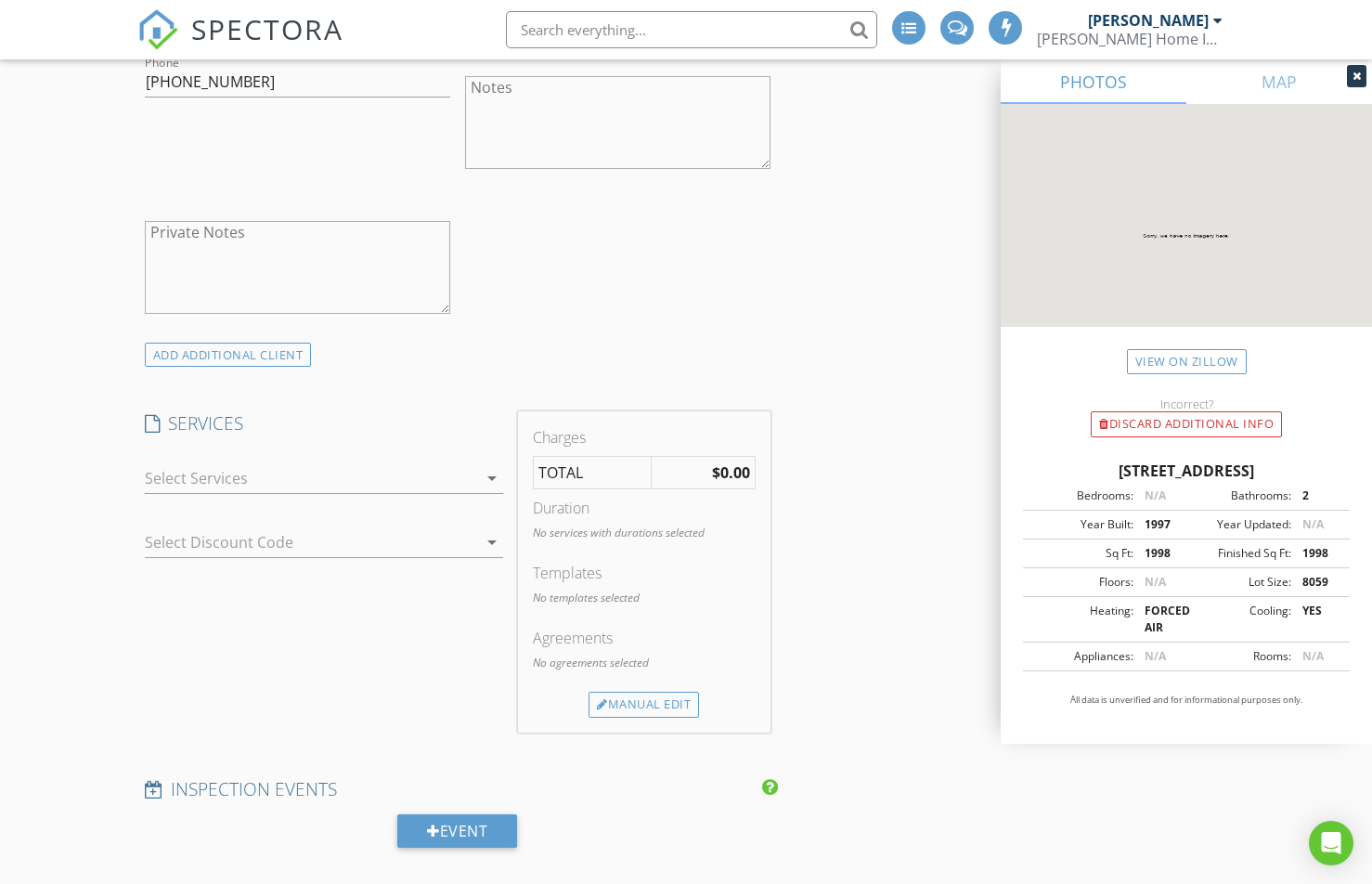 scroll, scrollTop: 1207, scrollLeft: 0, axis: vertical 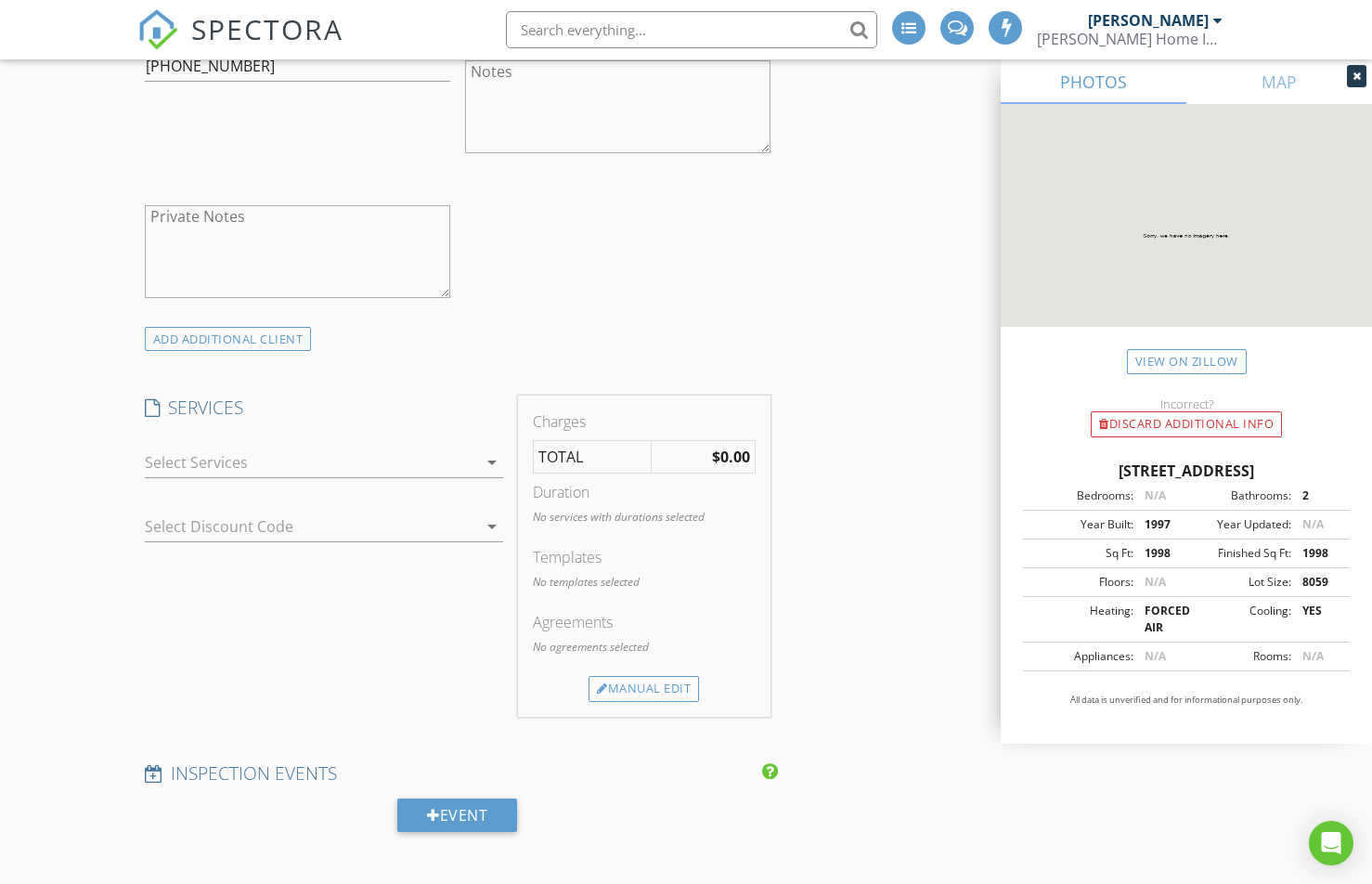 type on "2001" 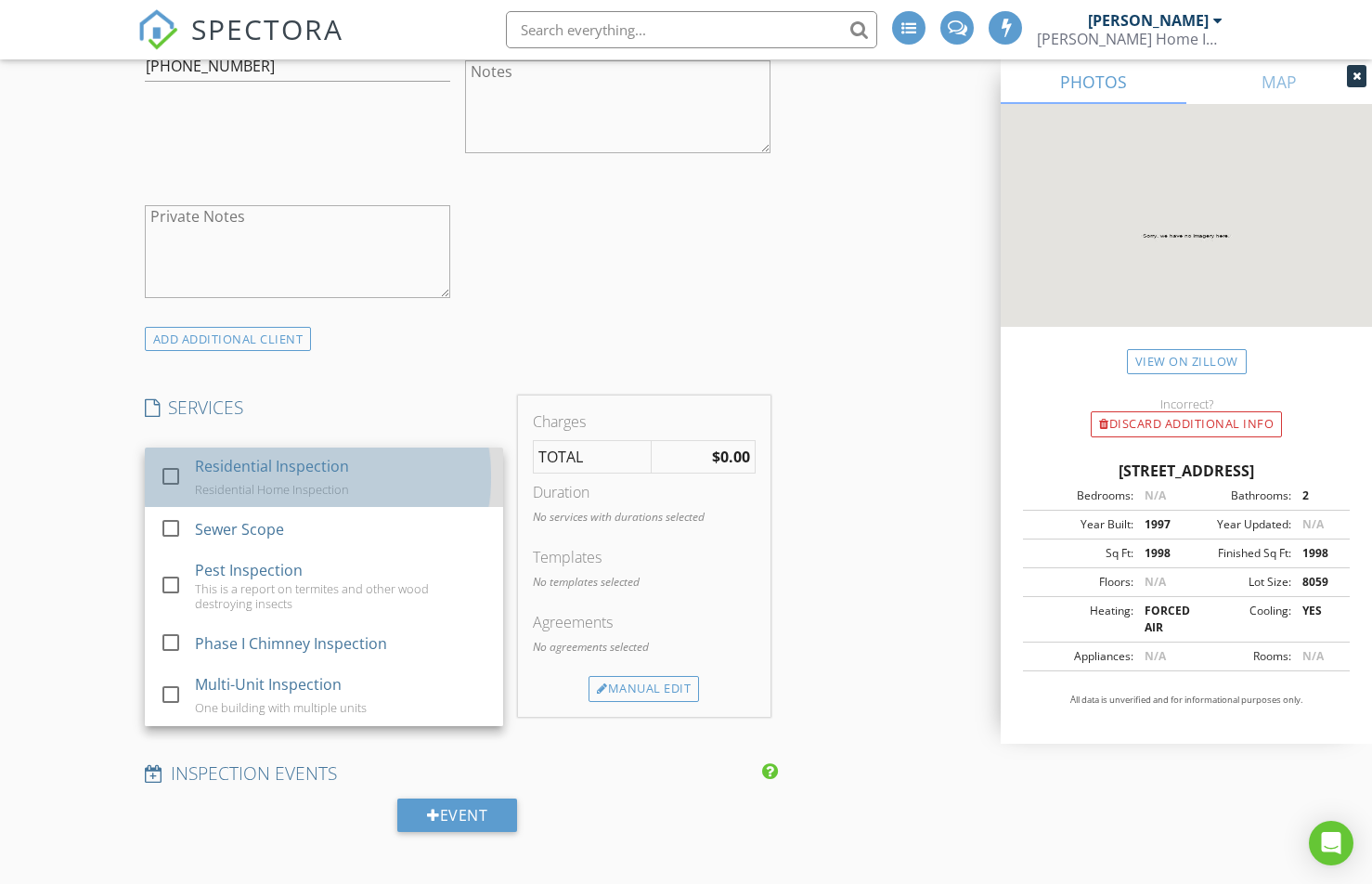 click on "Residential Inspection   Residential Home Inspection" at bounding box center [341, 477] 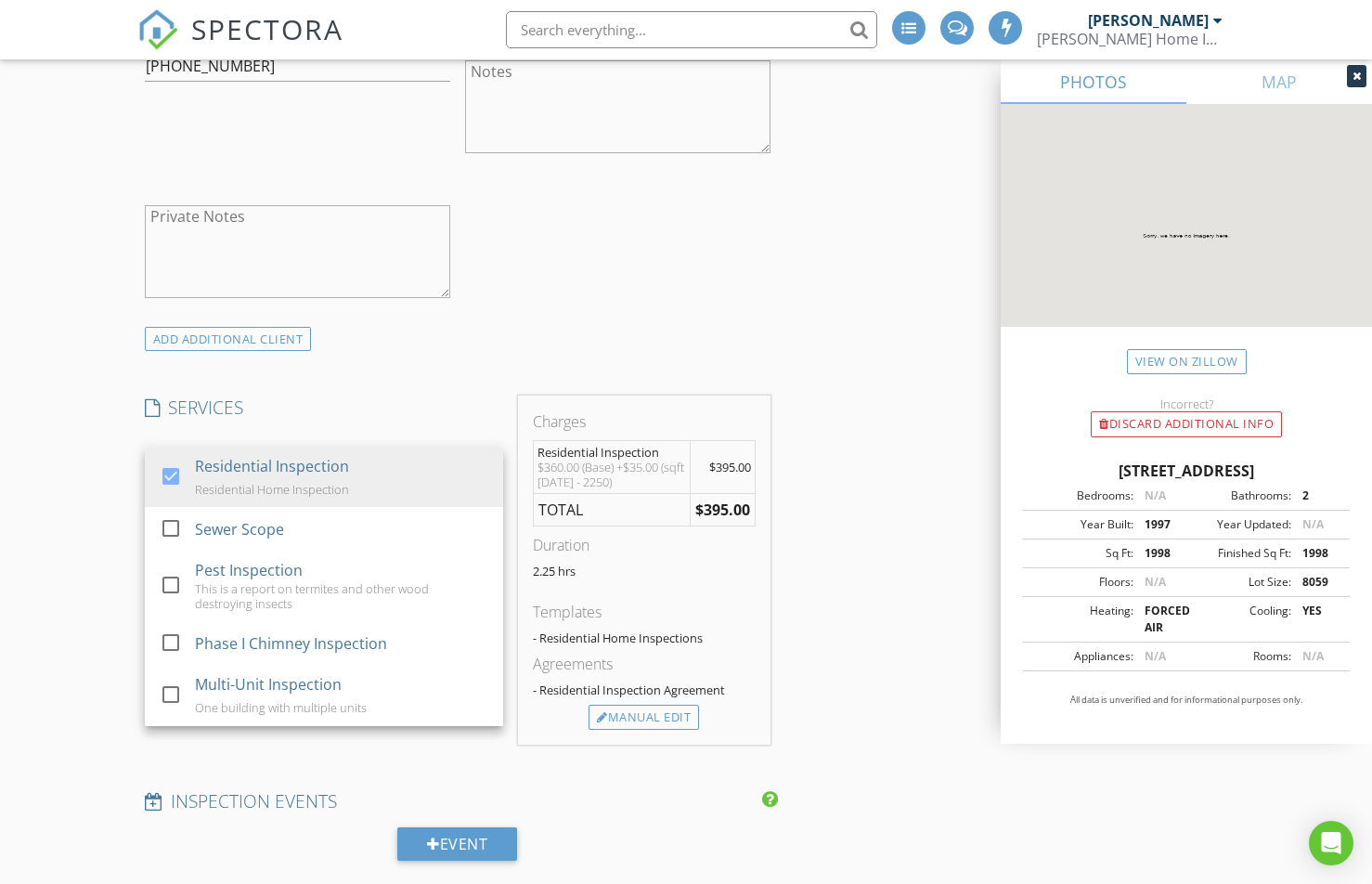 click on "INSPECTOR(S)
check_box   Jay Suarez   PRIMARY   Jay Suarez arrow_drop_down   check_box_outline_blank Jay Suarez specifically requested
Date/Time
07/17/2025 1:00 PM
Location
Address Search       Address 41827 Fairmouth Park Dr   Unit   City CLINTON TOWNSHIP   State MI   Zip 48038   County Macomb     Square Feet 2001   Year Built 1997   Foundation Basement arrow_drop_down     Jay Suarez     7.3 miles     (16 minutes)
client
check_box Enable Client CC email for this inspection   Client Search     check_box_outline_blank Client is a Company/Organization     First Name Dee   Last Name Bercel   Email deejake@comcast.net   CC Email   Phone 586-767-9595           Notes   Private Notes
ADD ADDITIONAL client
SERVICES
check_box   Residential Inspection   Residential Home Inspection" at bounding box center (458, 803) 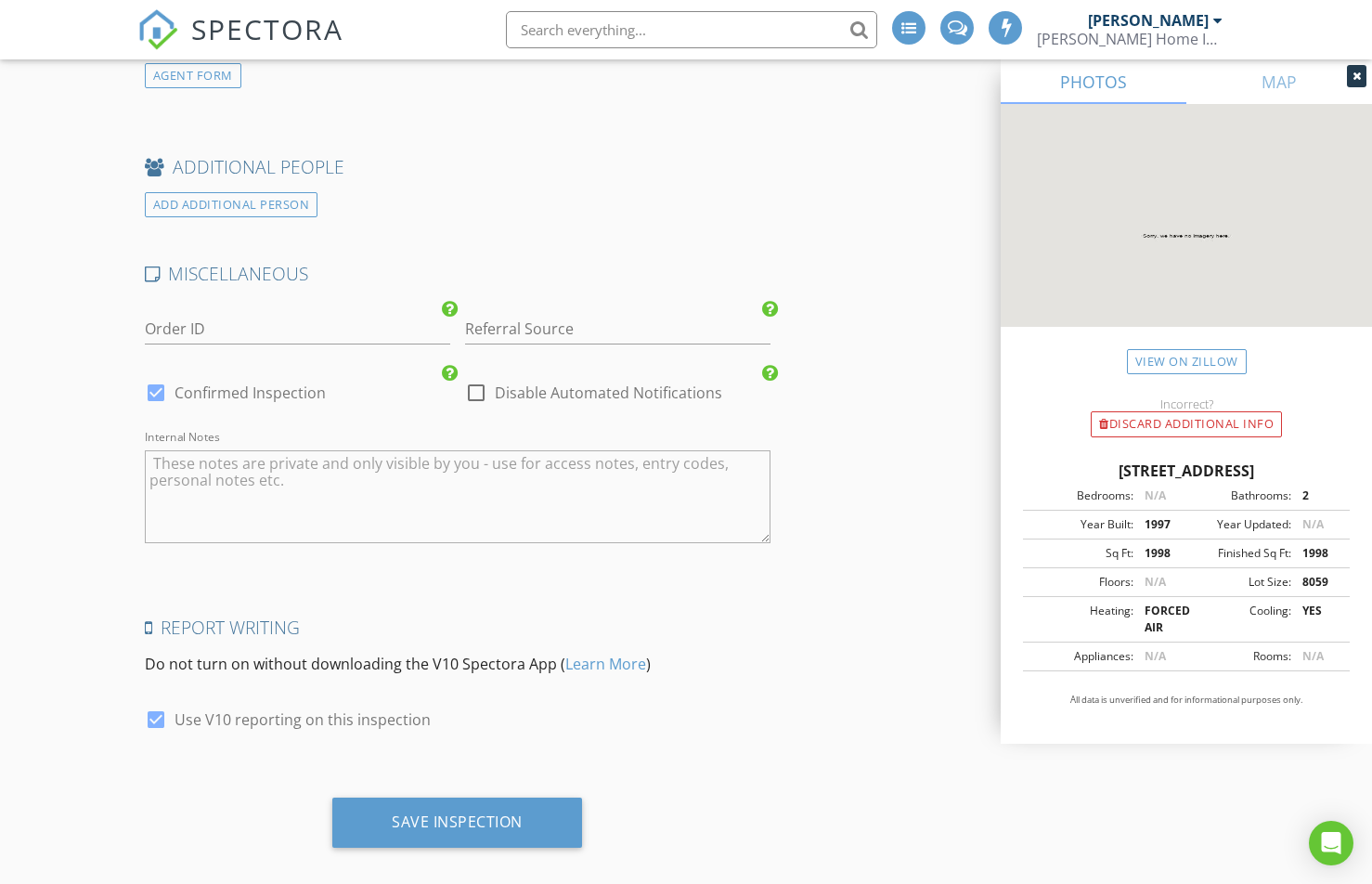 scroll, scrollTop: 3055, scrollLeft: 0, axis: vertical 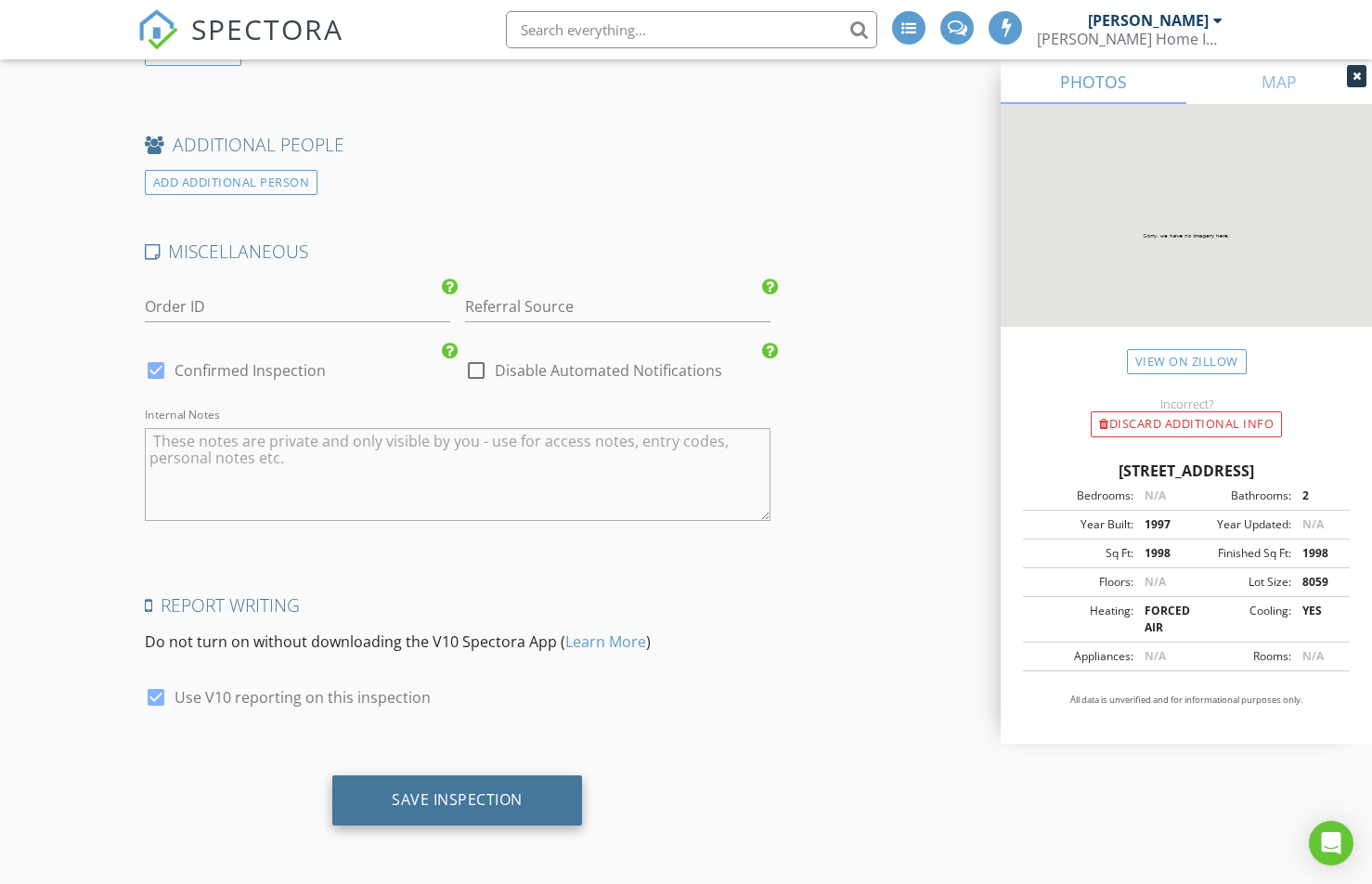 click on "Save Inspection" at bounding box center (457, 800) 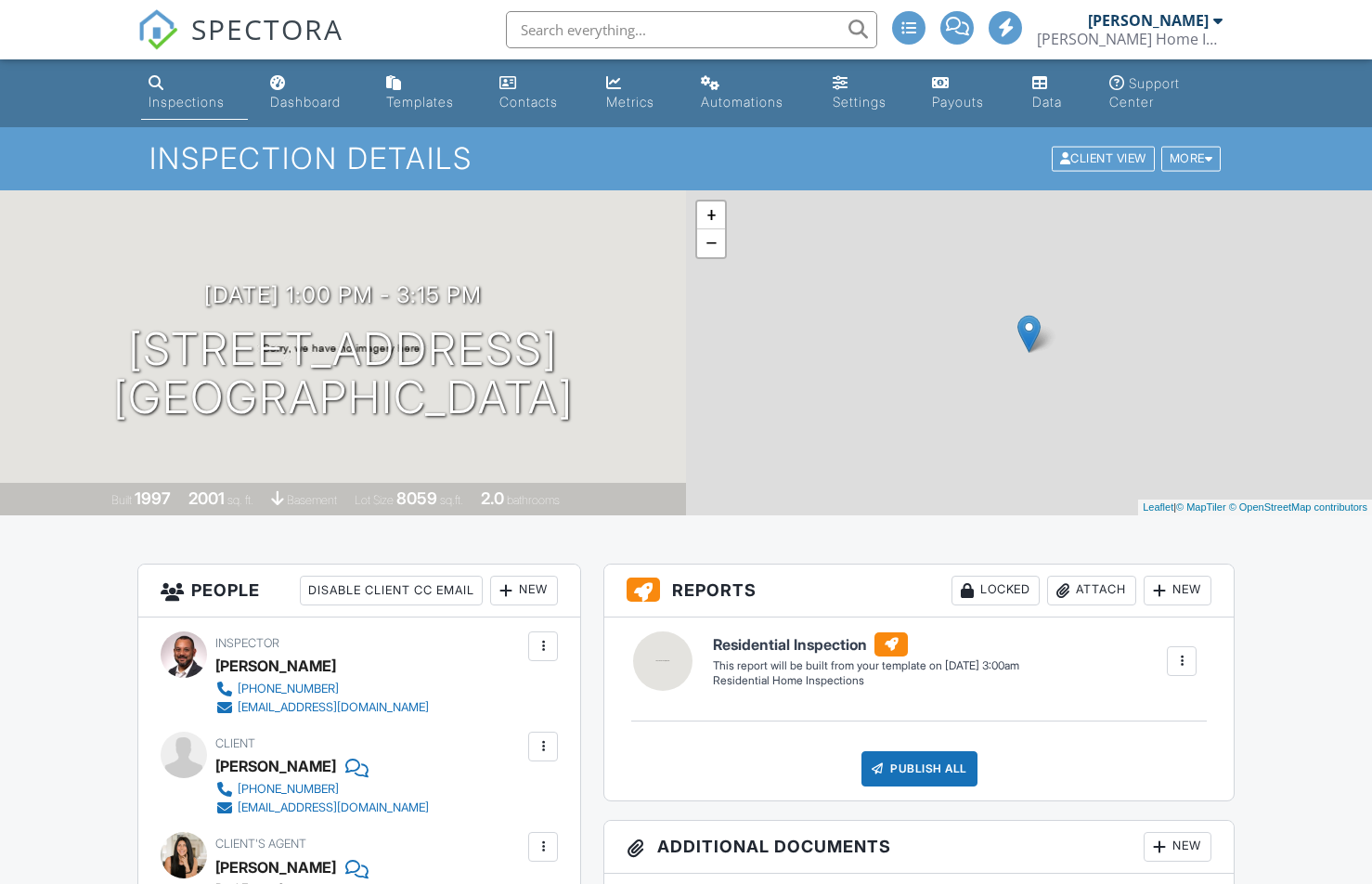 scroll, scrollTop: 0, scrollLeft: 0, axis: both 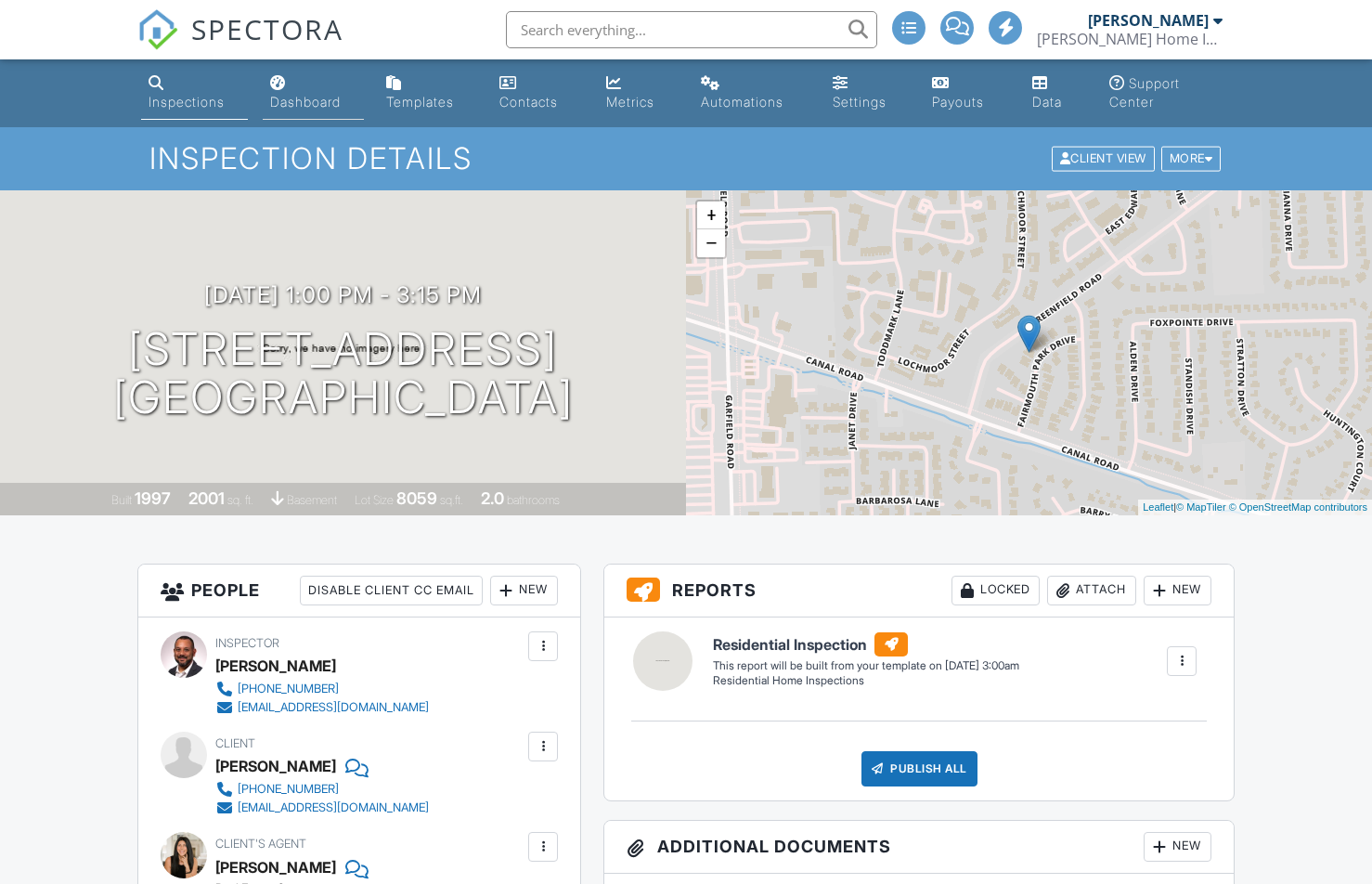 click on "Dashboard" at bounding box center [305, 101] 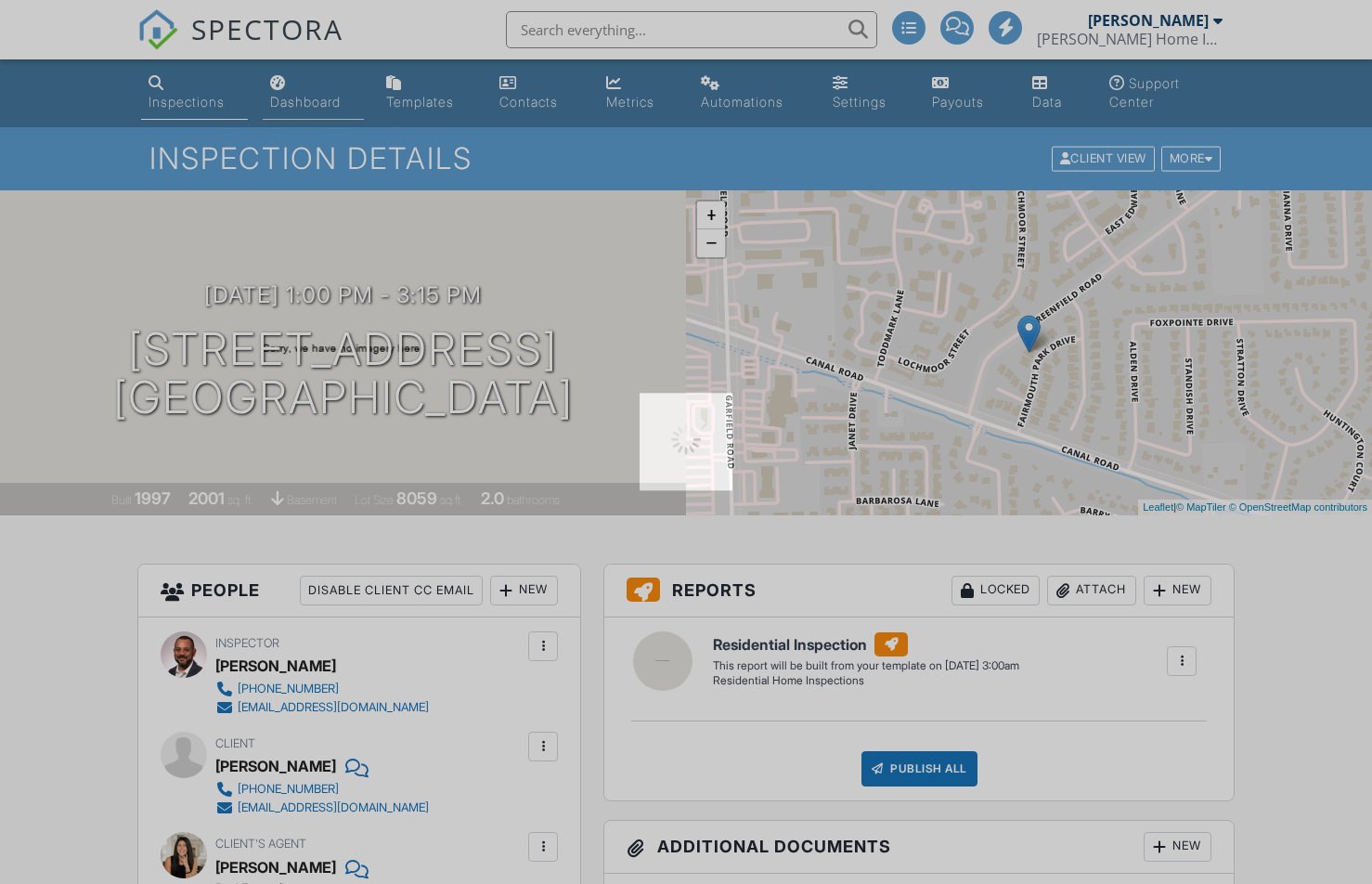 scroll, scrollTop: 0, scrollLeft: 0, axis: both 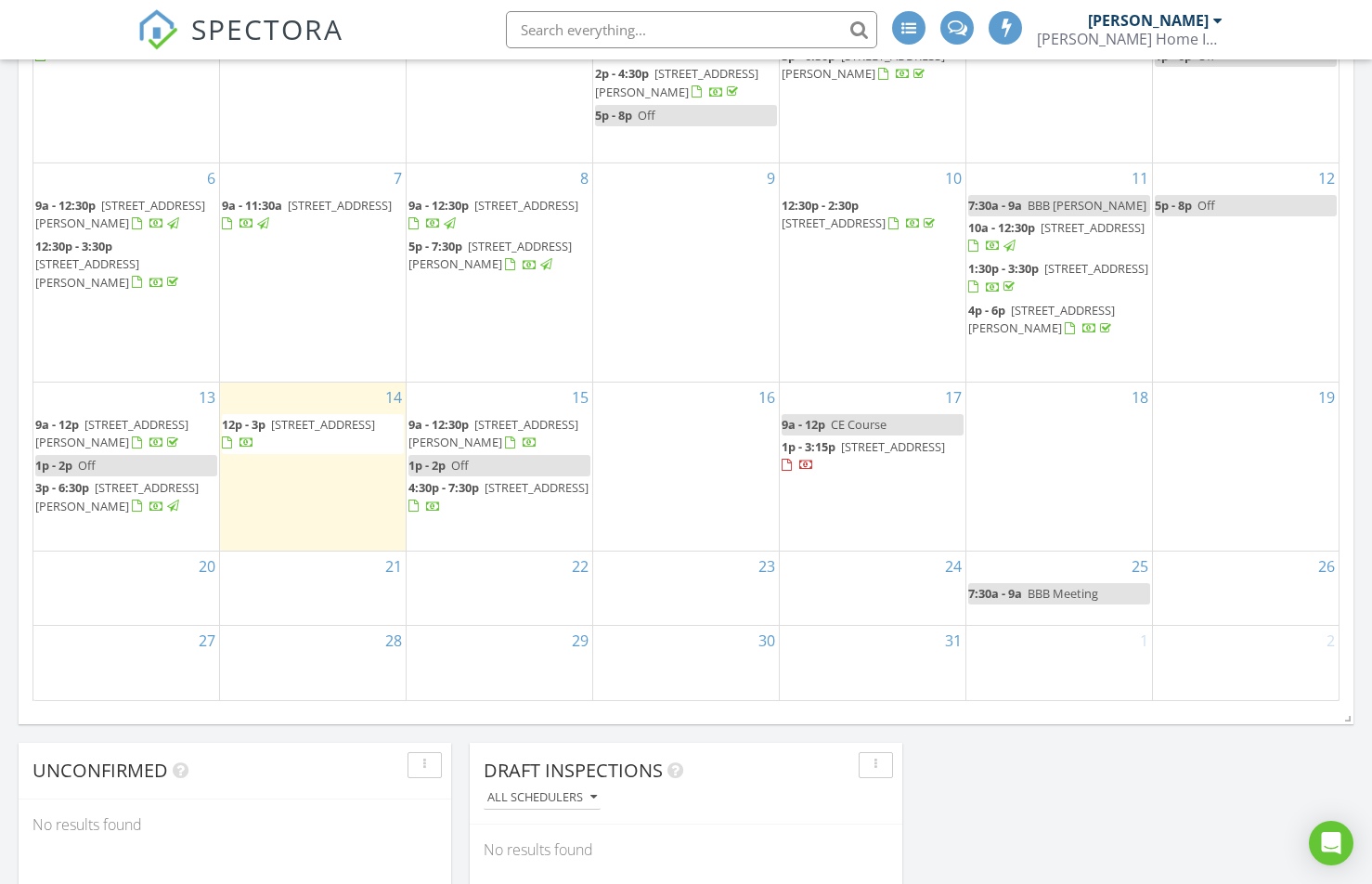 click on "17
9a - 12p
CE Course
1p - 3:15p
[STREET_ADDRESS]" at bounding box center (873, 466) 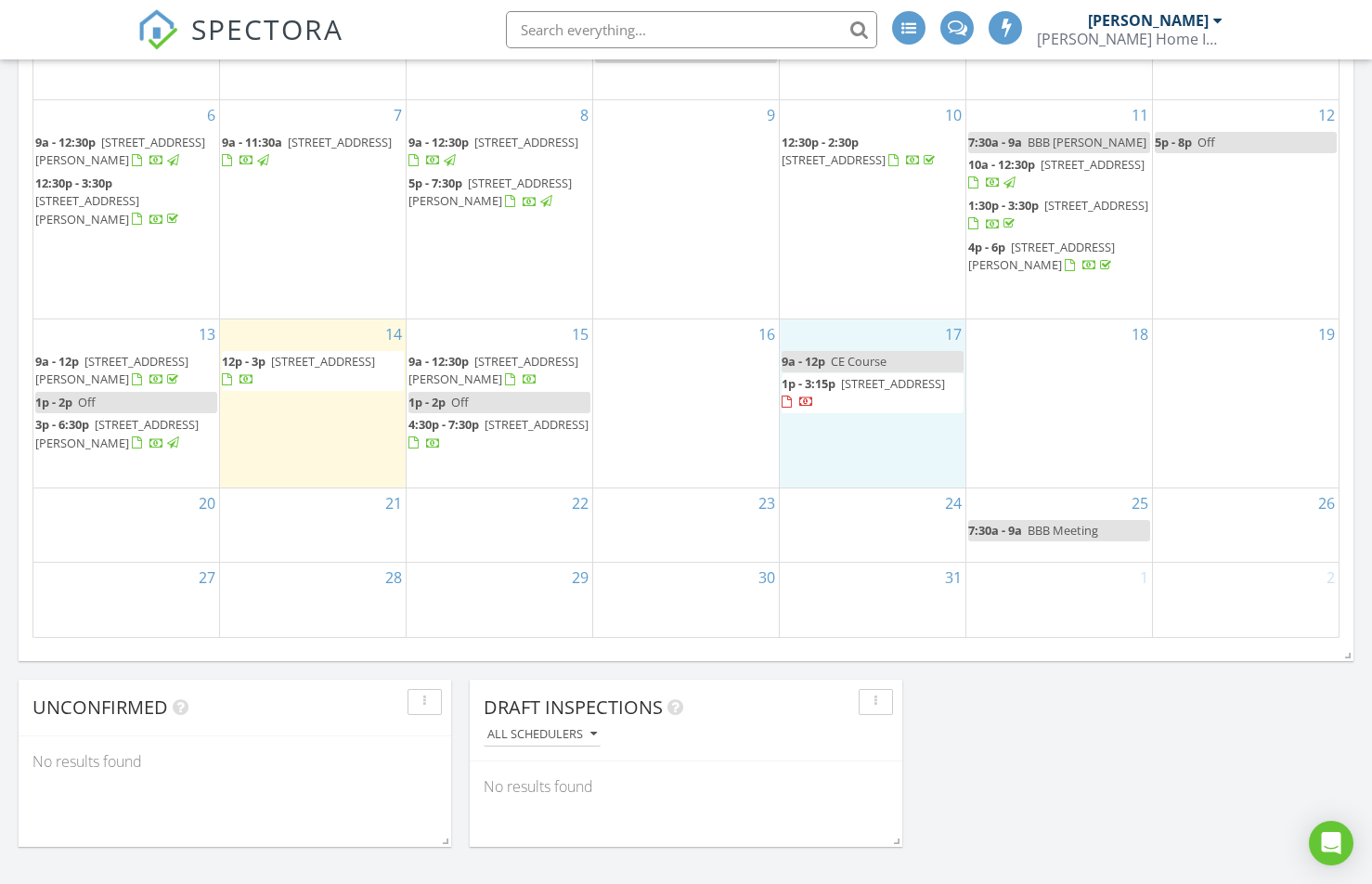 scroll, scrollTop: 916, scrollLeft: 0, axis: vertical 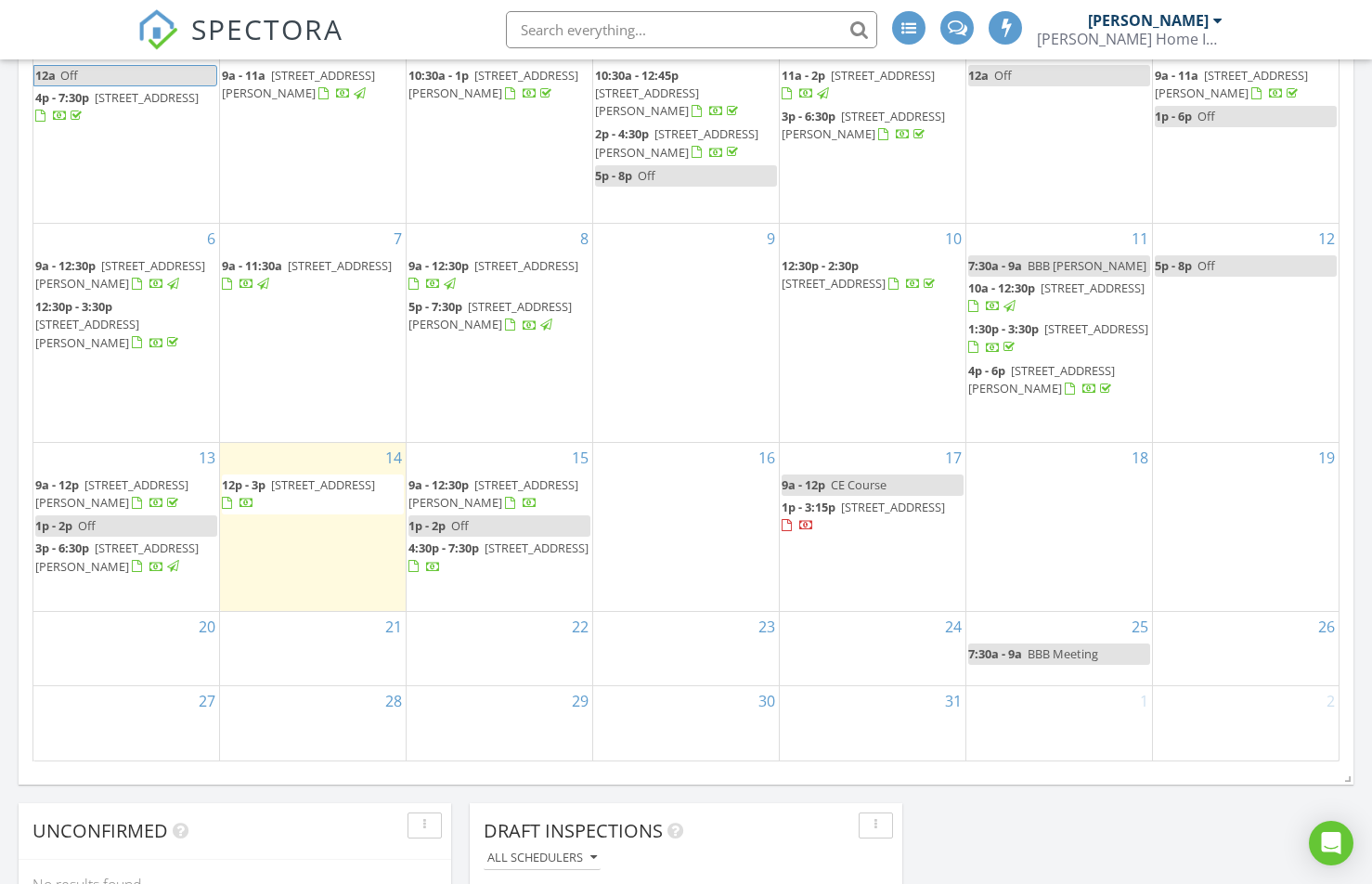 click on "17
9a - 12p
CE Course
1p - 3:15p
[STREET_ADDRESS]" at bounding box center (873, 526) 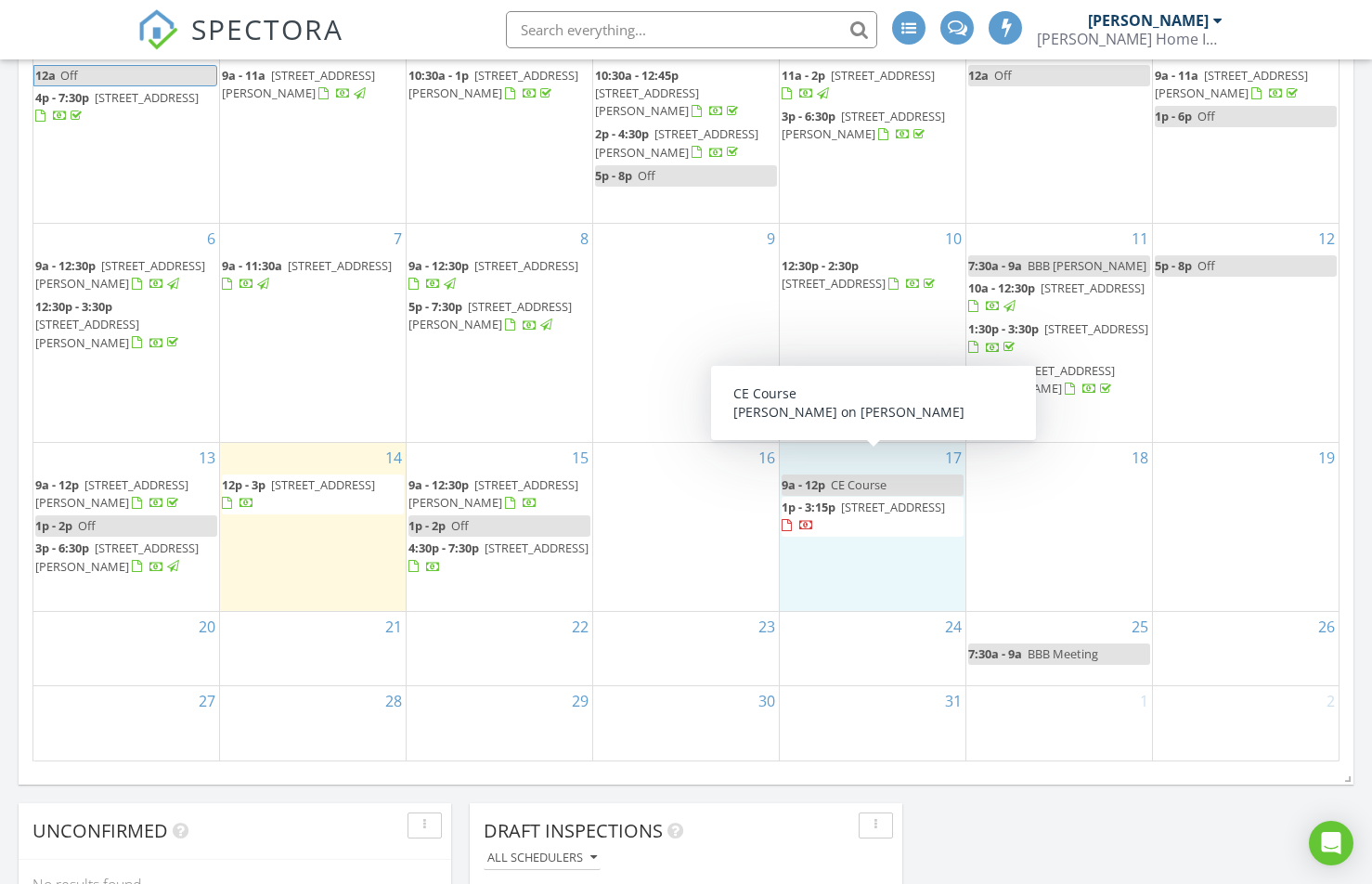 scroll, scrollTop: 1054, scrollLeft: 0, axis: vertical 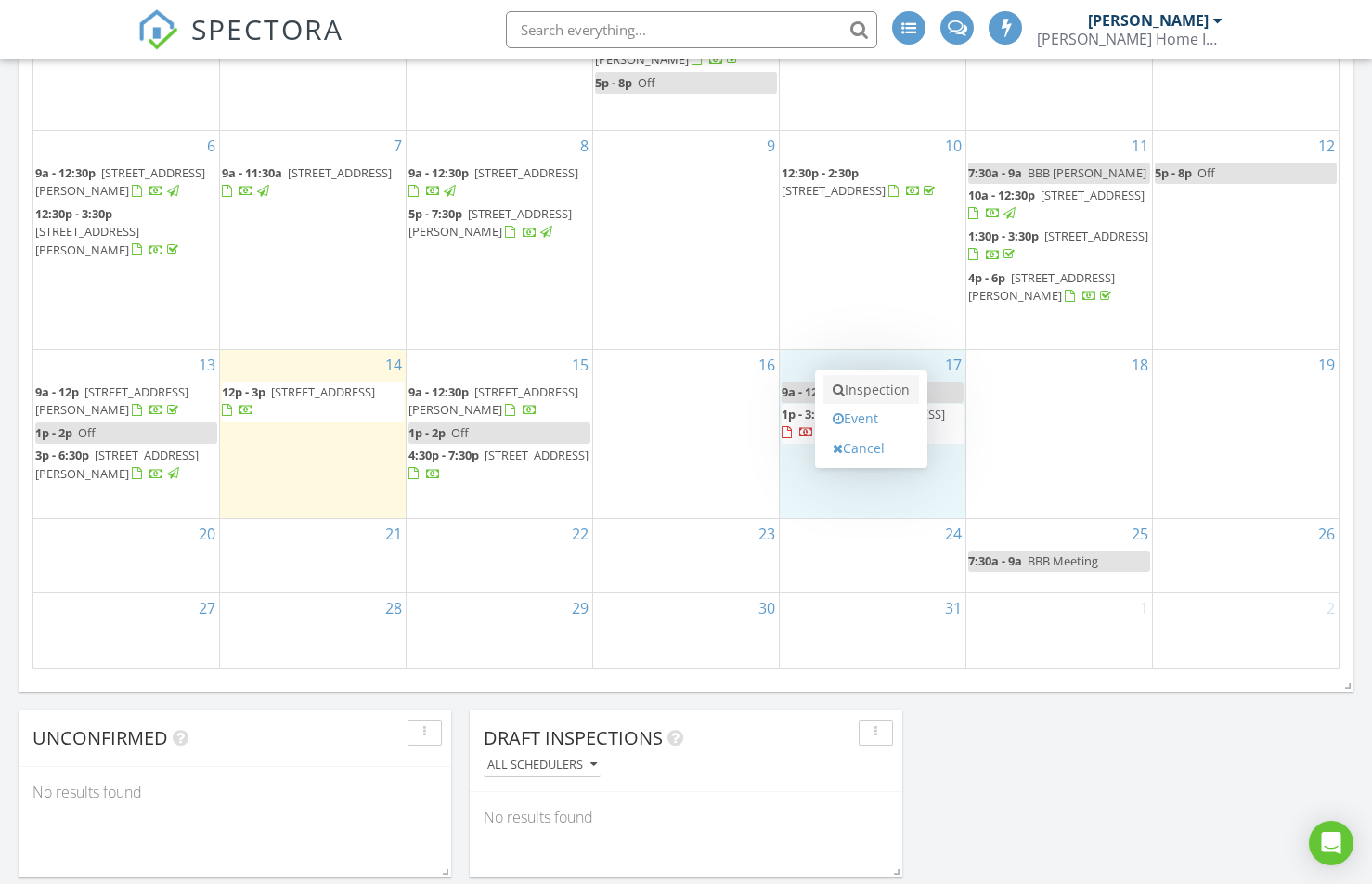 click on "Inspection" at bounding box center [871, 390] 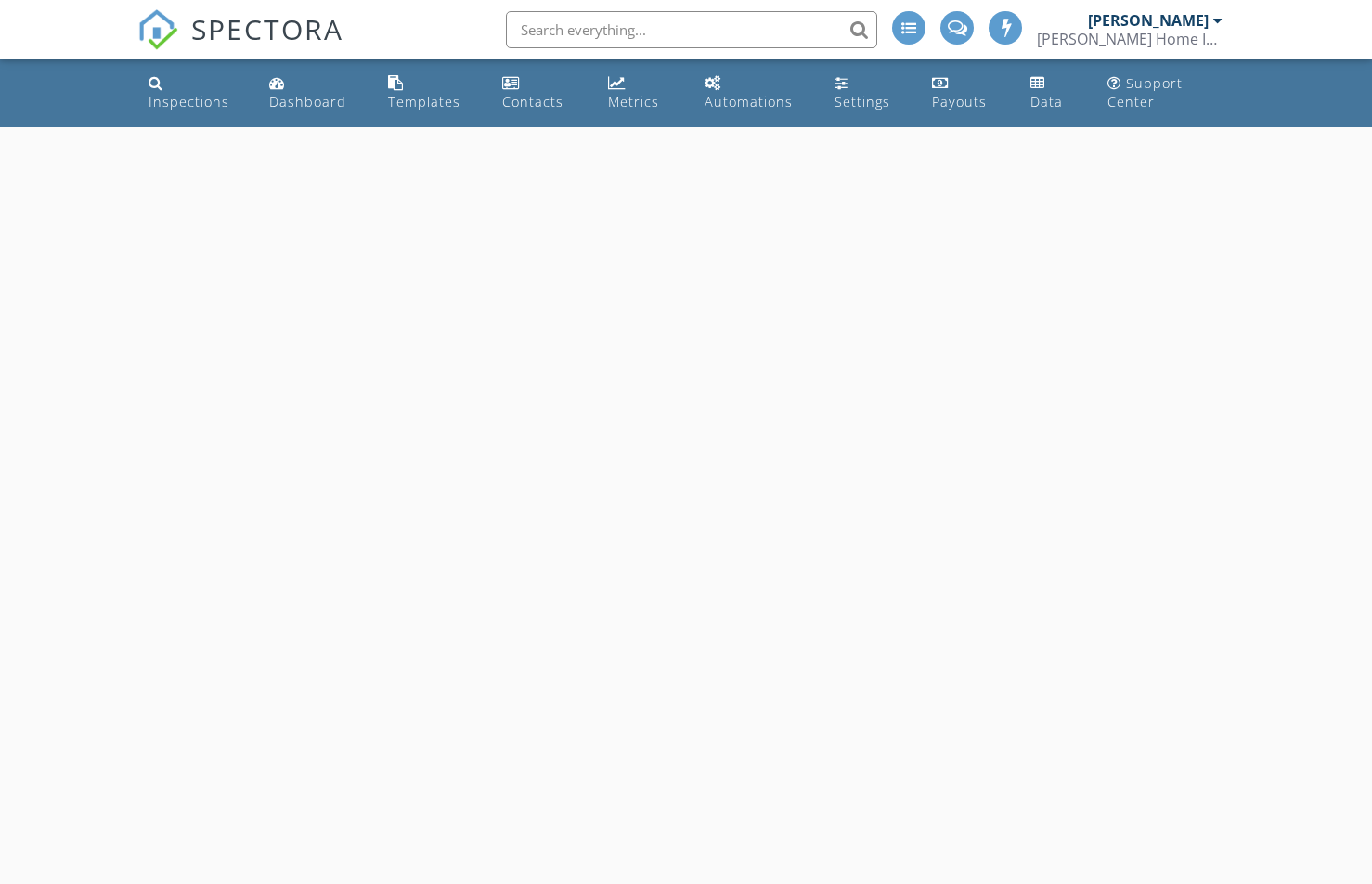 scroll, scrollTop: 0, scrollLeft: 0, axis: both 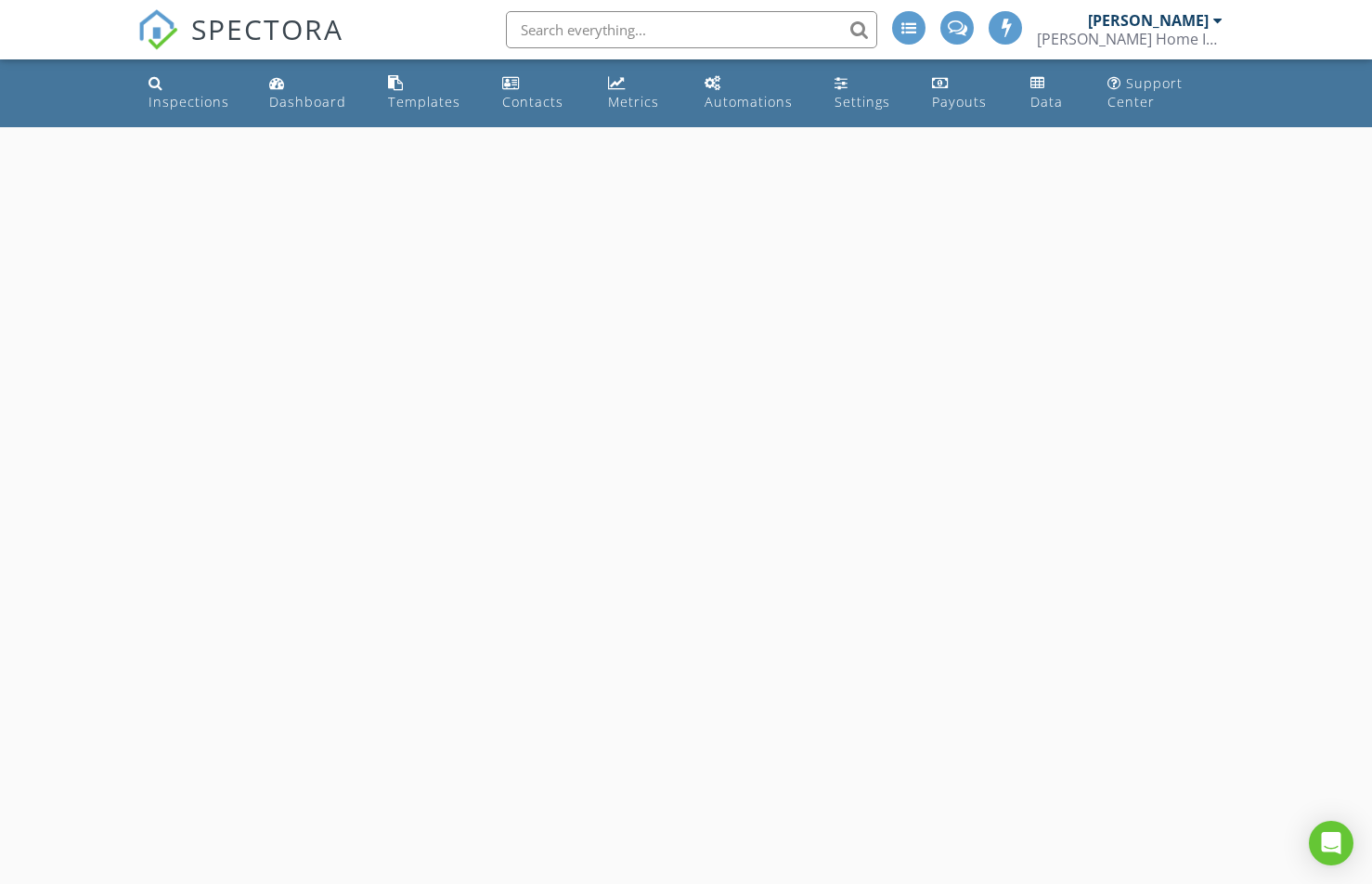 select on "6" 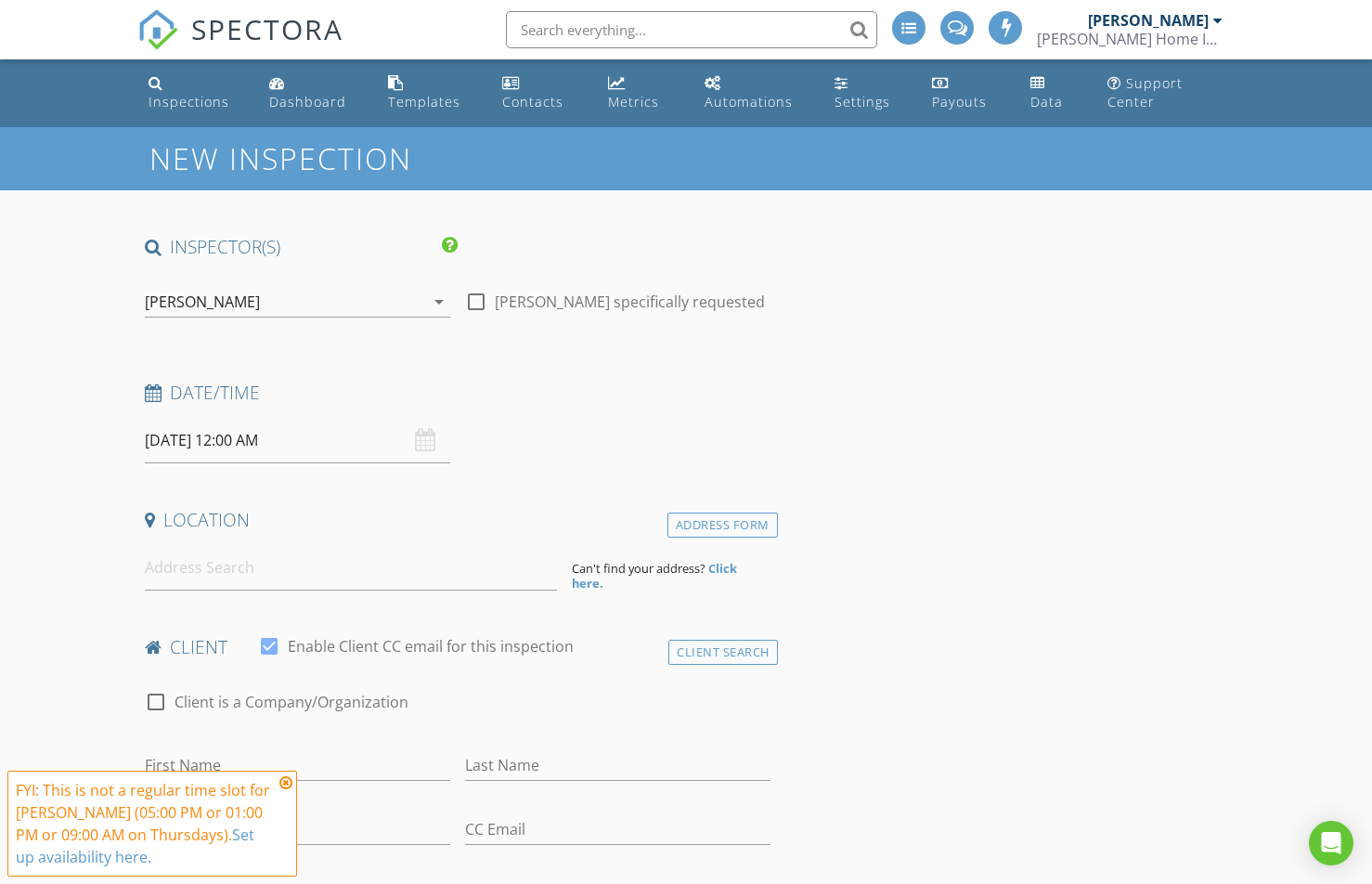 click on "07/17/2025 12:00 AM" at bounding box center (297, 440) 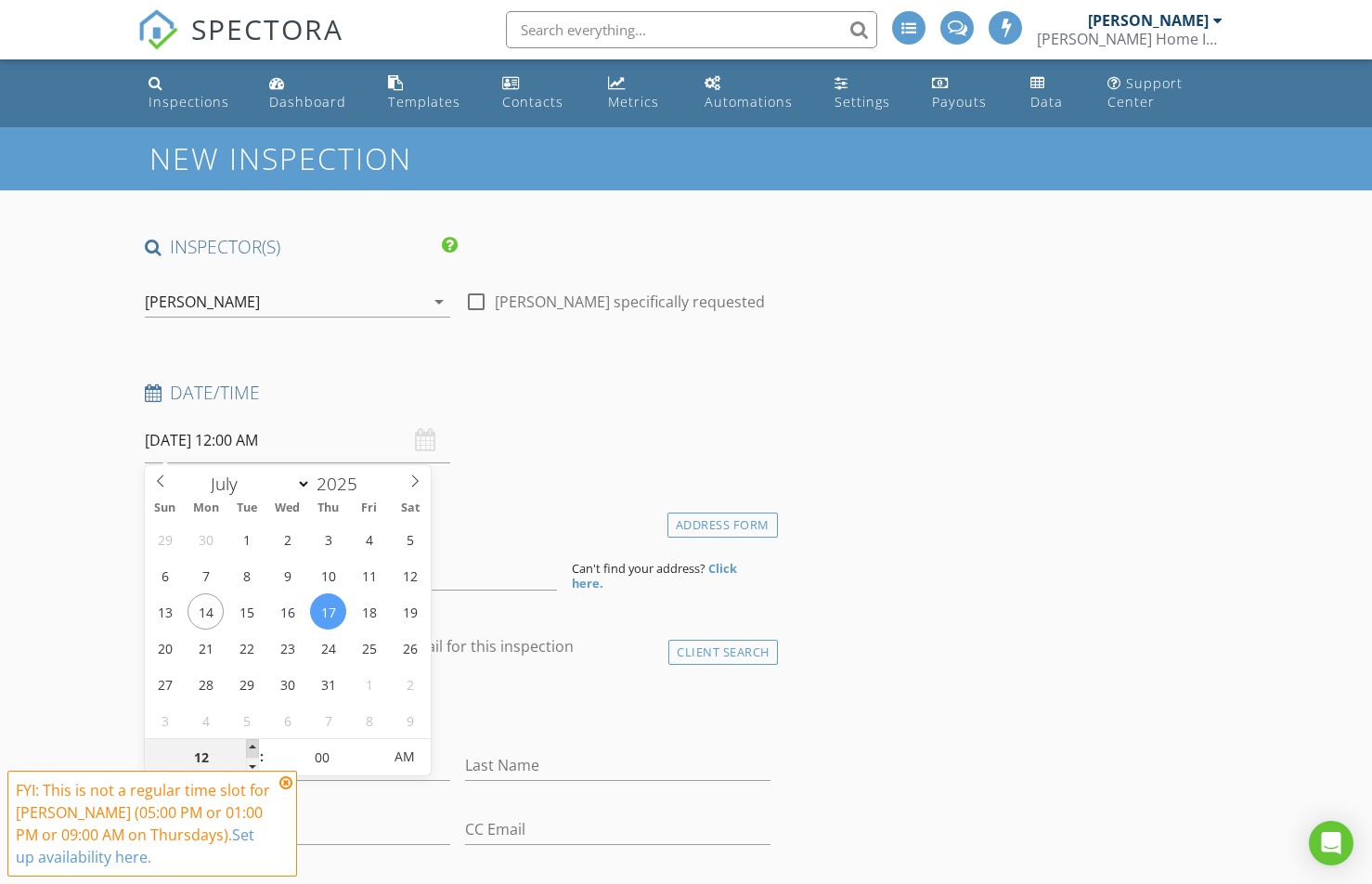 type on "01" 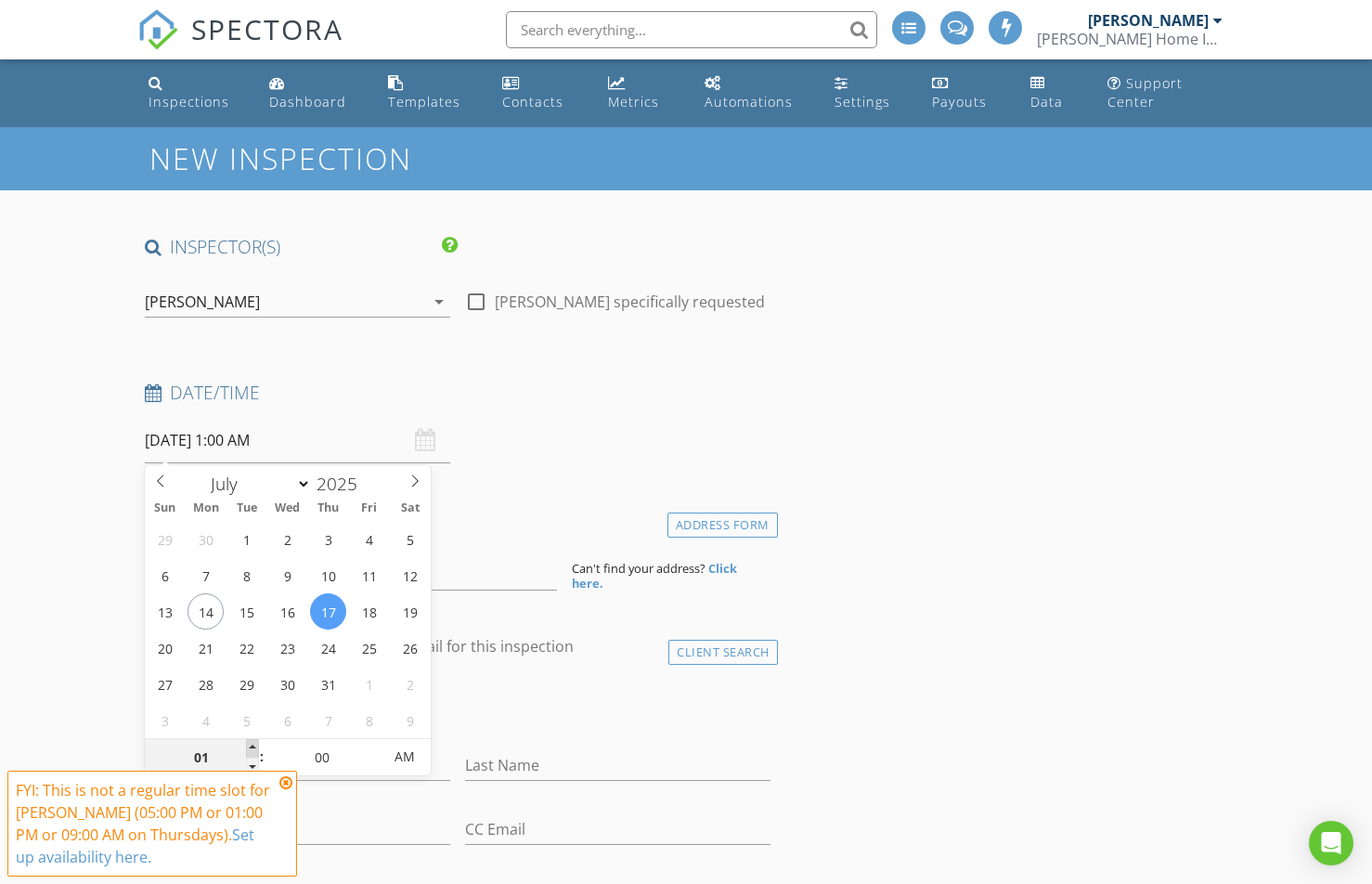click at bounding box center (252, 748) 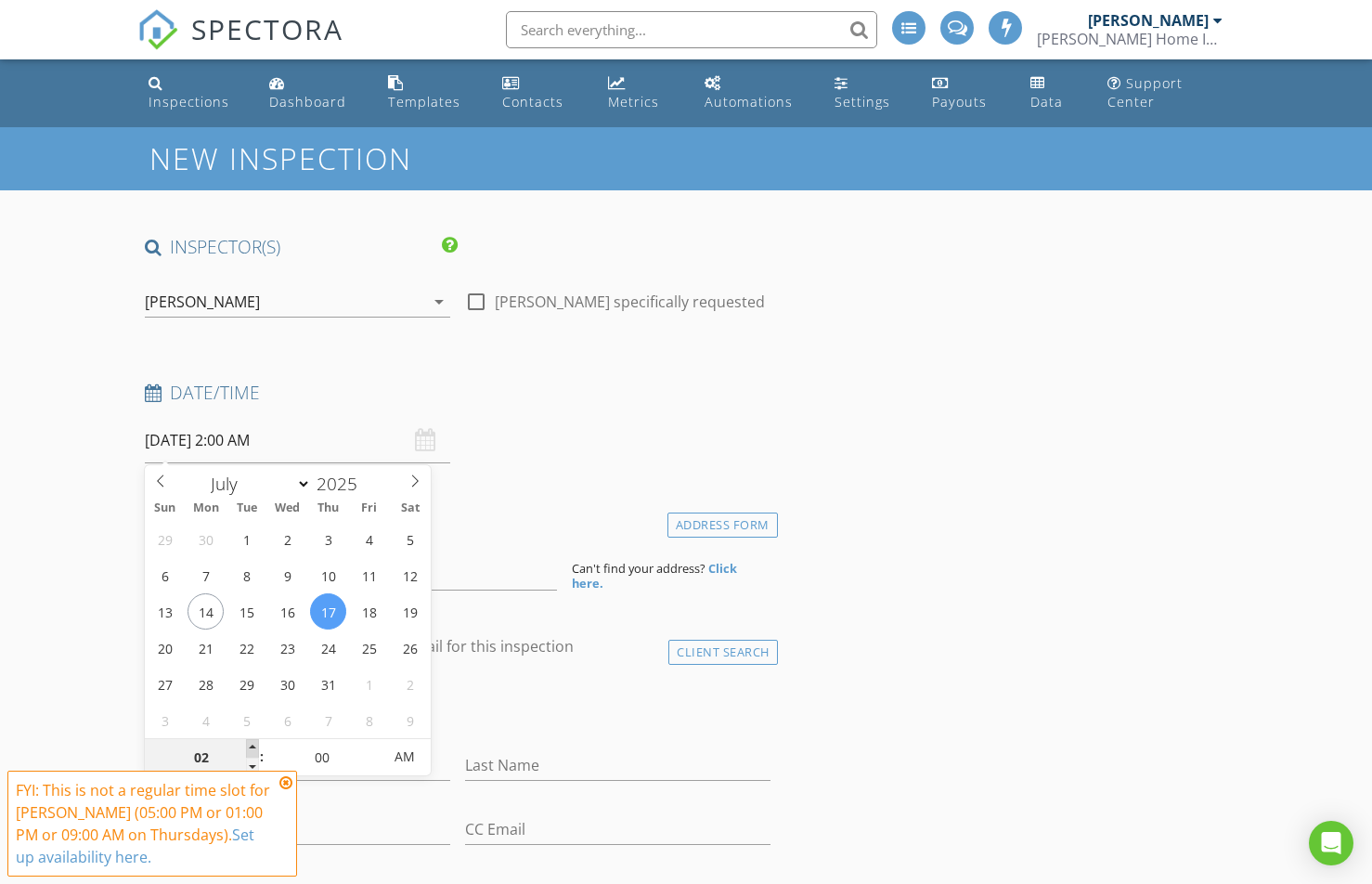 click at bounding box center (252, 748) 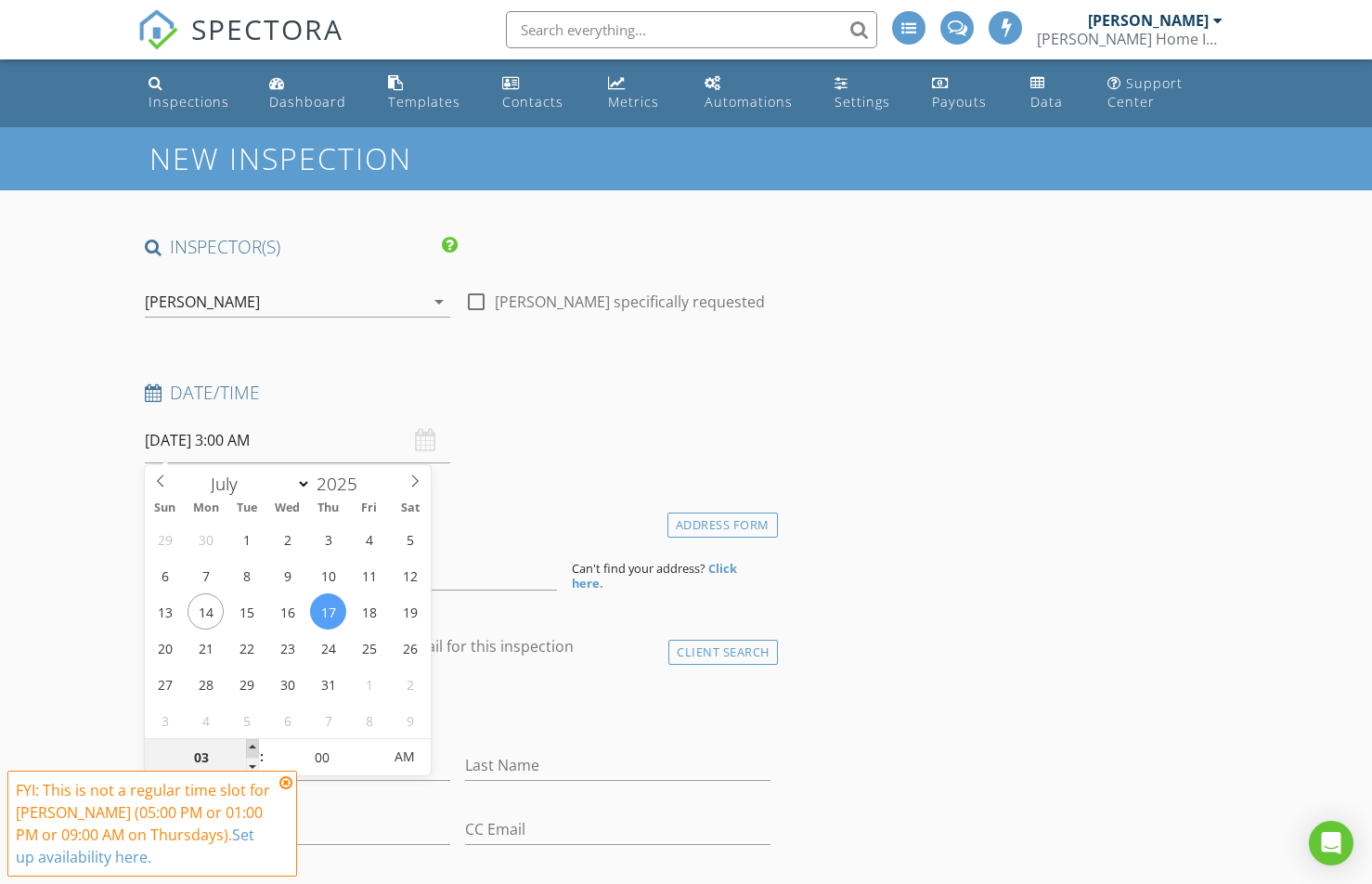 click at bounding box center [252, 748] 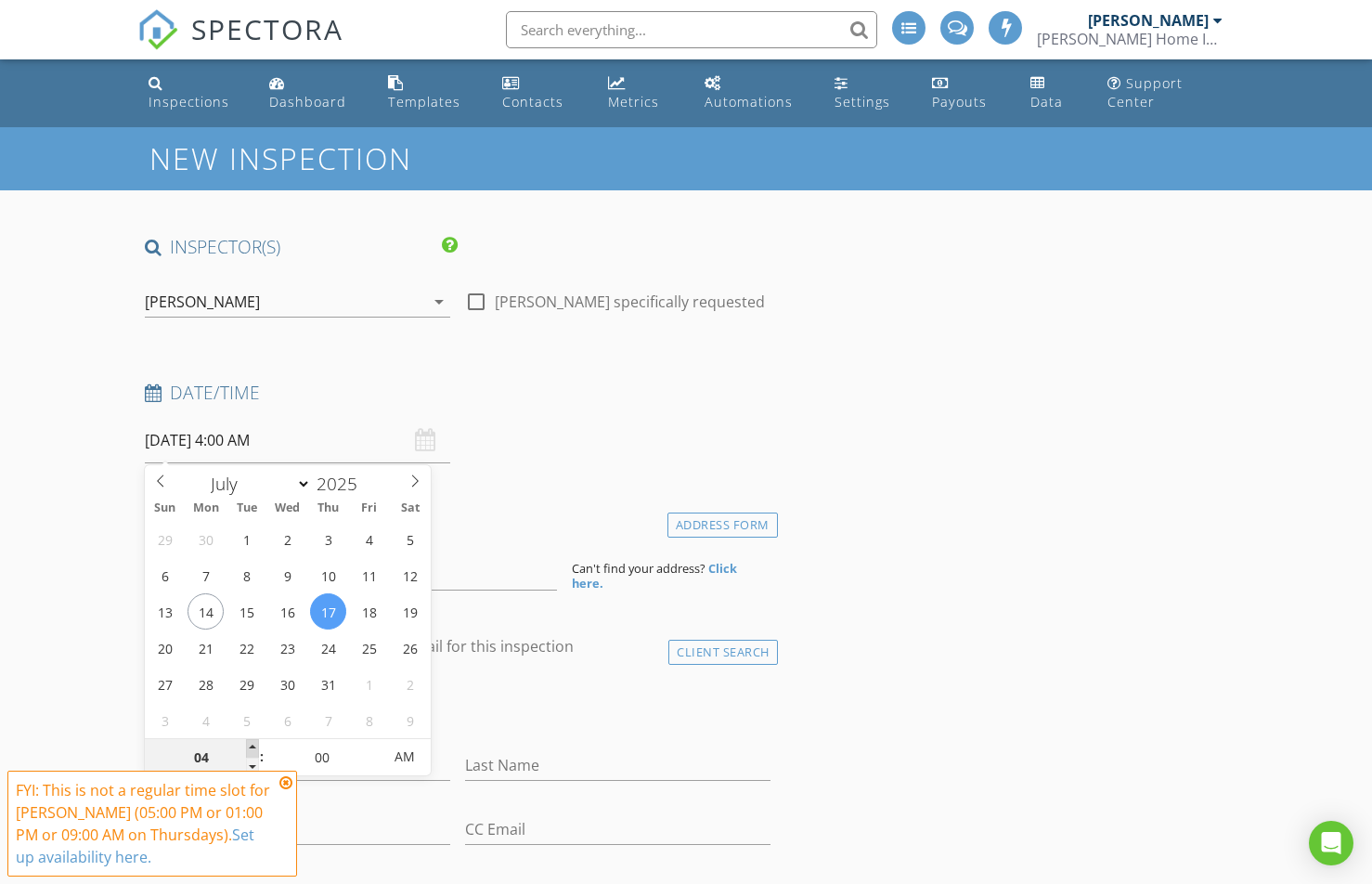 click at bounding box center (252, 748) 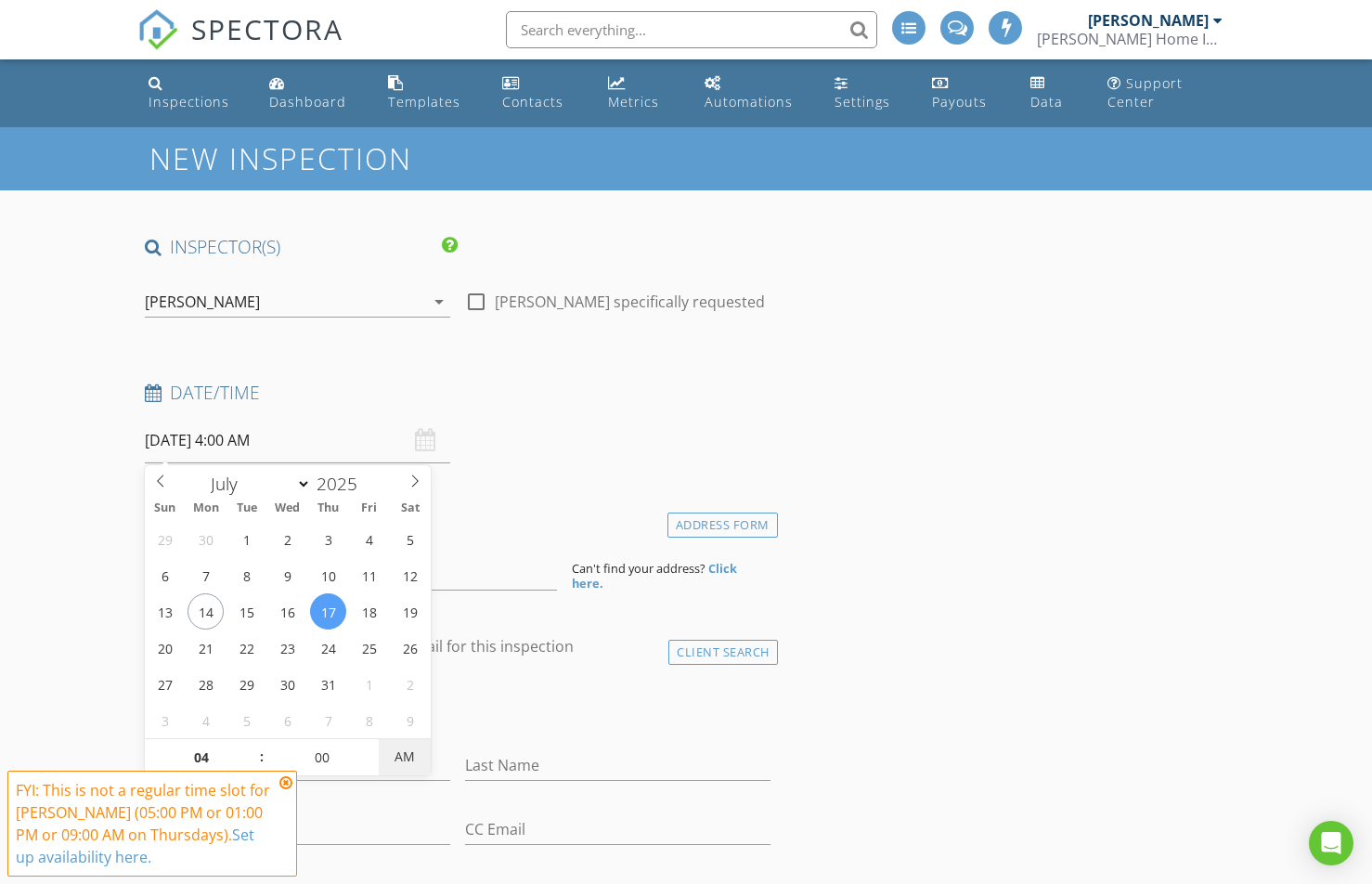 type on "07/17/2025 4:00 PM" 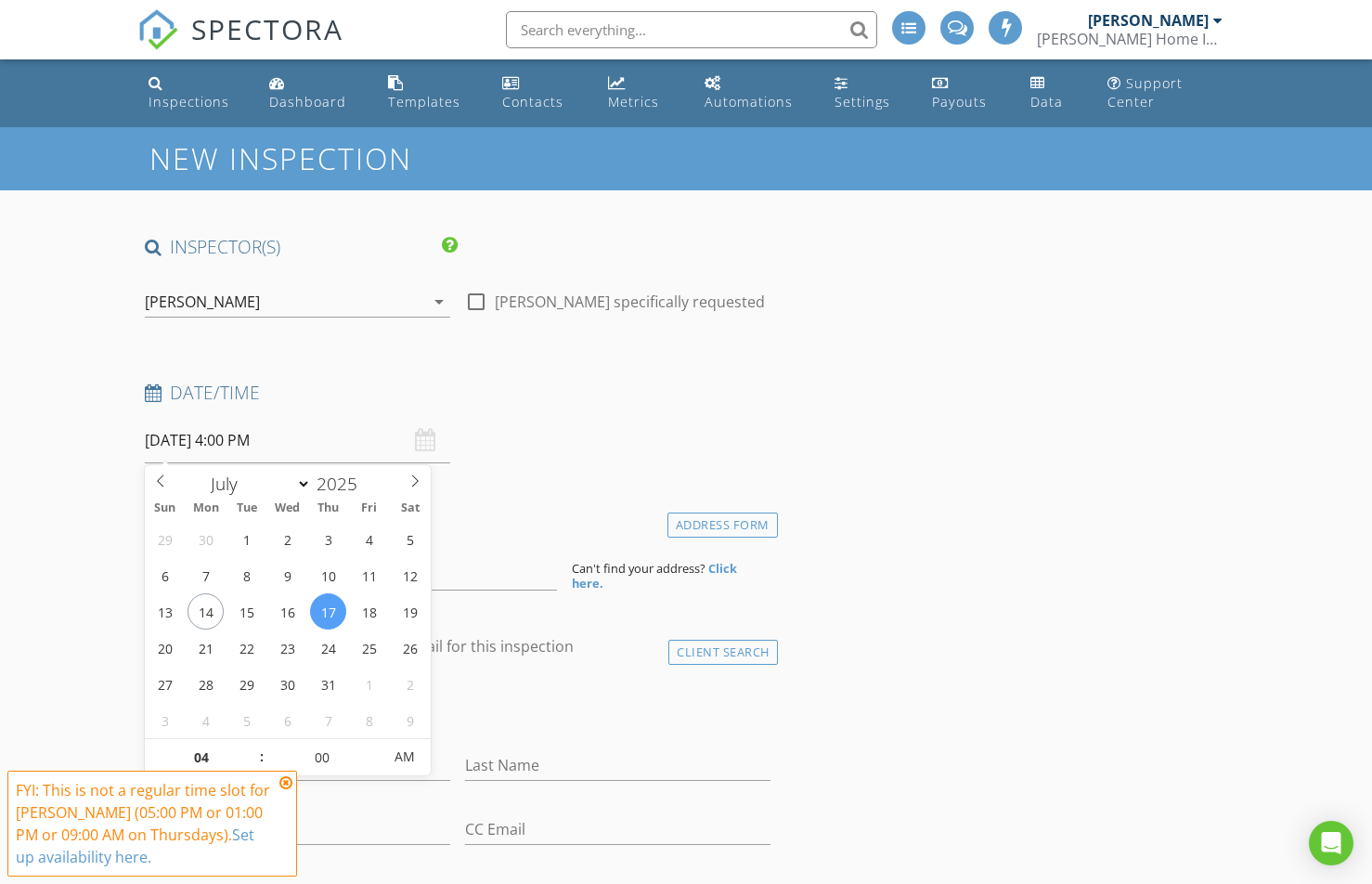 drag, startPoint x: 396, startPoint y: 758, endPoint x: 442, endPoint y: 738, distance: 50.159745 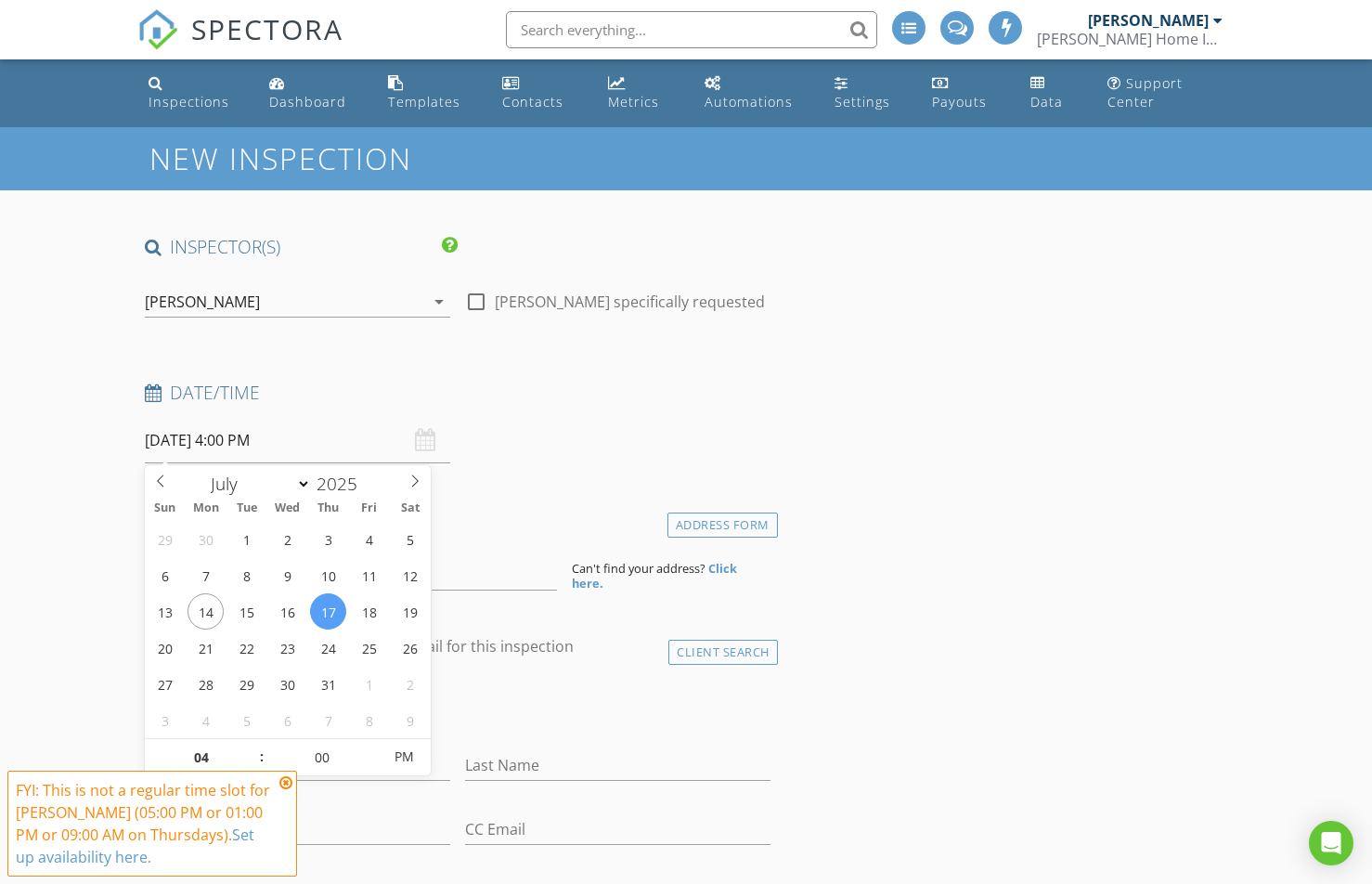 click at bounding box center [286, 783] 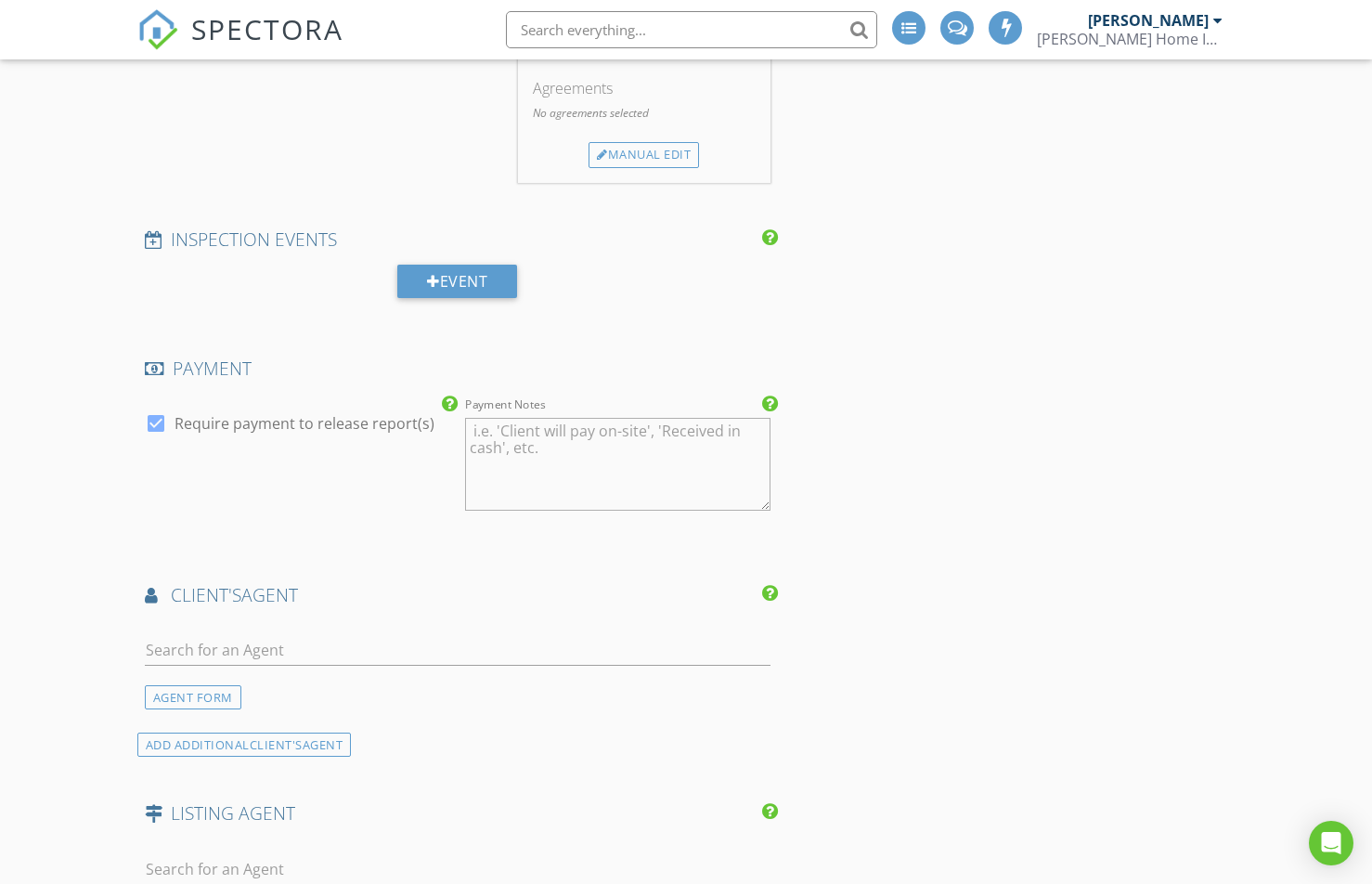 scroll, scrollTop: 1486, scrollLeft: 0, axis: vertical 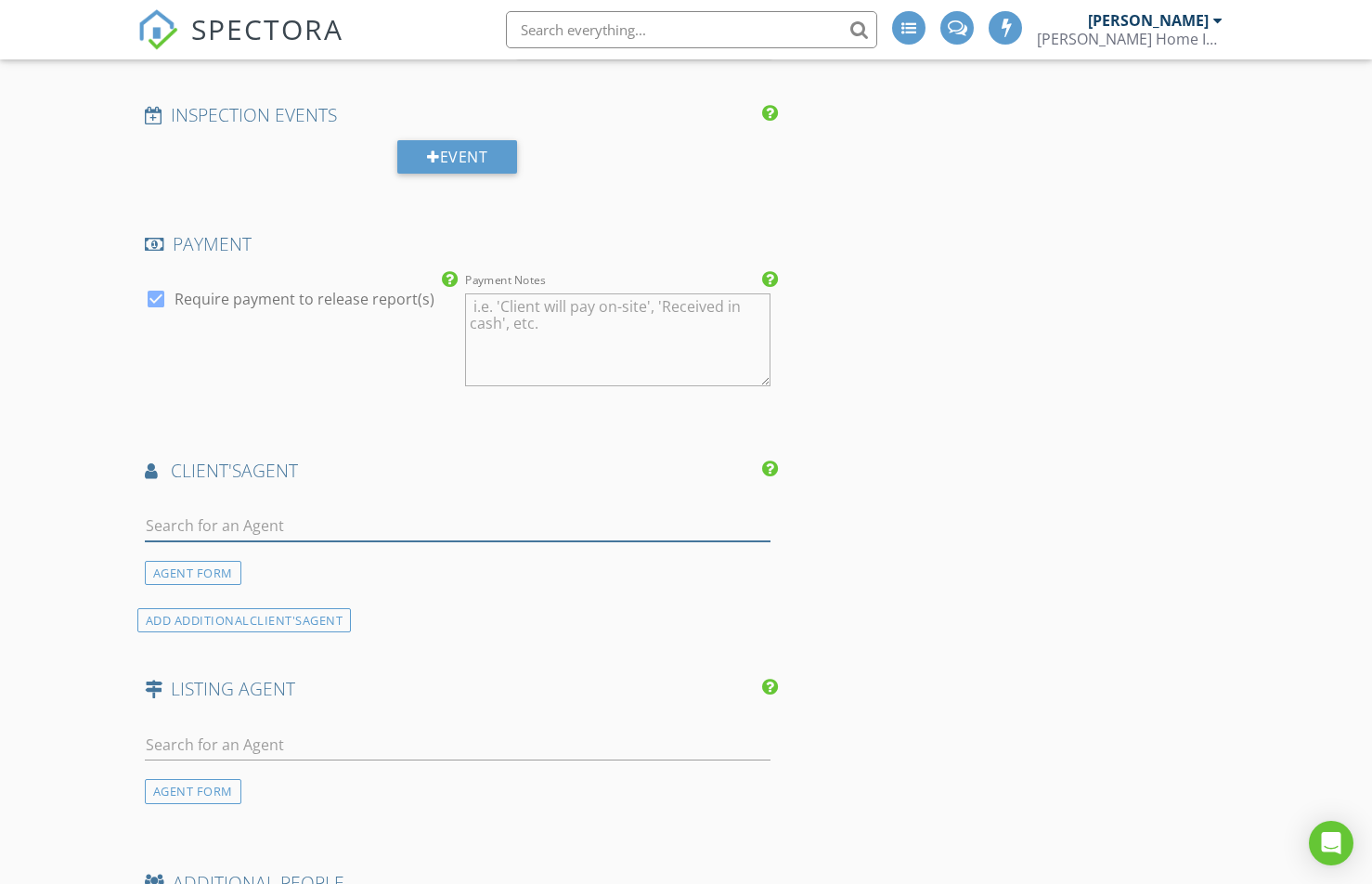click at bounding box center [458, 526] 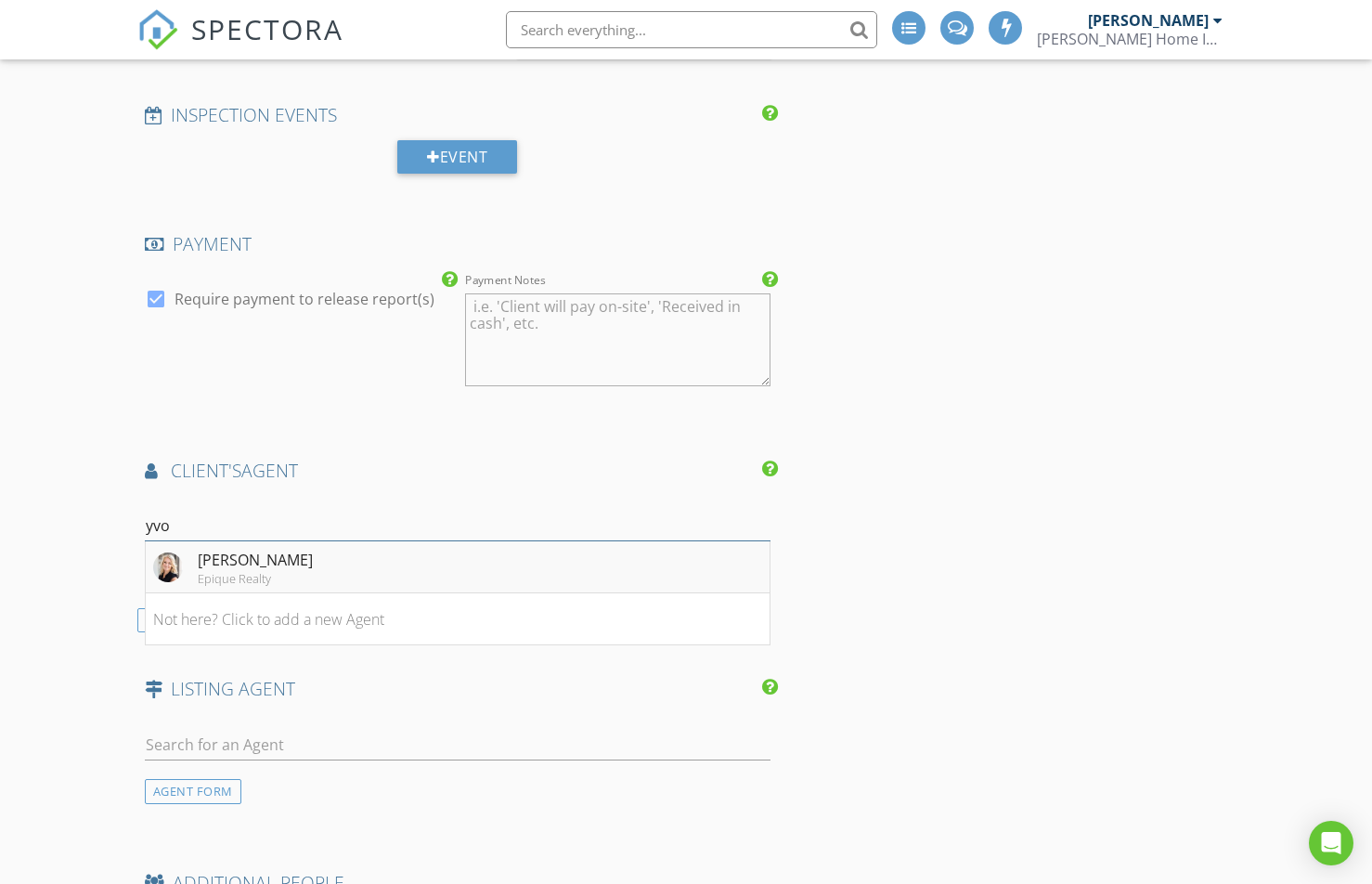 type on "yvo" 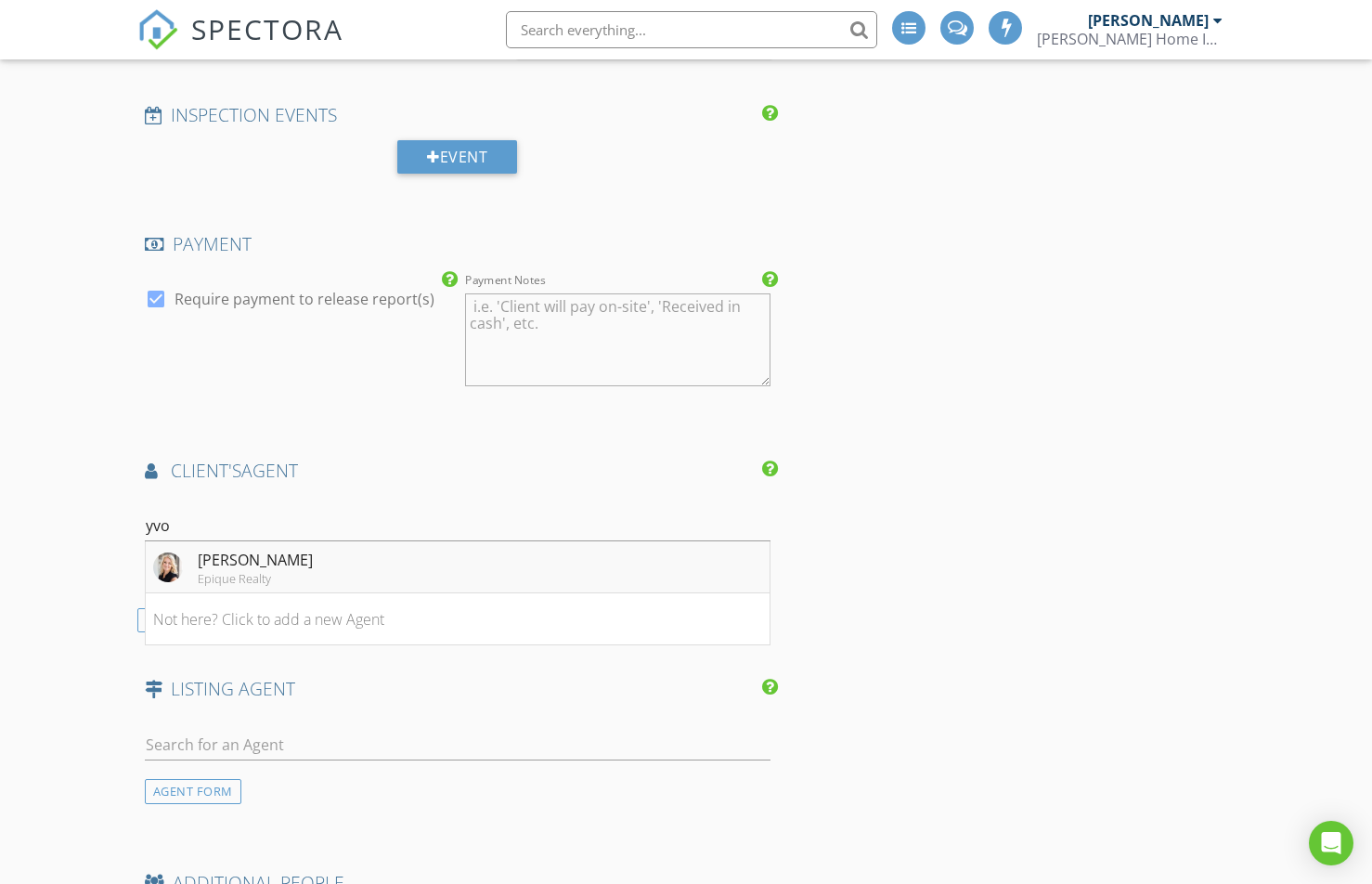 click on "Yvonne Zielinski
Epique Realty" at bounding box center (458, 567) 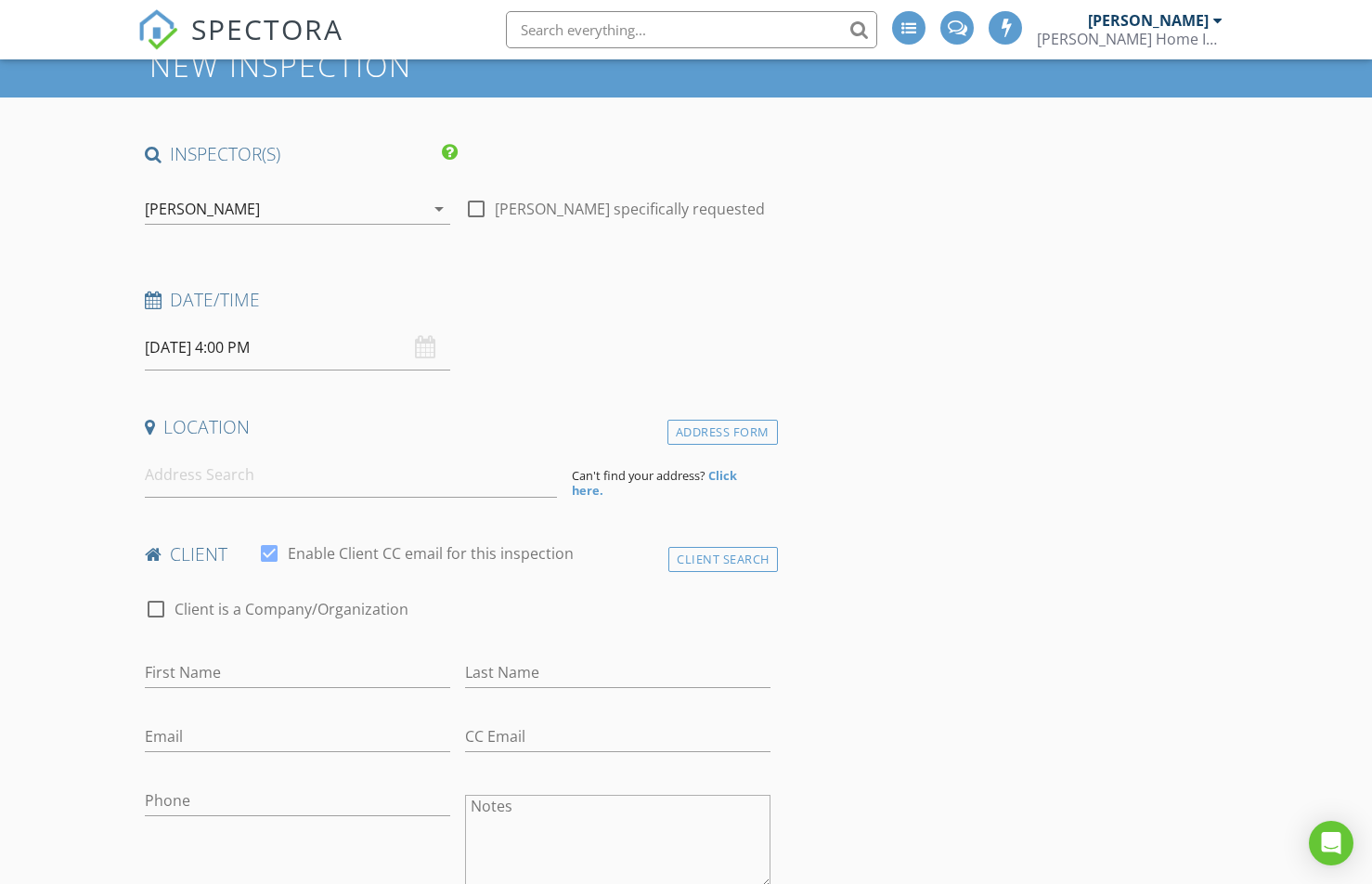 scroll, scrollTop: 0, scrollLeft: 0, axis: both 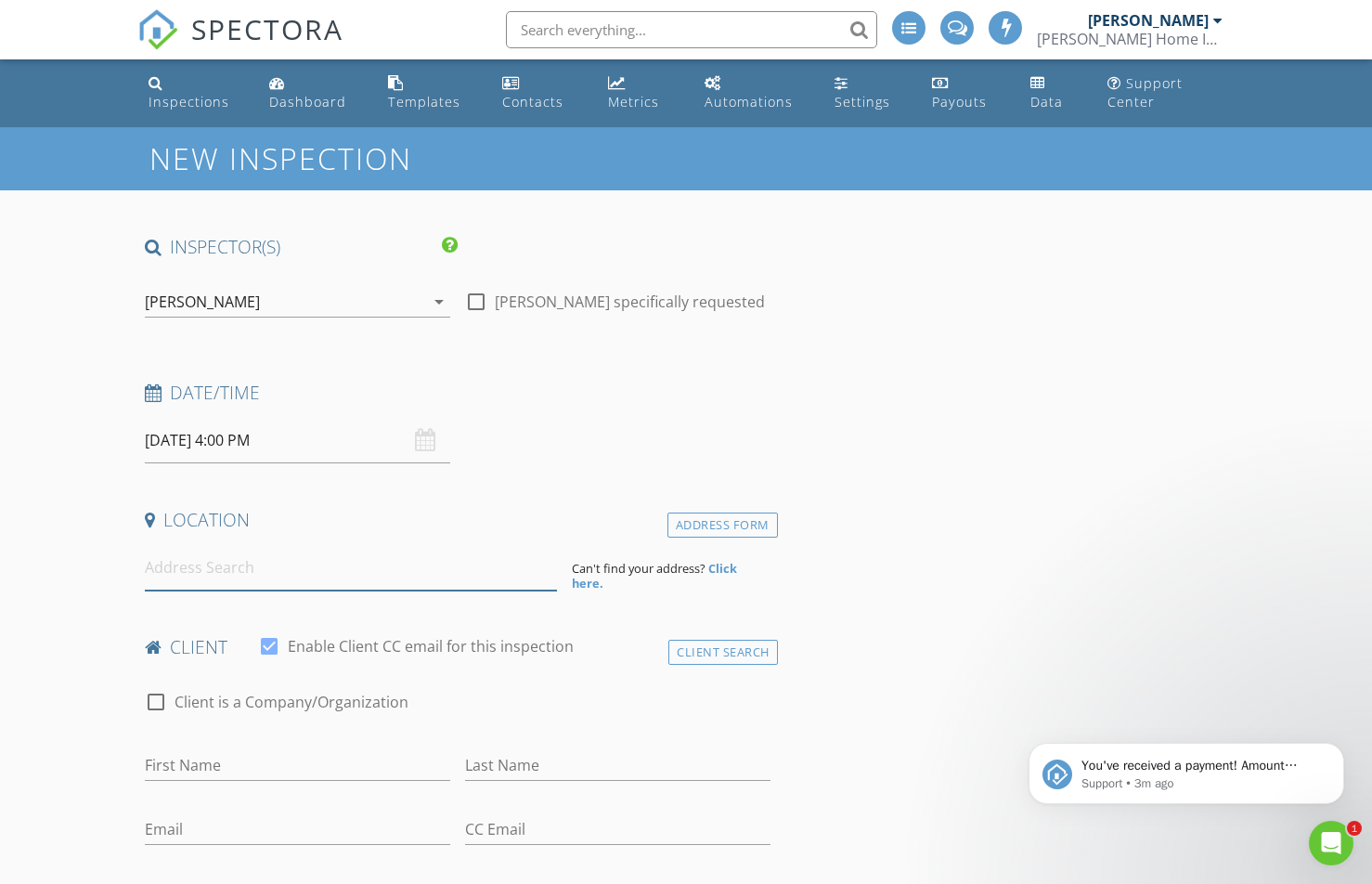 click at bounding box center (351, 567) 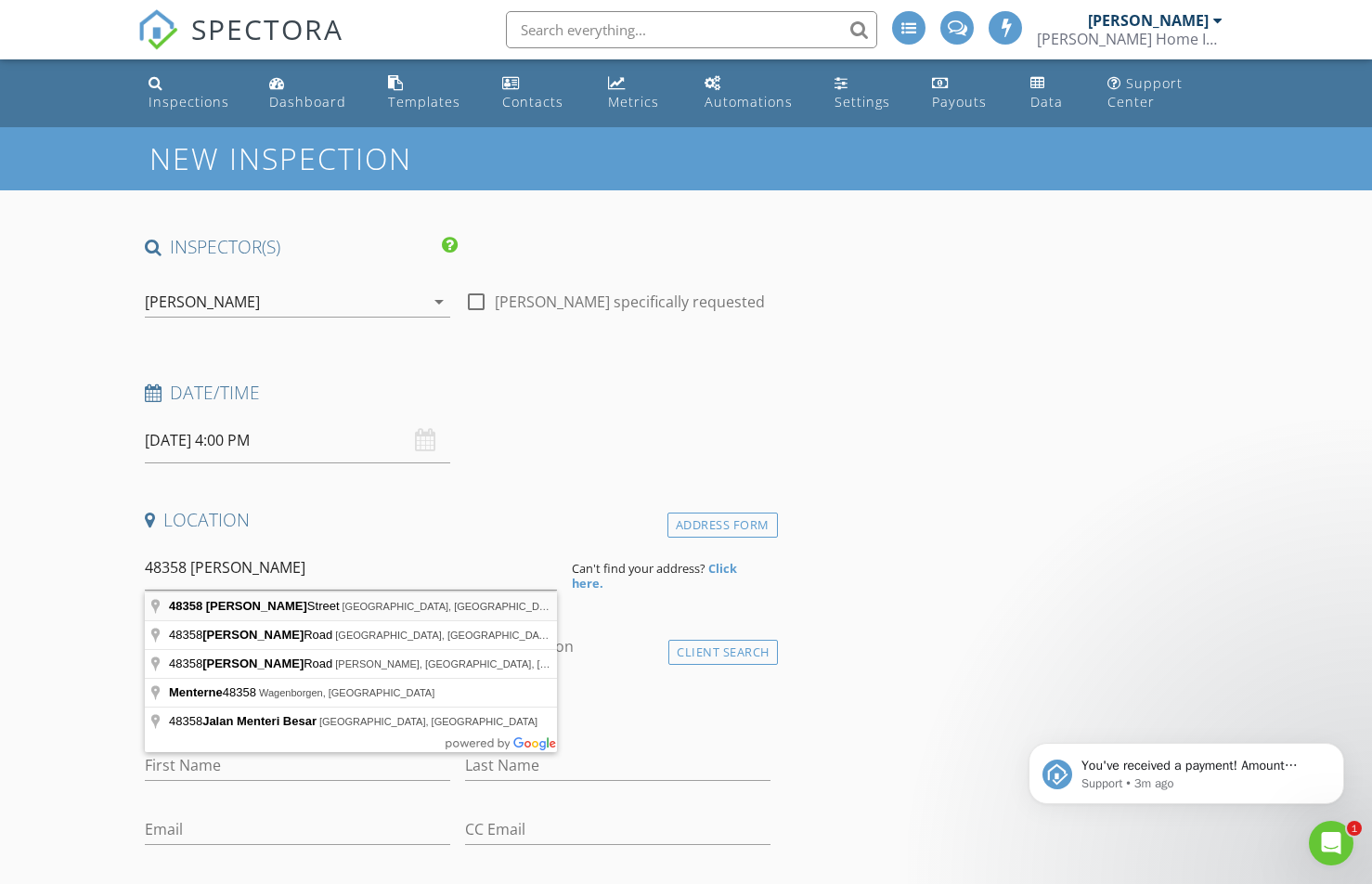 type on "48358 Menter Street, New Baltimore, MI, USA" 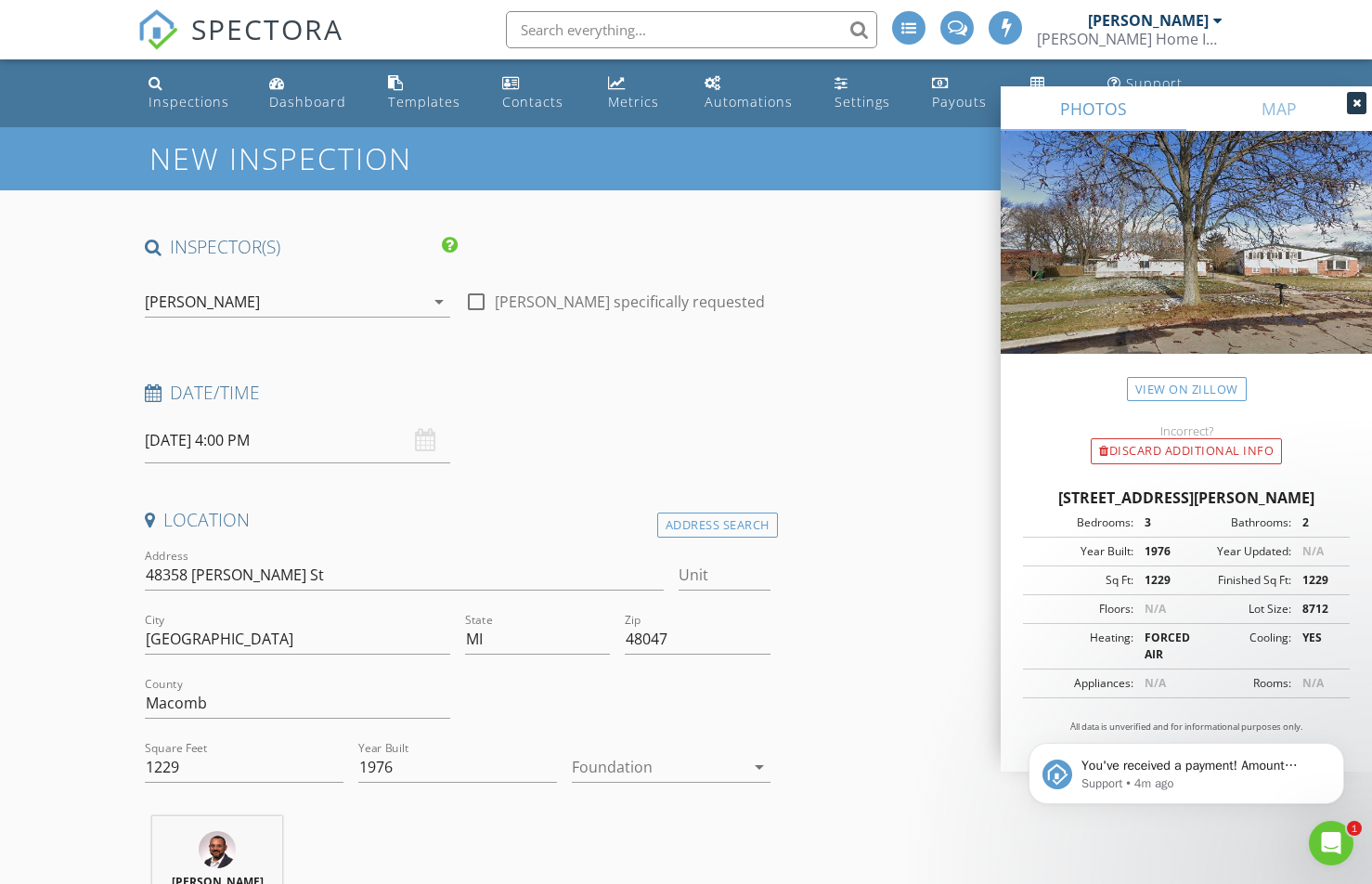 scroll, scrollTop: 279, scrollLeft: 0, axis: vertical 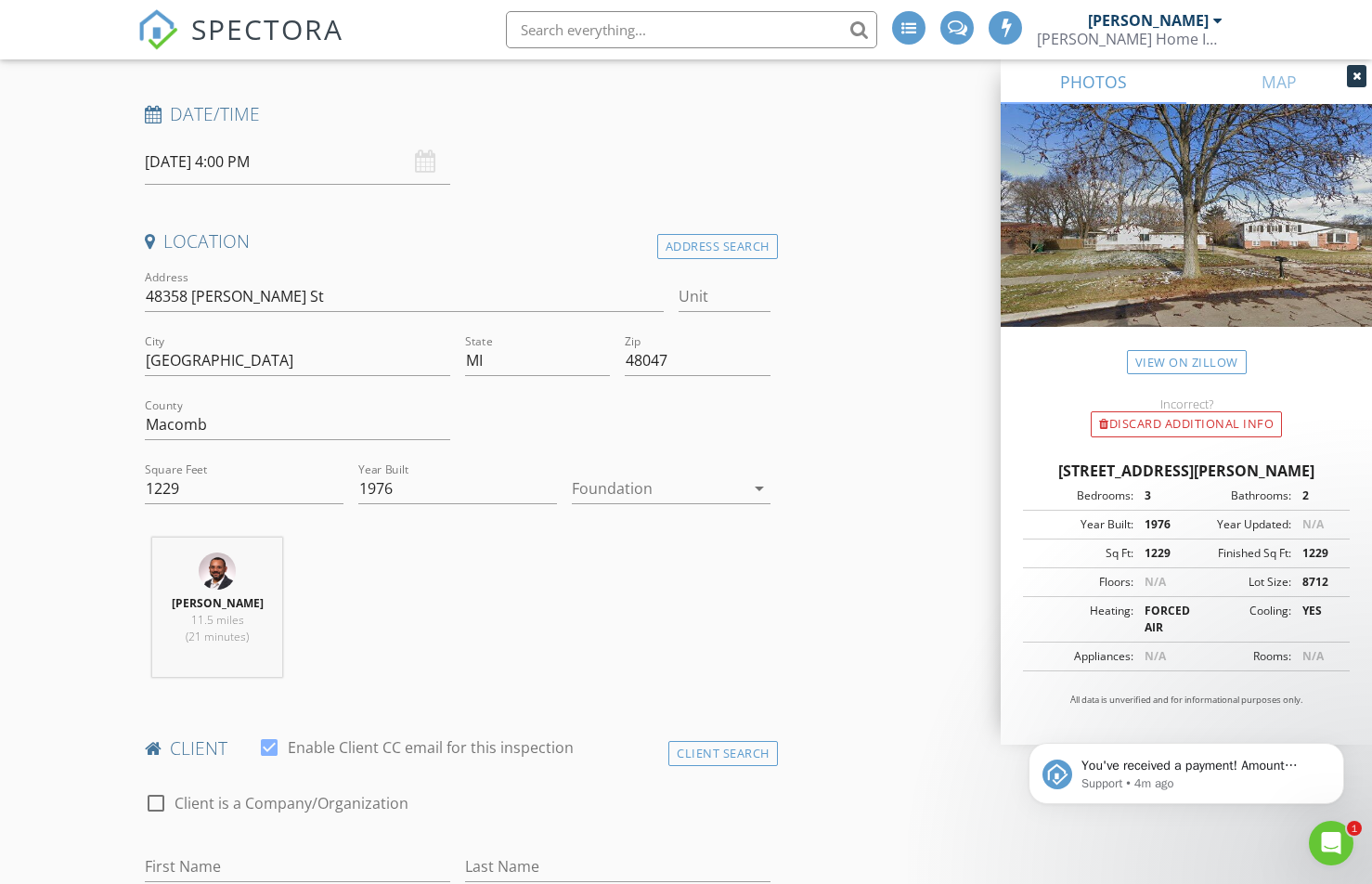 click at bounding box center (658, 488) 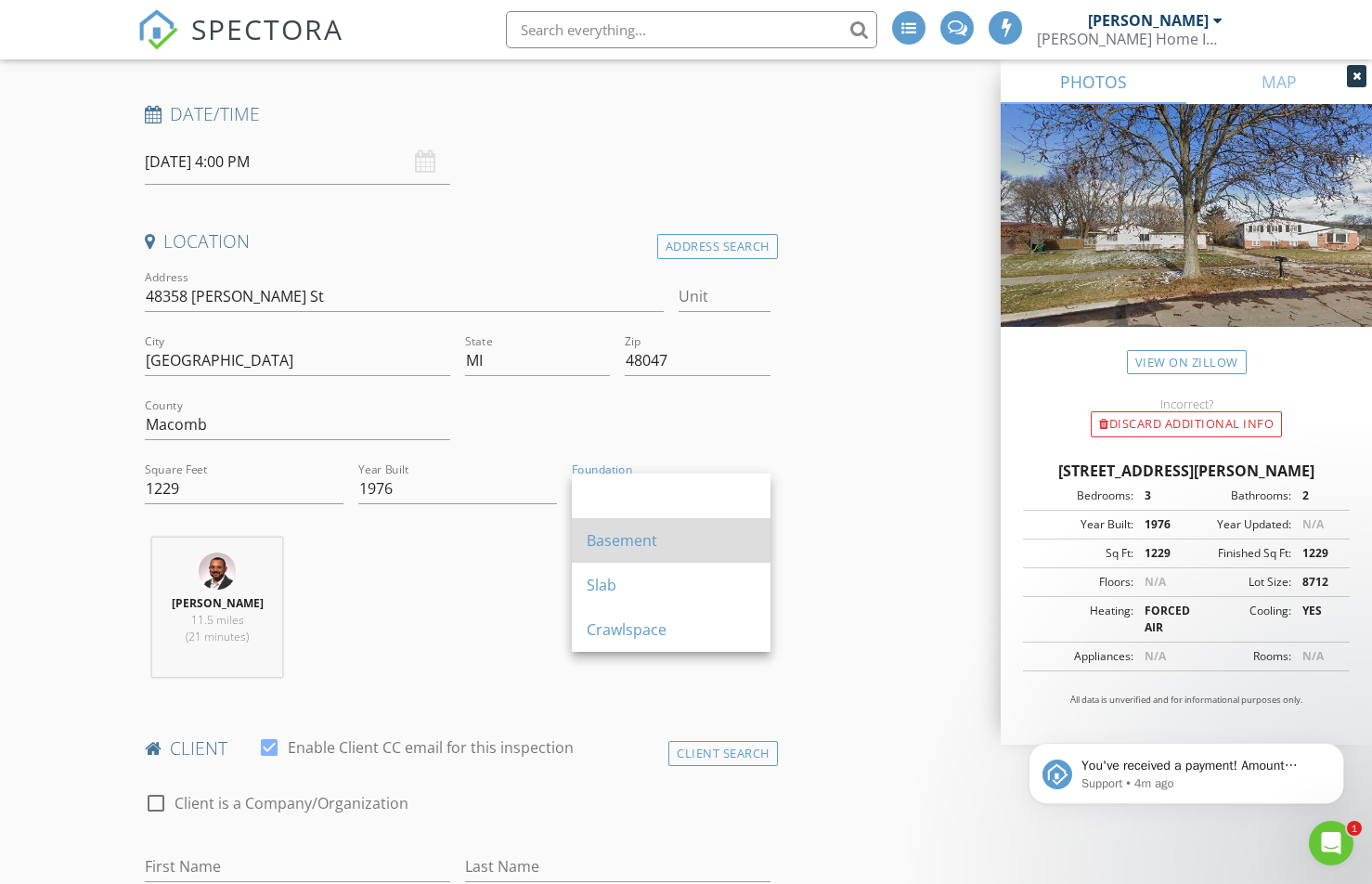 click on "Basement" at bounding box center [671, 540] 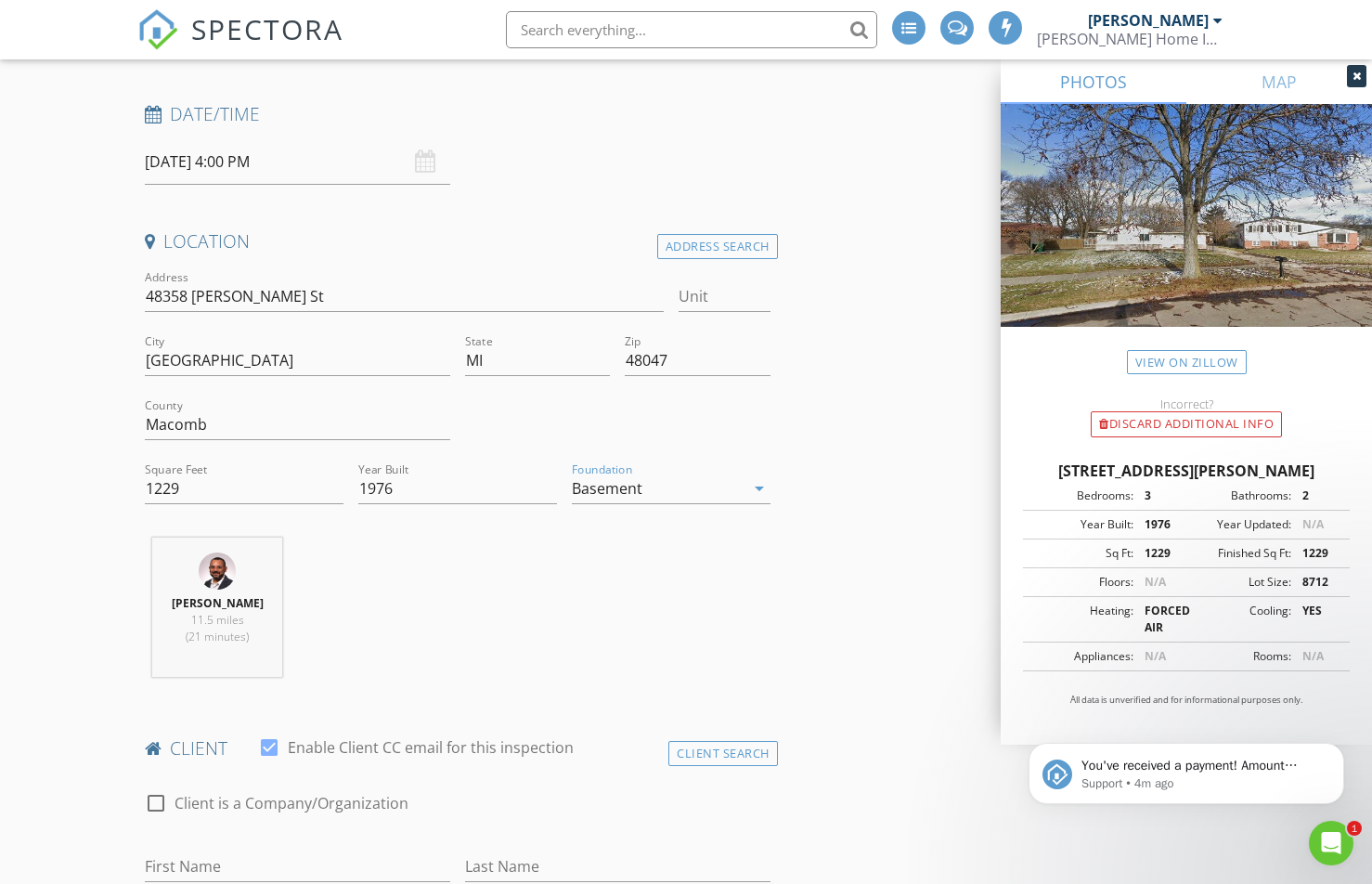 click on "Jay Suarez     11.5 miles     (21 minutes)" at bounding box center [458, 615] 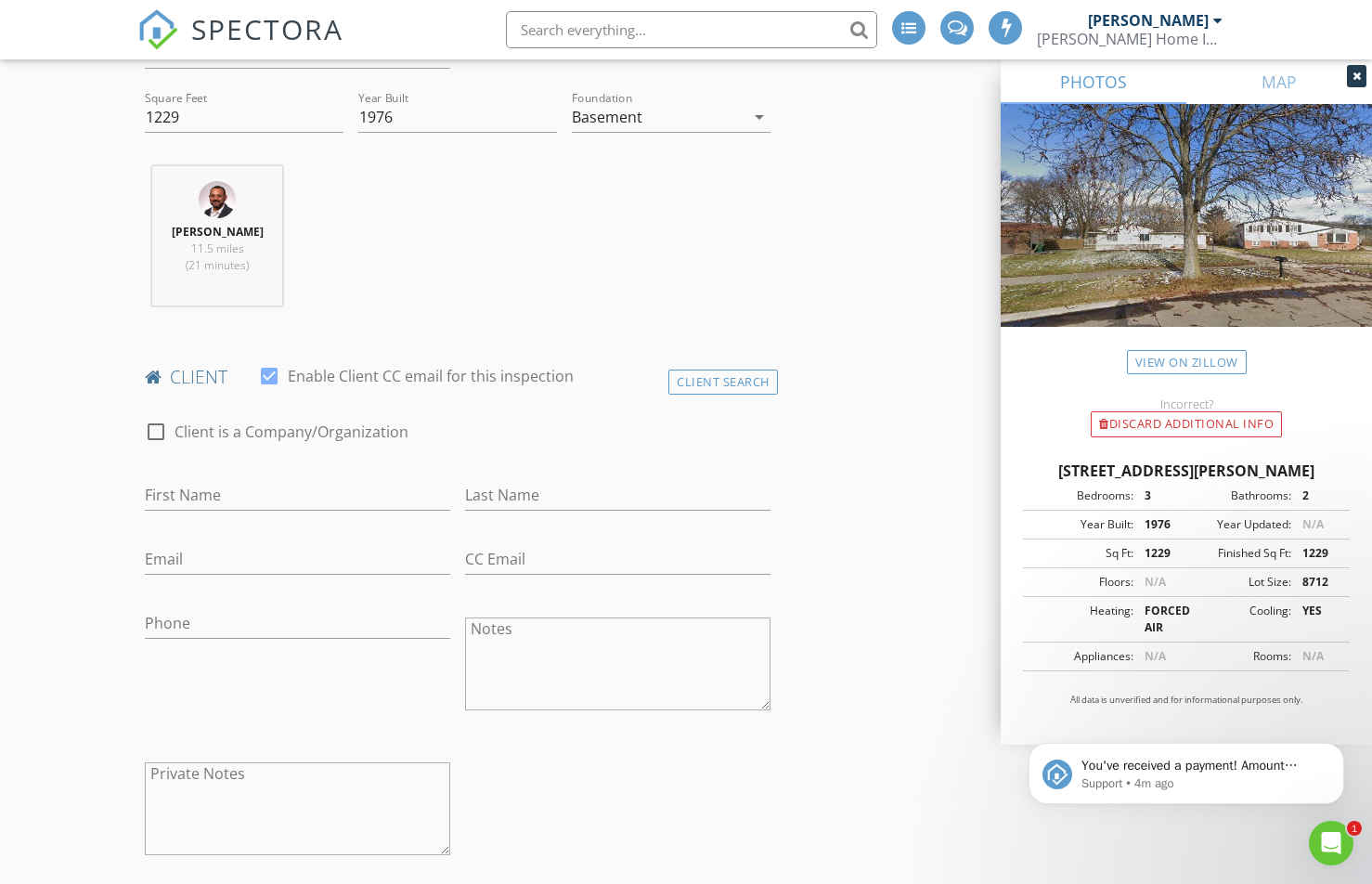 scroll, scrollTop: 743, scrollLeft: 0, axis: vertical 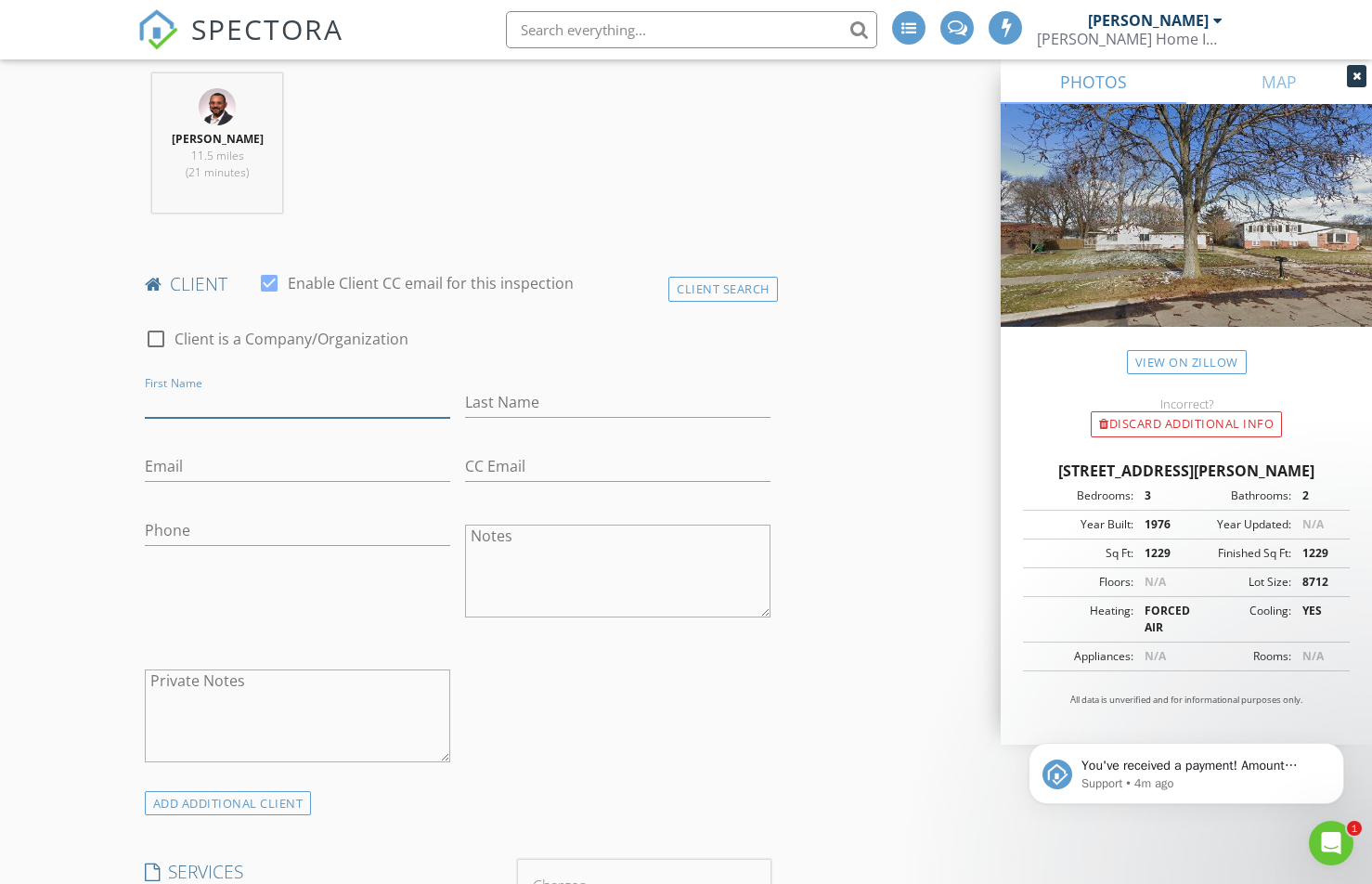 click on "First Name" at bounding box center [297, 402] 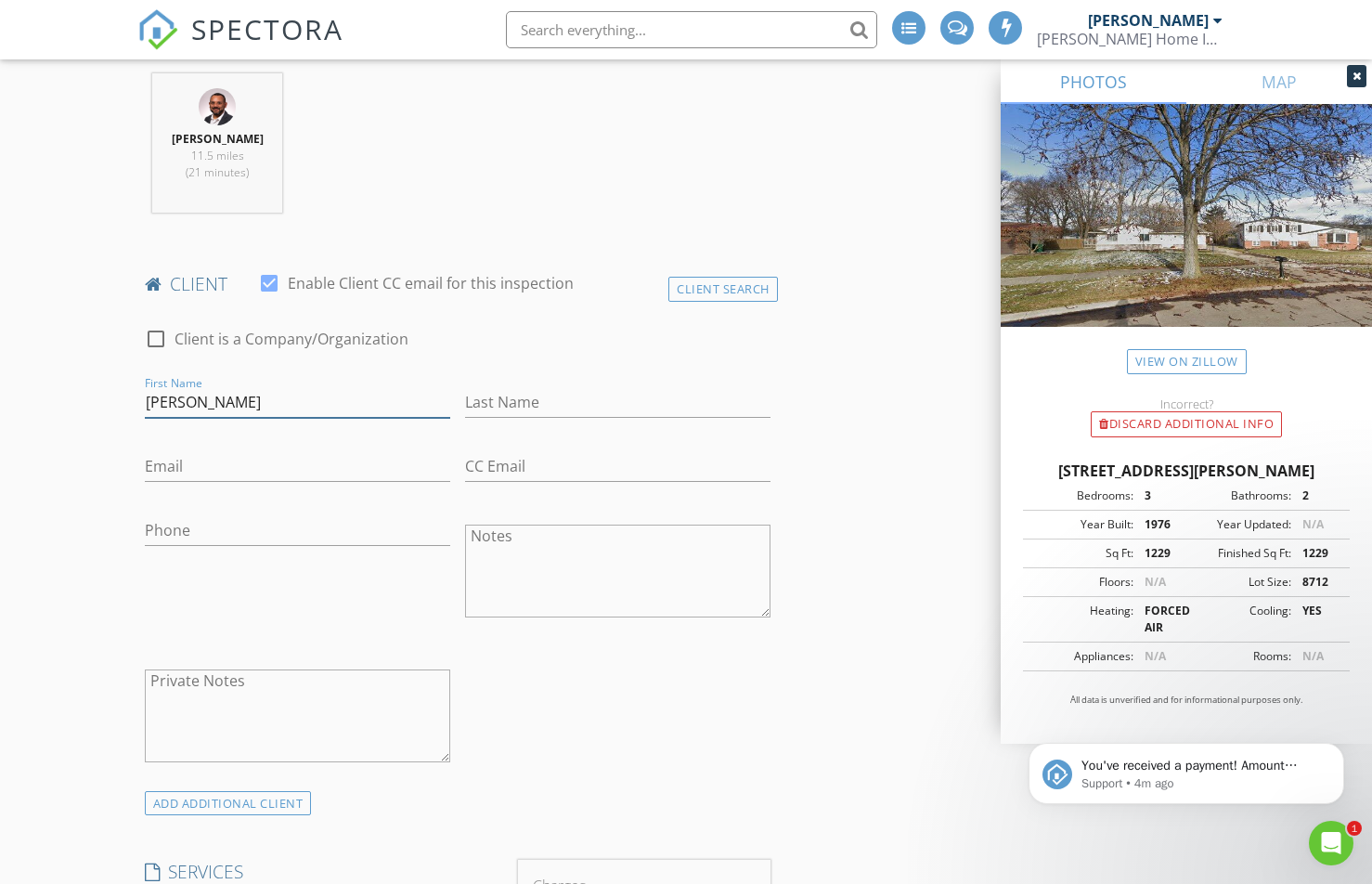 type on "Derek" 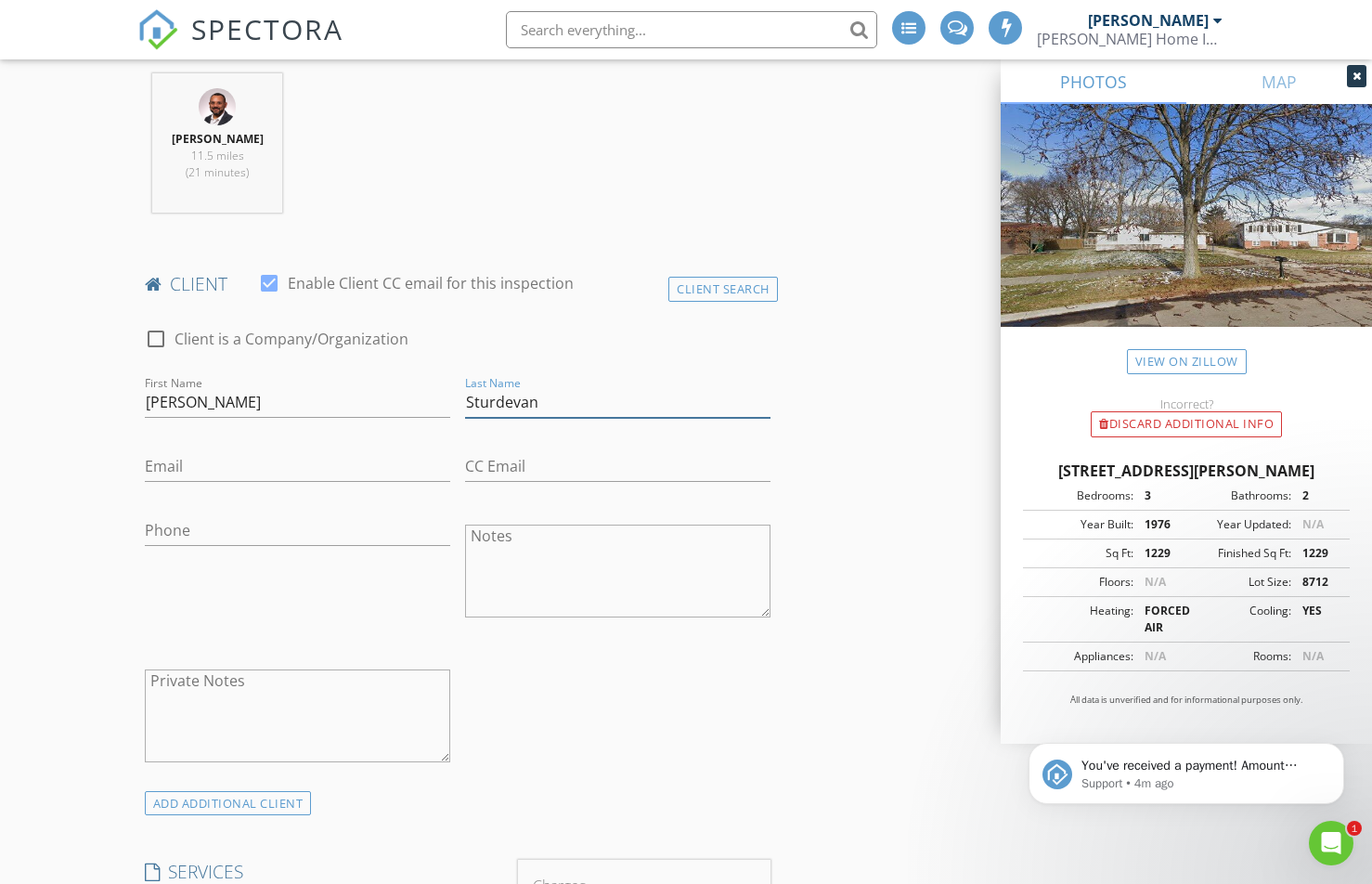 type on "Sturdevan" 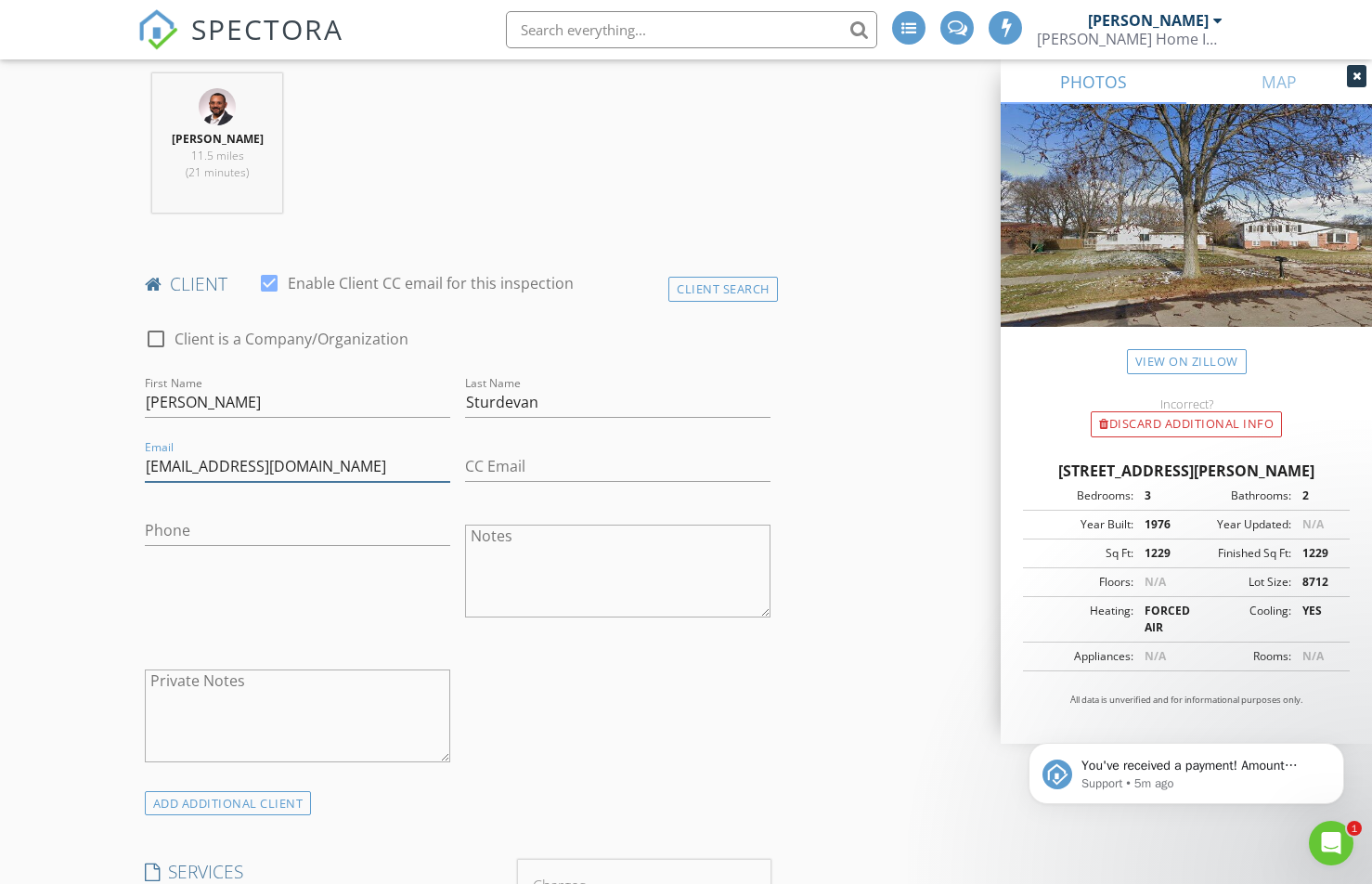 type on "dereksturdevan@yahoo.com" 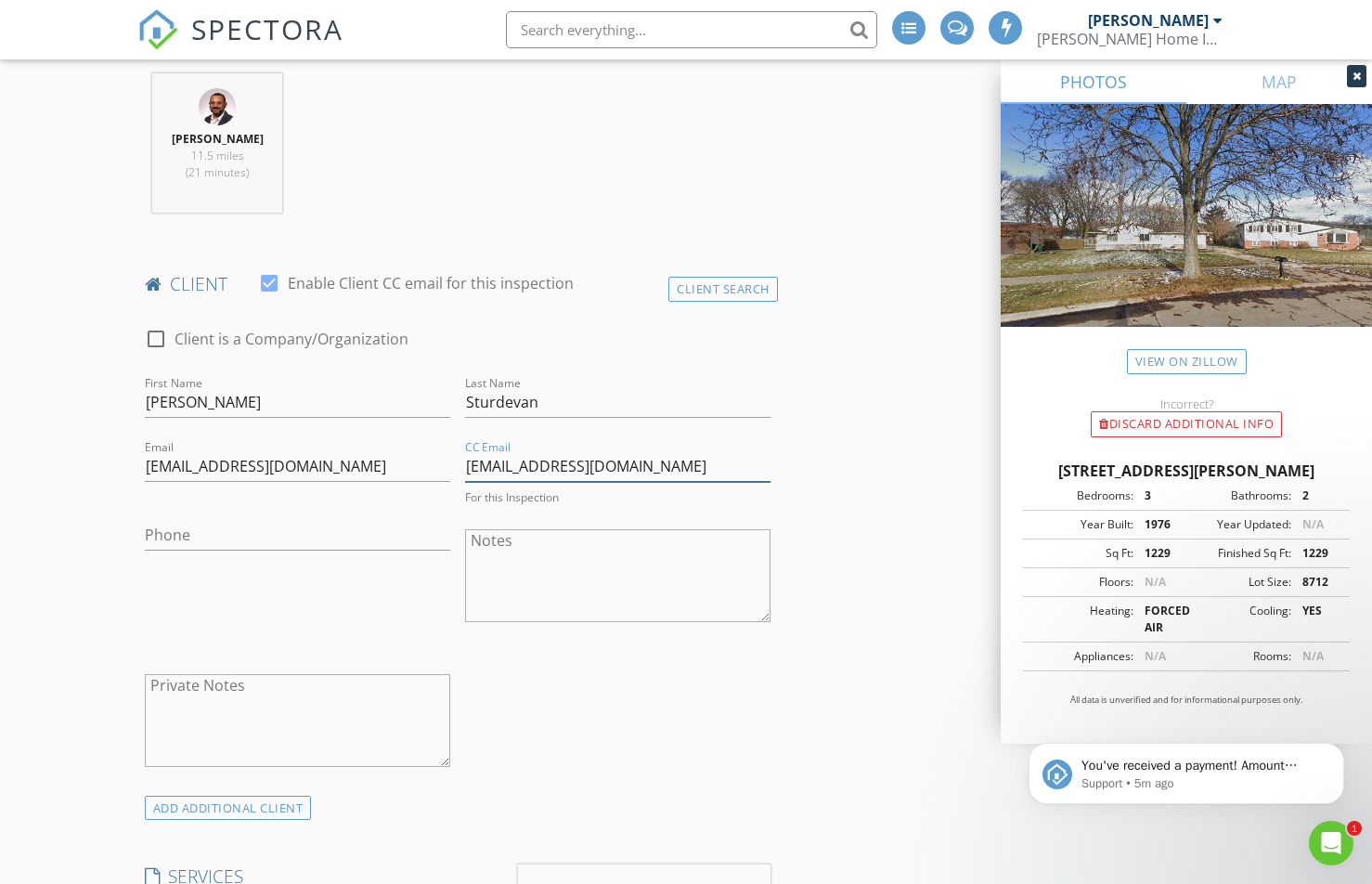 type on "armsteadstephanie@gmail.com" 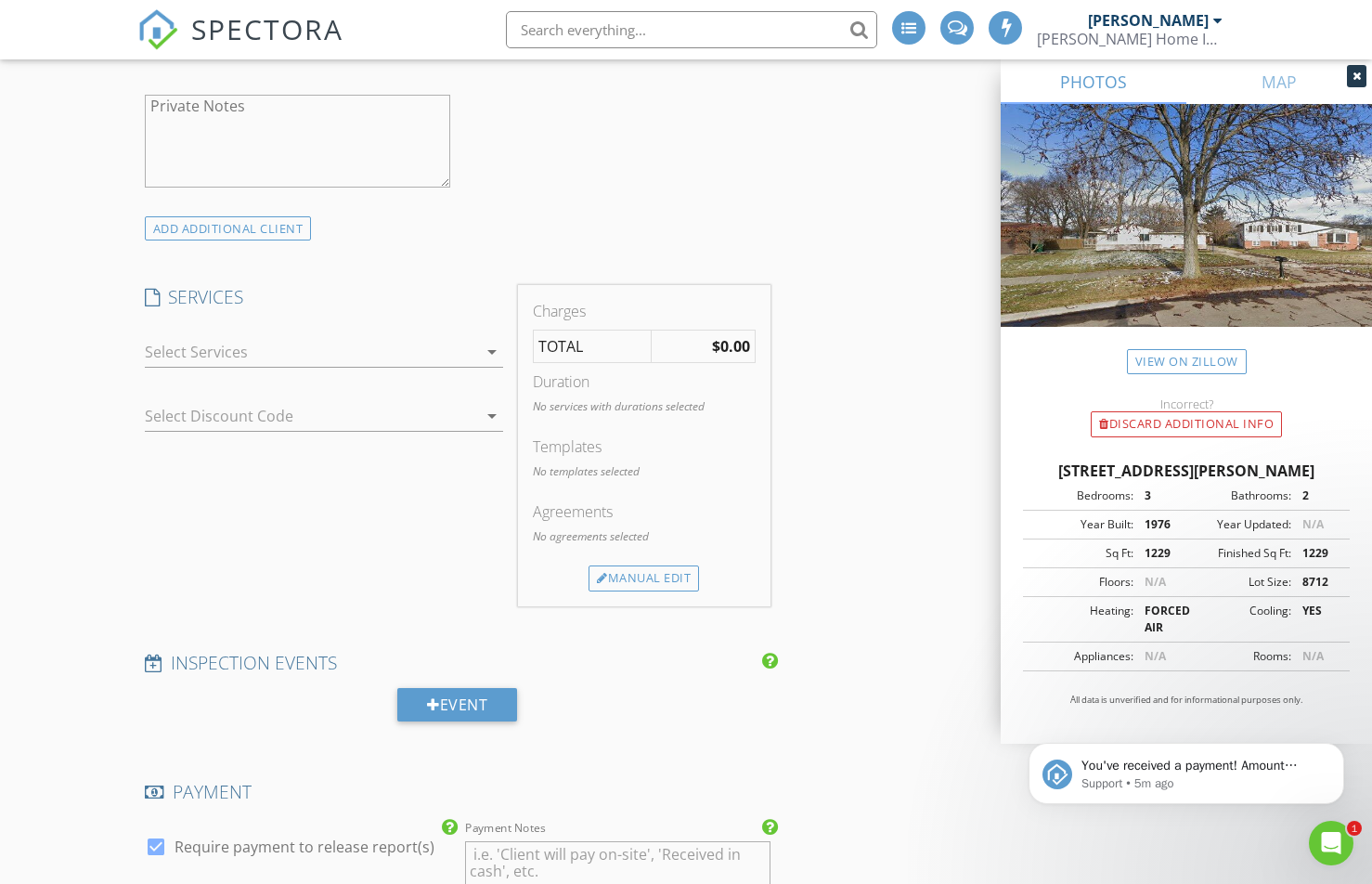 scroll, scrollTop: 1393, scrollLeft: 0, axis: vertical 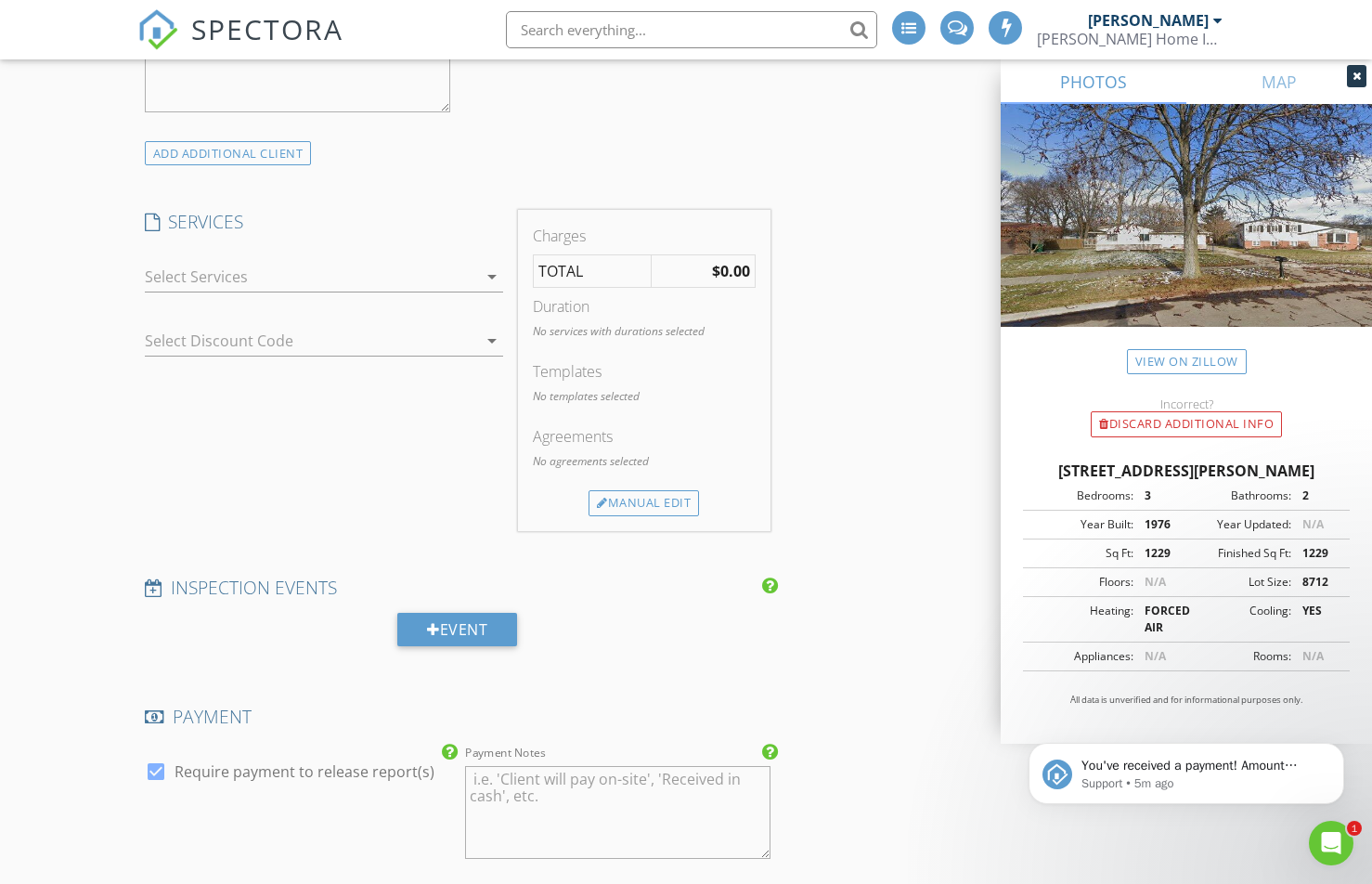 click at bounding box center [311, 277] 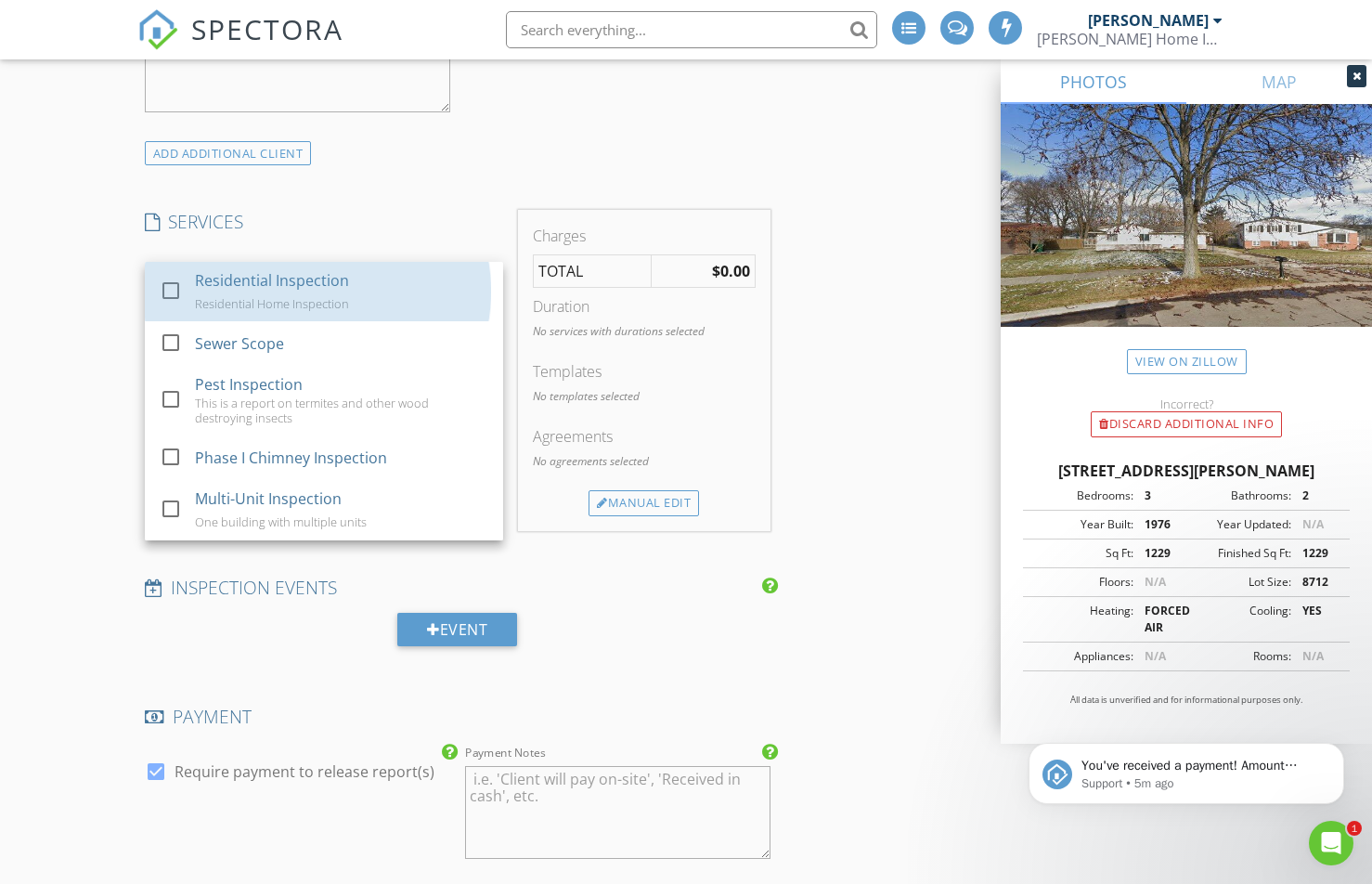 click on "Residential Inspection" at bounding box center [271, 280] 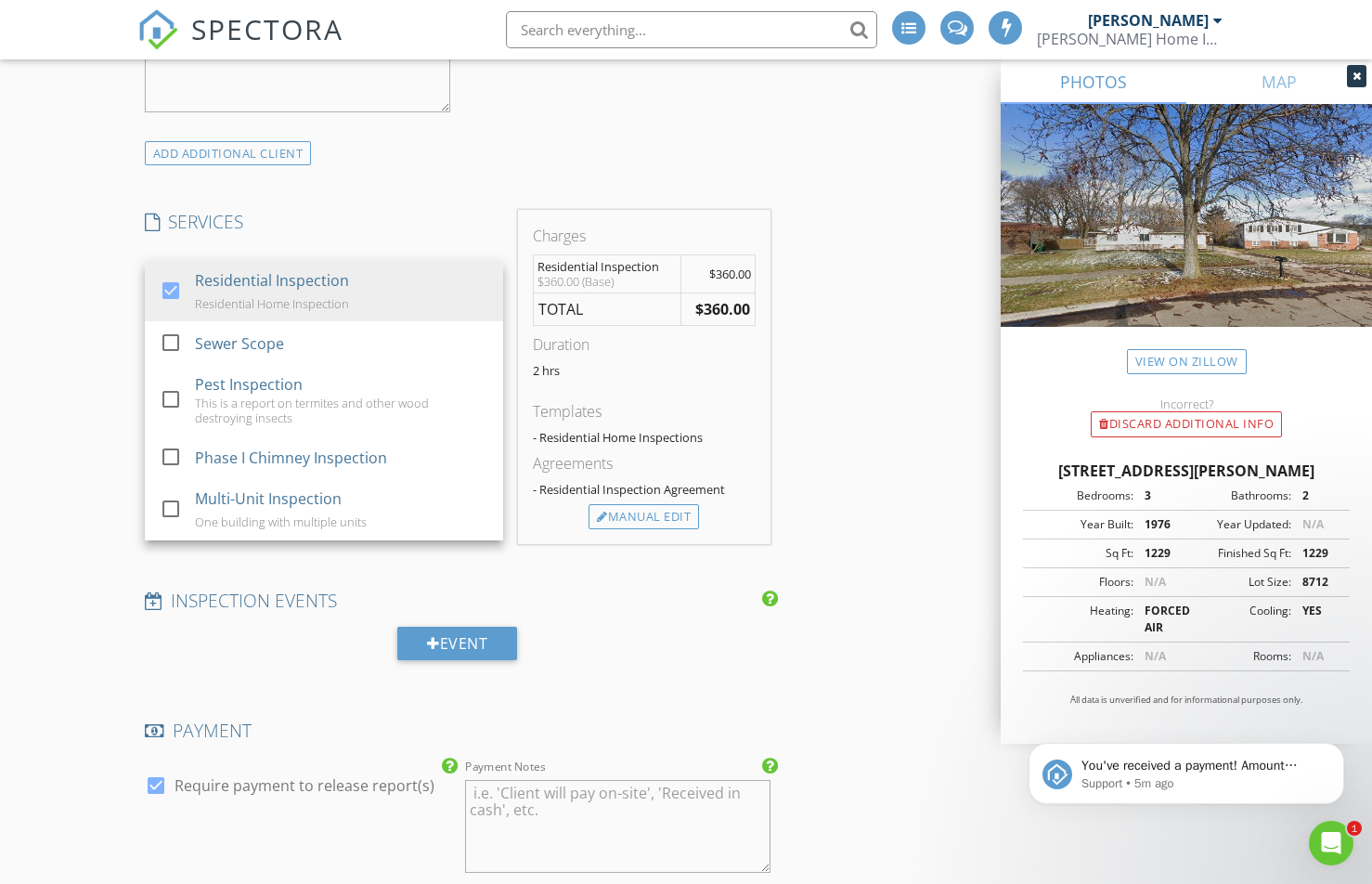 click on "INSPECTOR(S)
check_box   Jay Suarez   PRIMARY   Jay Suarez arrow_drop_down   check_box_outline_blank Jay Suarez specifically requested
Date/Time
07/17/2025 4:00 PM
Location
Address Search       Address 48358 Menter St   Unit   City New Baltimore   State MI   Zip 48047   County Macomb     Square Feet 1229   Year Built 1976   Foundation Basement arrow_drop_down     Jay Suarez     11.5 miles     (21 minutes)
client
check_box Enable Client CC email for this inspection   Client Search     check_box_outline_blank Client is a Company/Organization     First Name Derek   Last Name Sturdevan   Email dereksturdevan@yahoo.com   CC Email armsteadstephanie@gmail.com   Phone           Notes   Private Notes
ADD ADDITIONAL client
SERVICES
check_box   Residential Inspection     Sewer Scope" at bounding box center [458, 610] 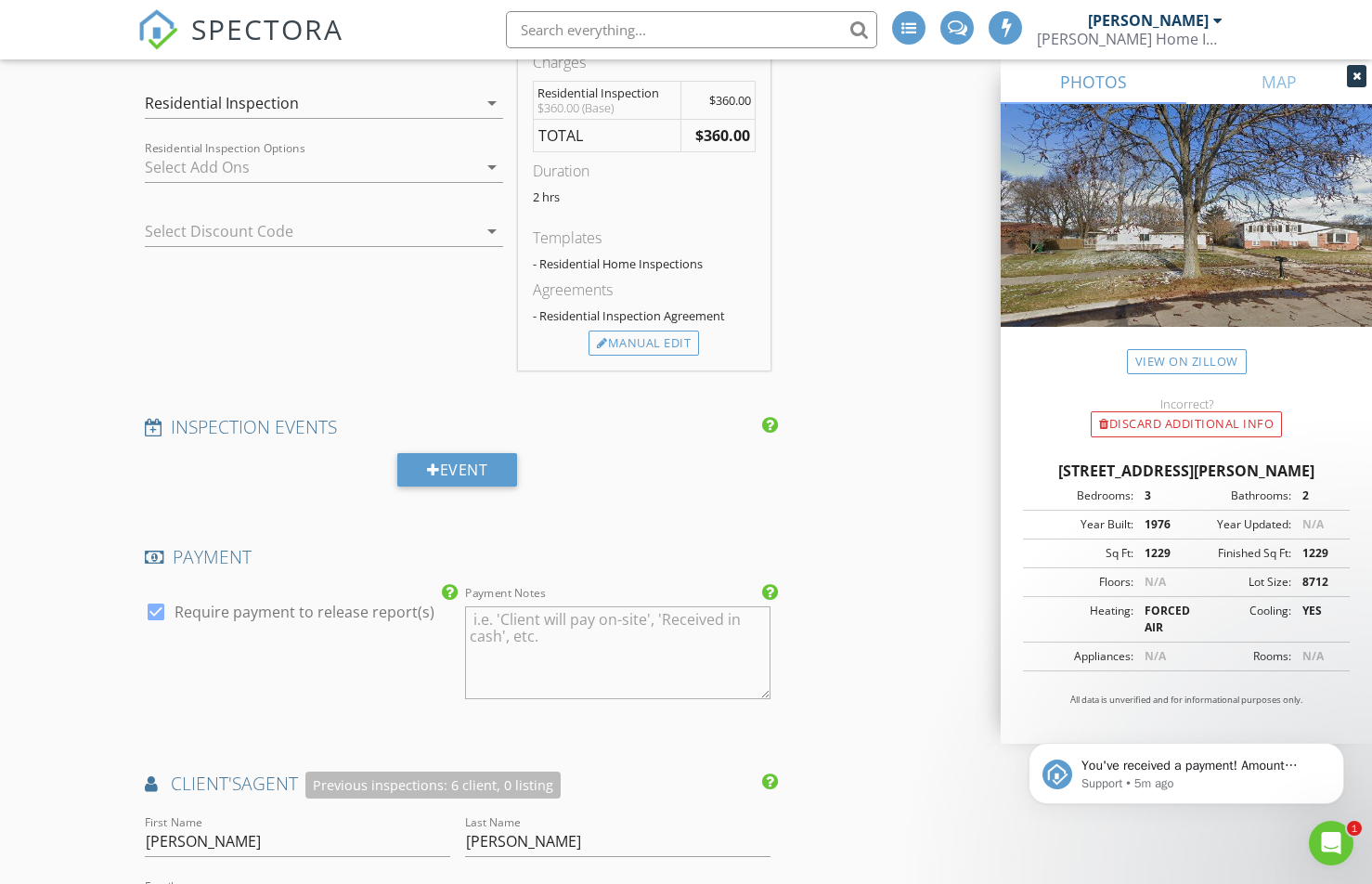 scroll, scrollTop: 1579, scrollLeft: 0, axis: vertical 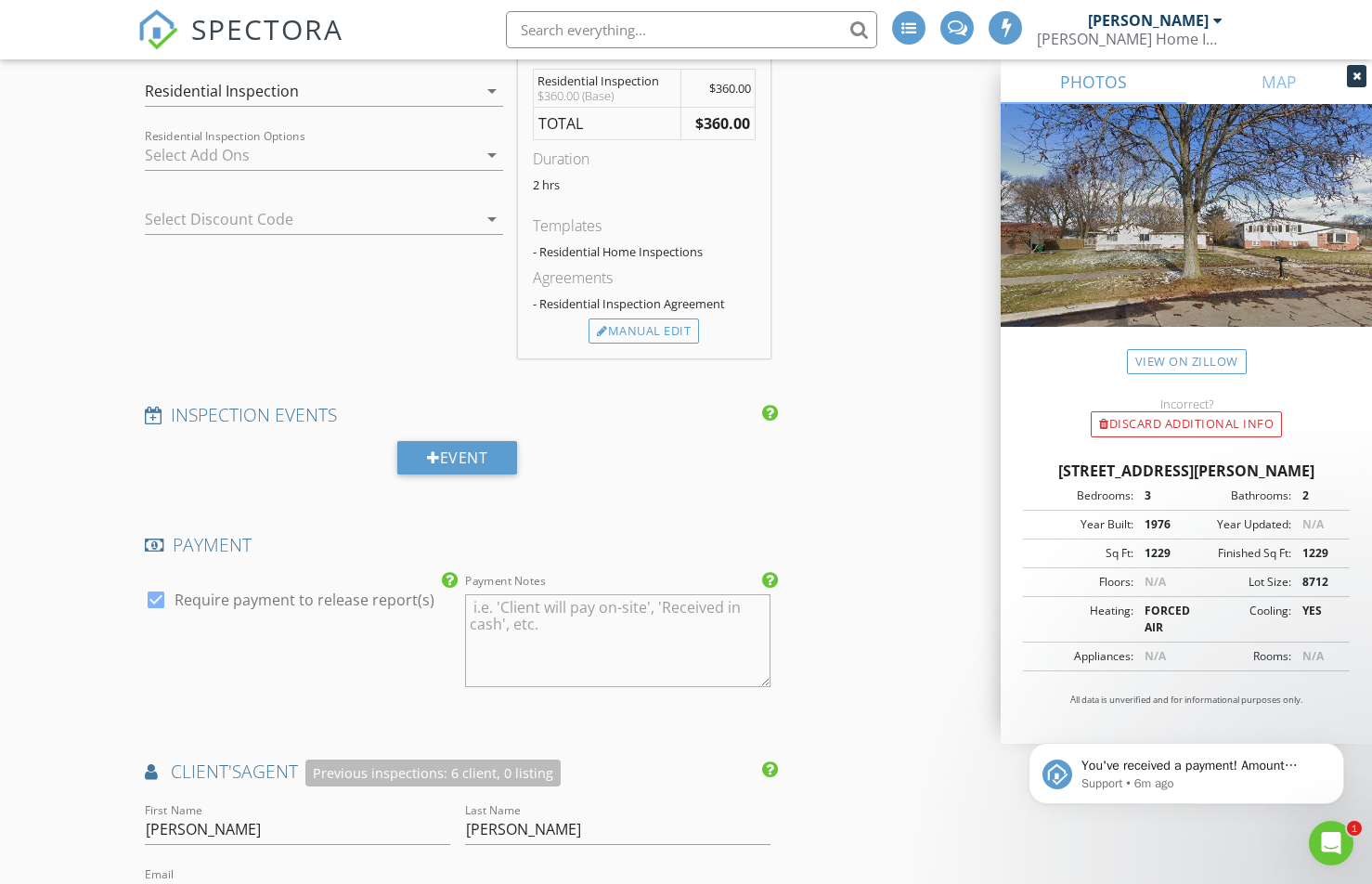click at bounding box center (1331, 843) 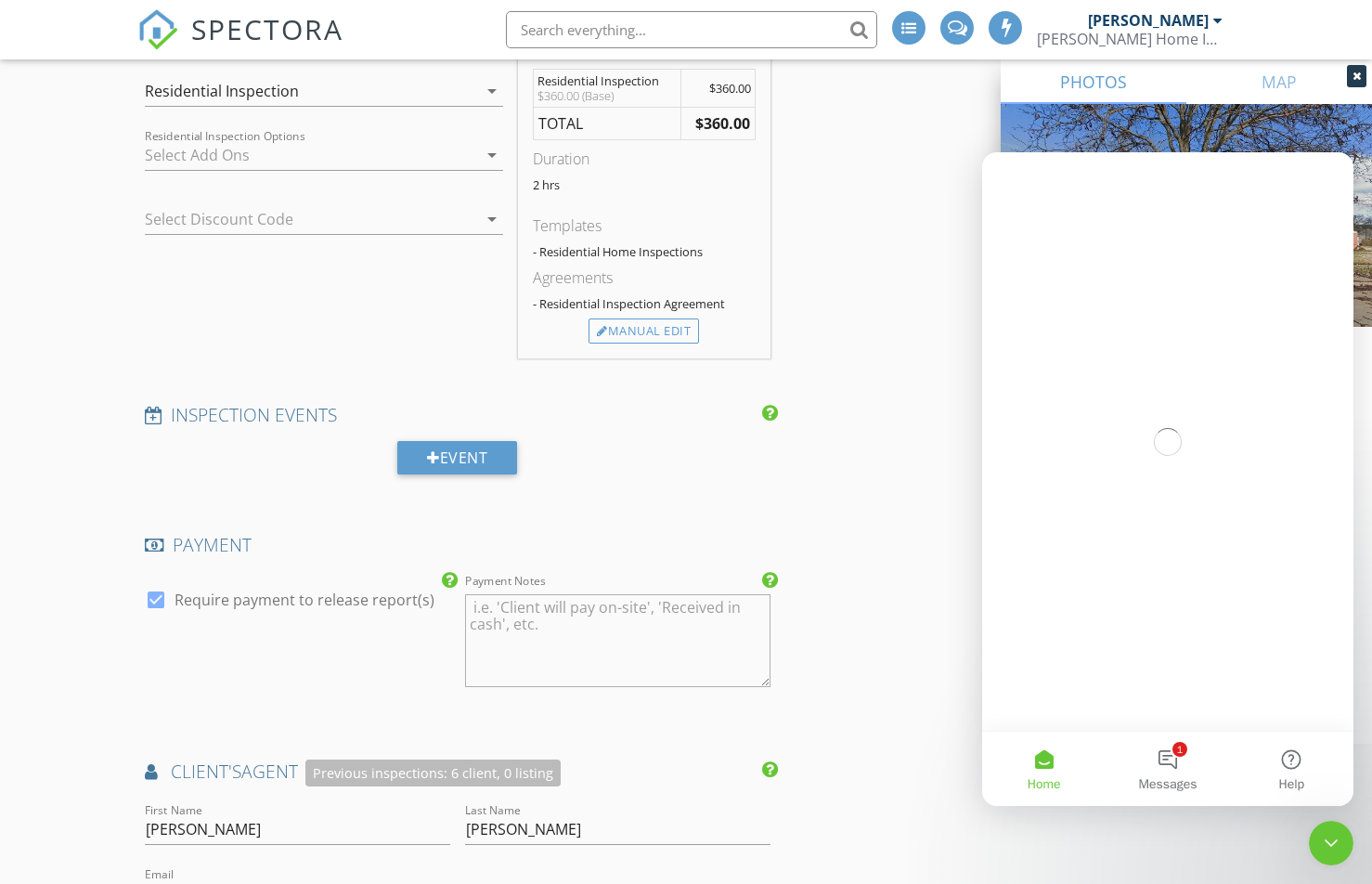 scroll, scrollTop: 0, scrollLeft: 0, axis: both 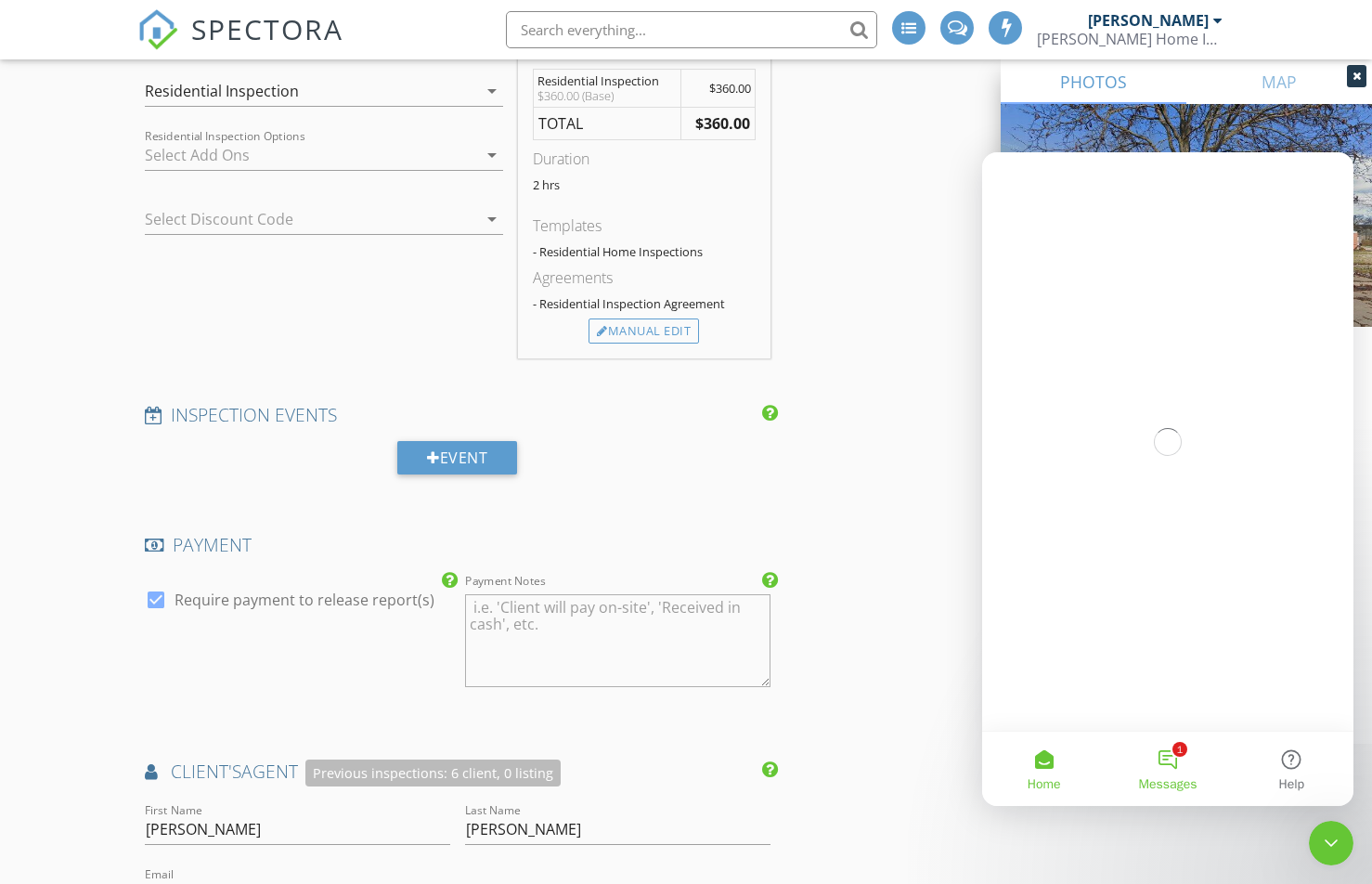 click on "1 Messages" at bounding box center (1167, 769) 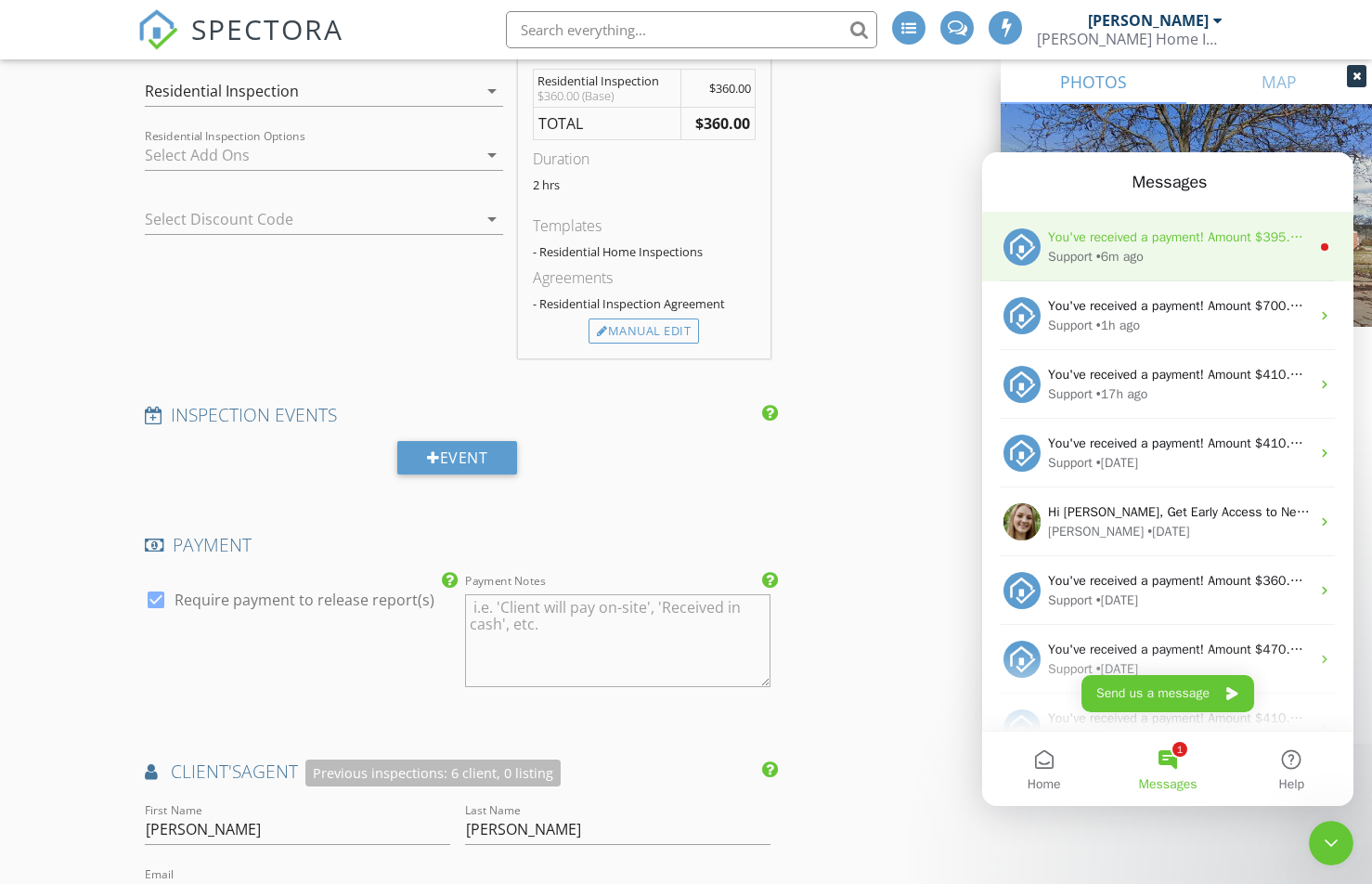 click on "Support •  6m ago" at bounding box center (1179, 256) 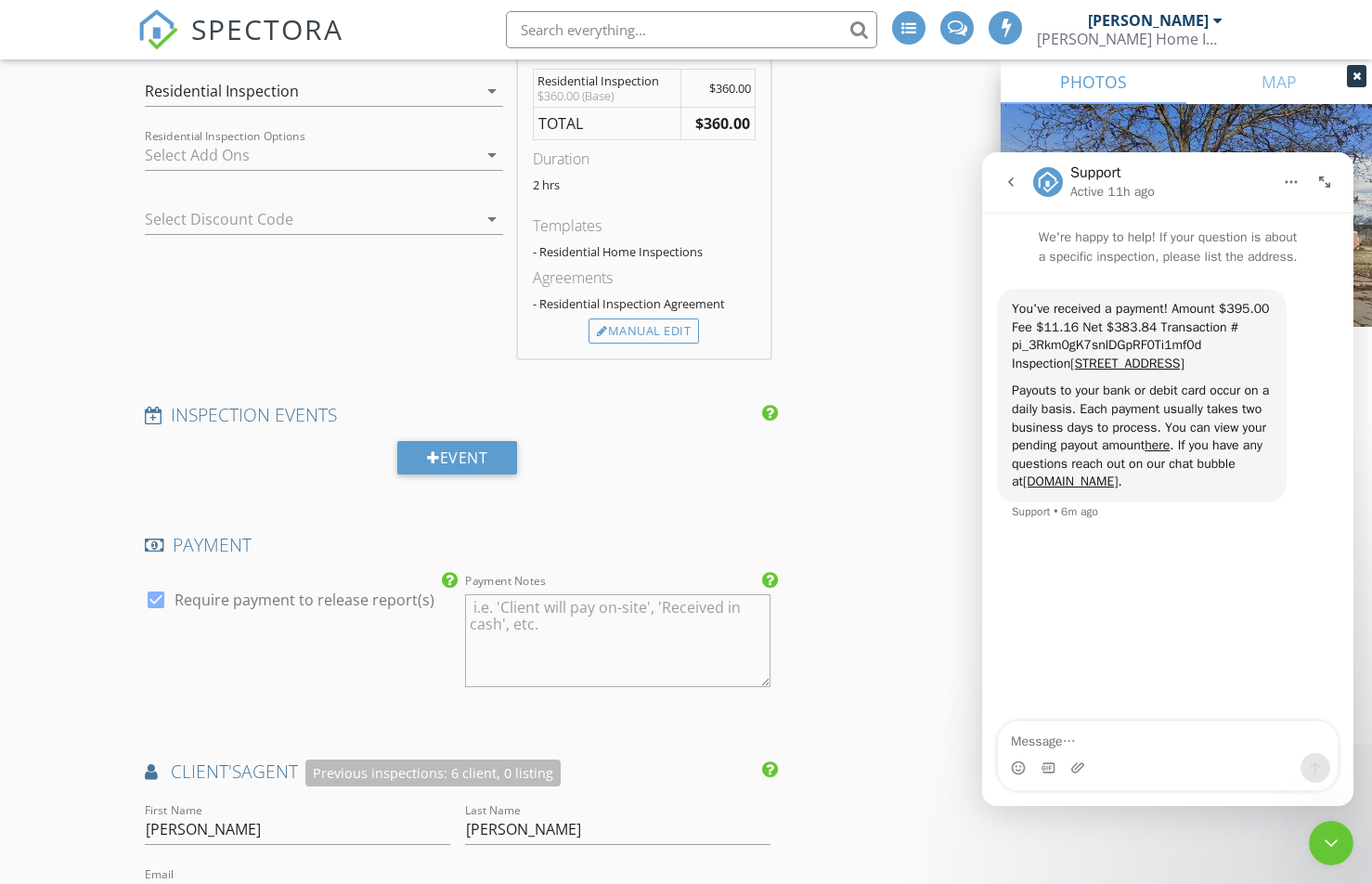 drag, startPoint x: 1341, startPoint y: 849, endPoint x: 1334, endPoint y: 840, distance: 11.4017543 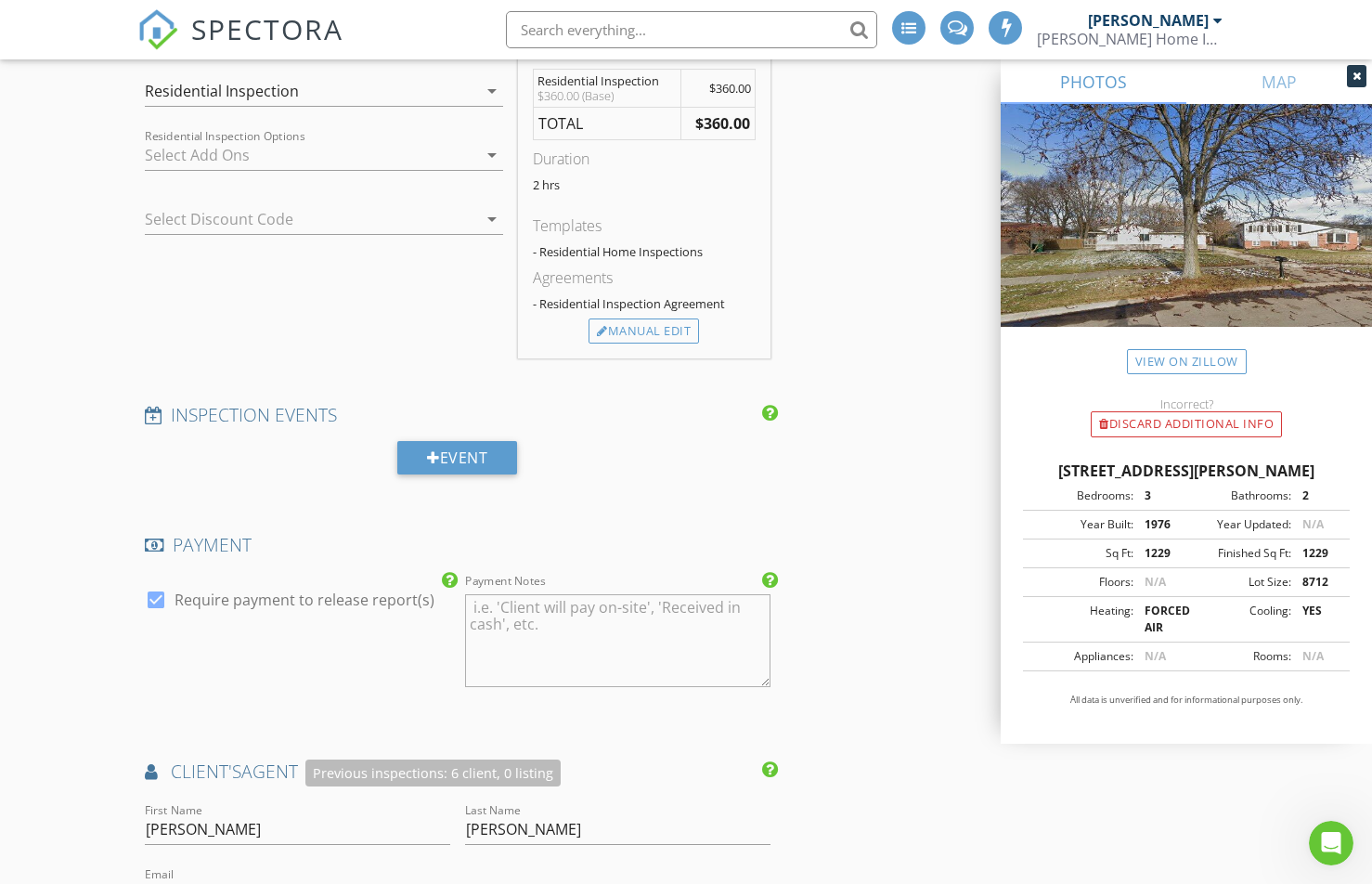scroll, scrollTop: 0, scrollLeft: 0, axis: both 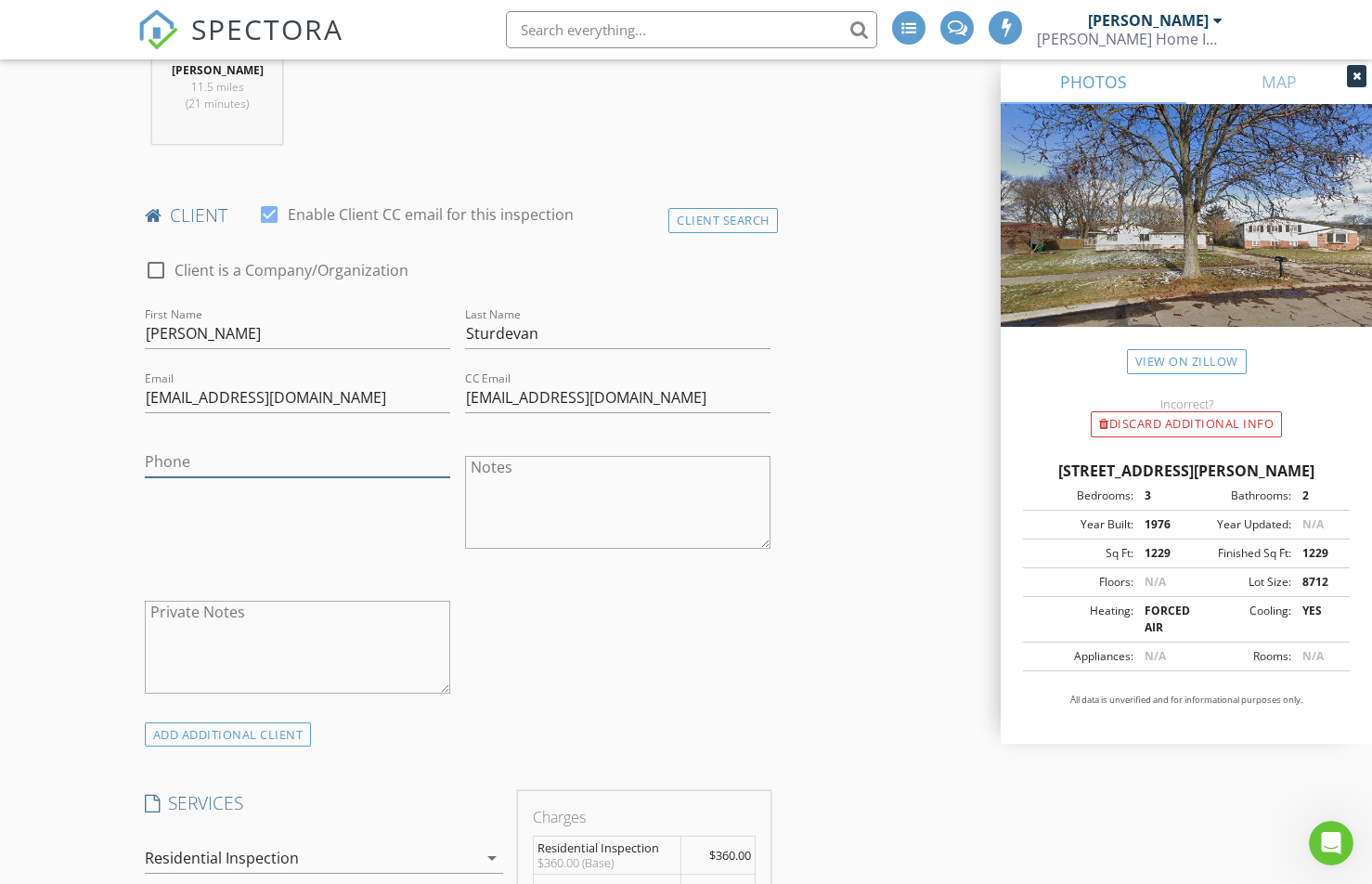 click on "Phone" at bounding box center [297, 462] 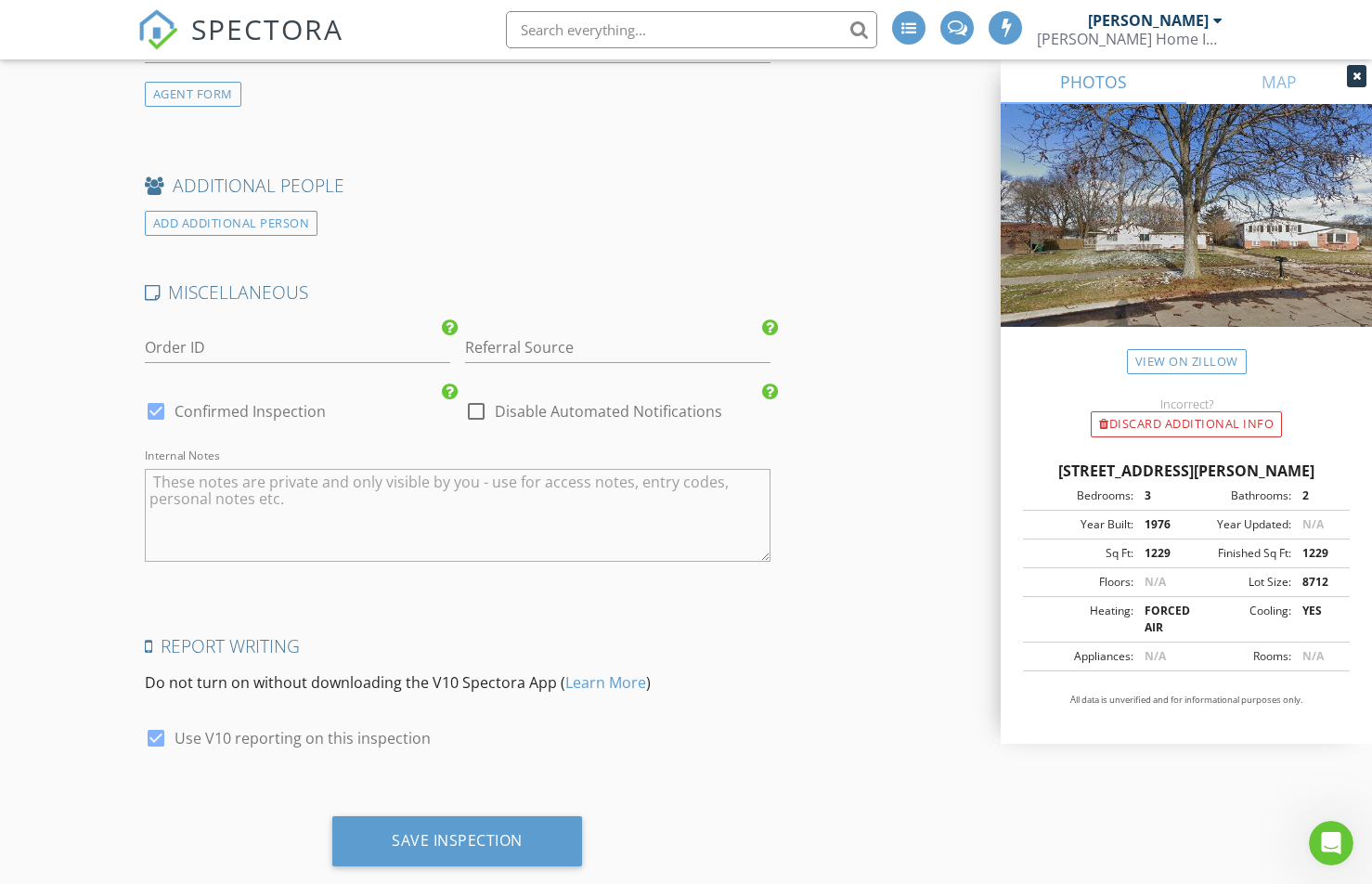 scroll, scrollTop: 3040, scrollLeft: 0, axis: vertical 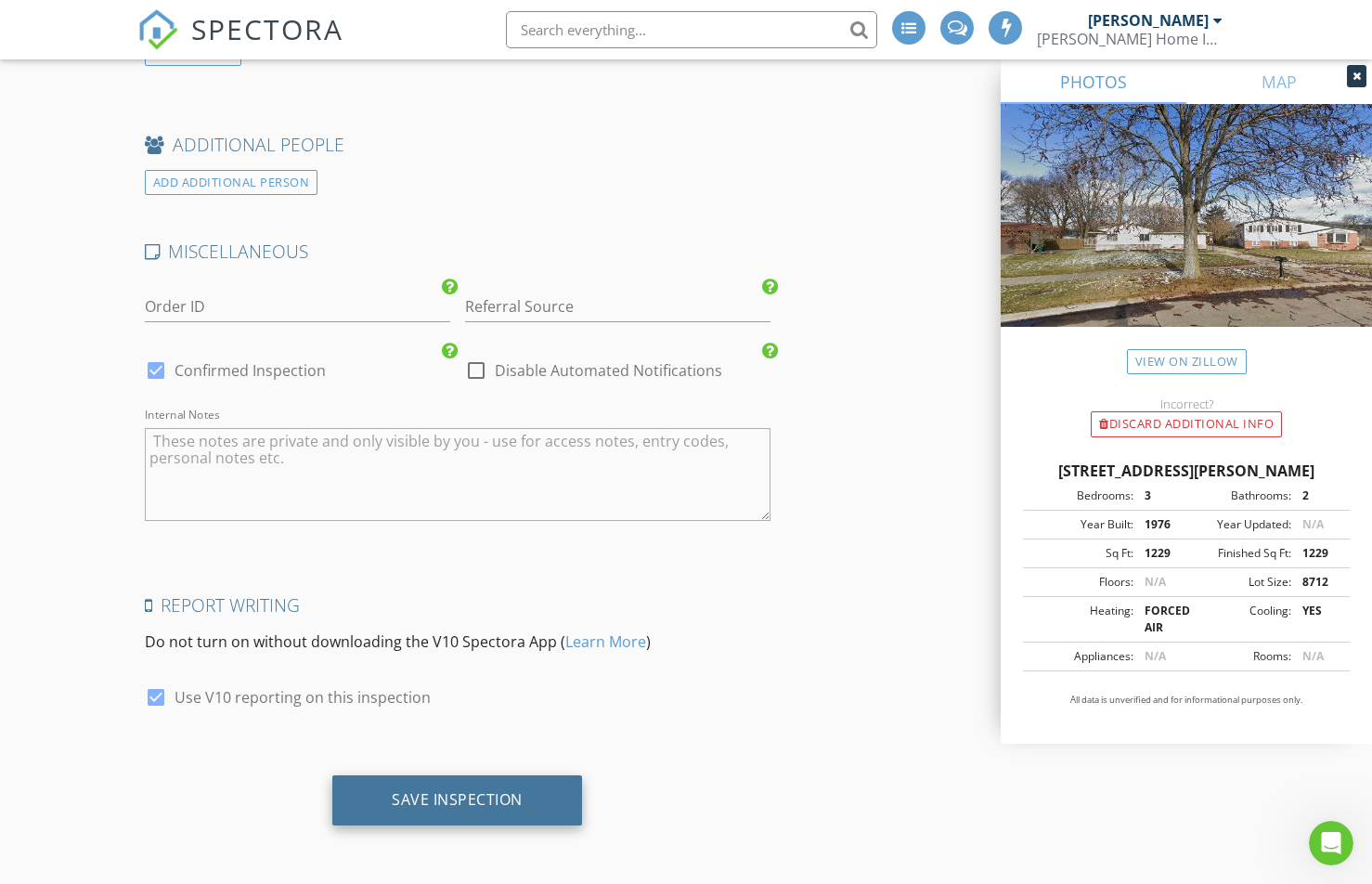 click on "Save Inspection" at bounding box center [457, 800] 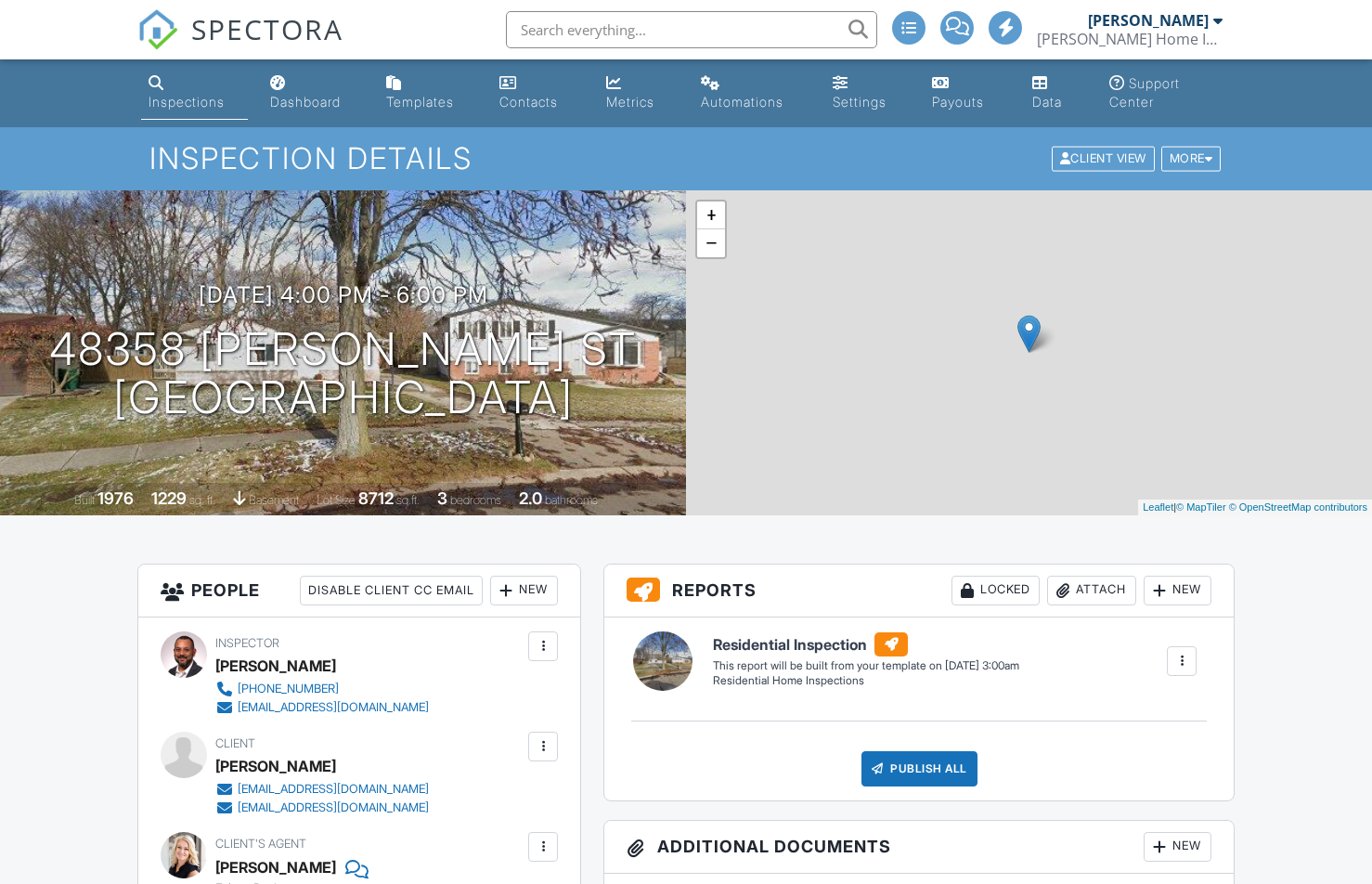 scroll, scrollTop: 0, scrollLeft: 0, axis: both 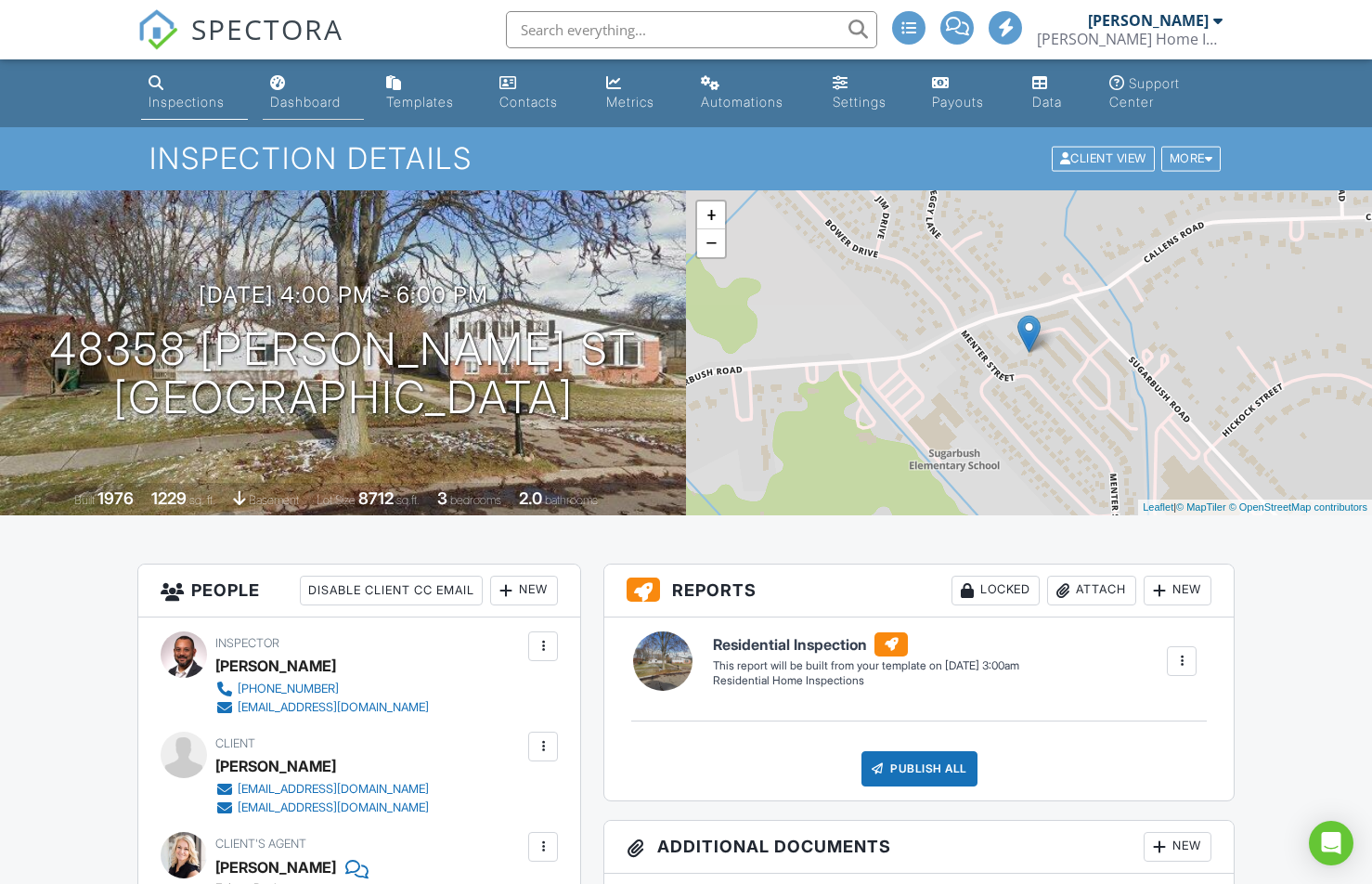 click on "Dashboard" at bounding box center [305, 101] 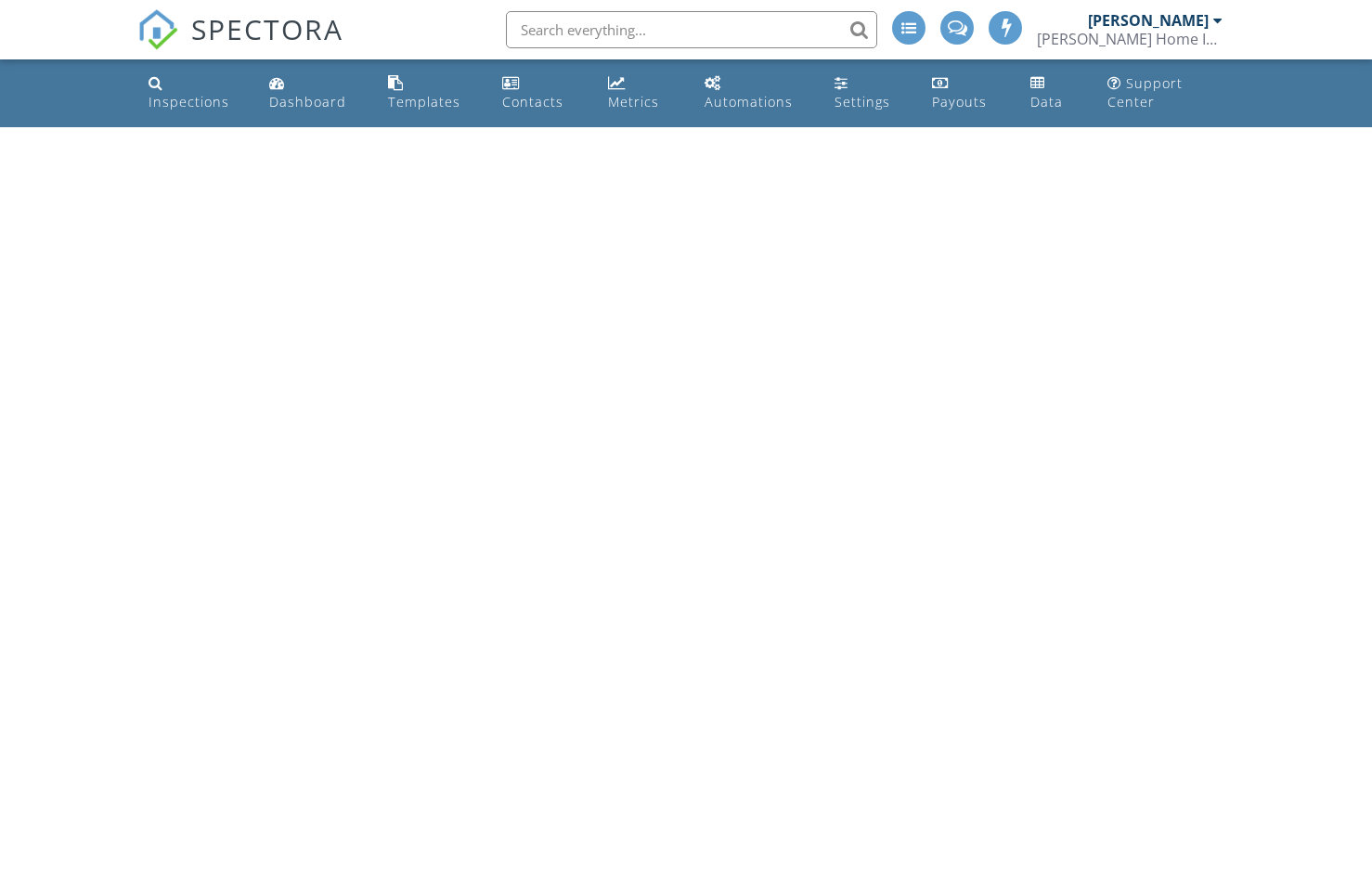 scroll, scrollTop: 0, scrollLeft: 0, axis: both 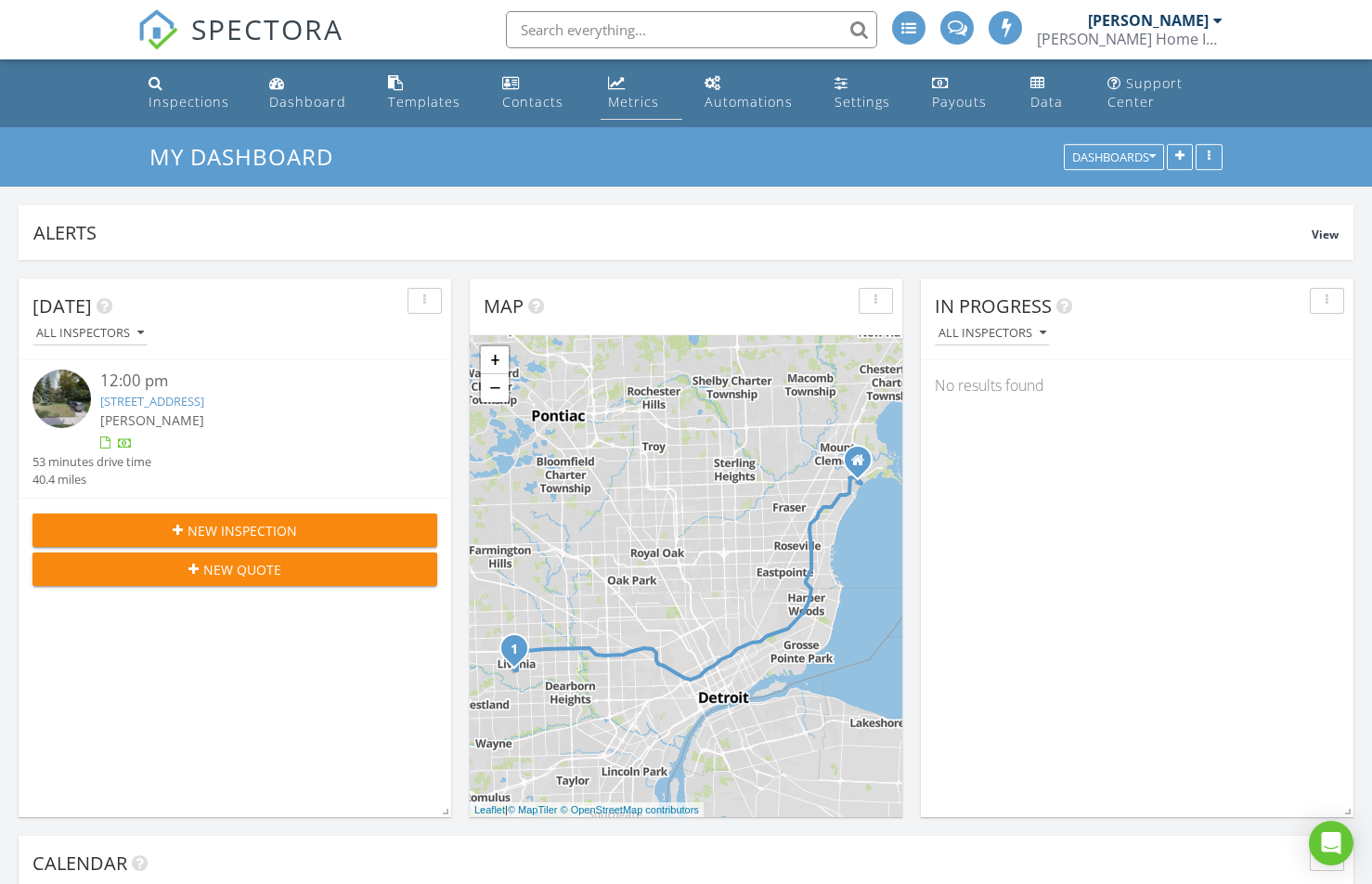 click on "Metrics" at bounding box center [641, 93] 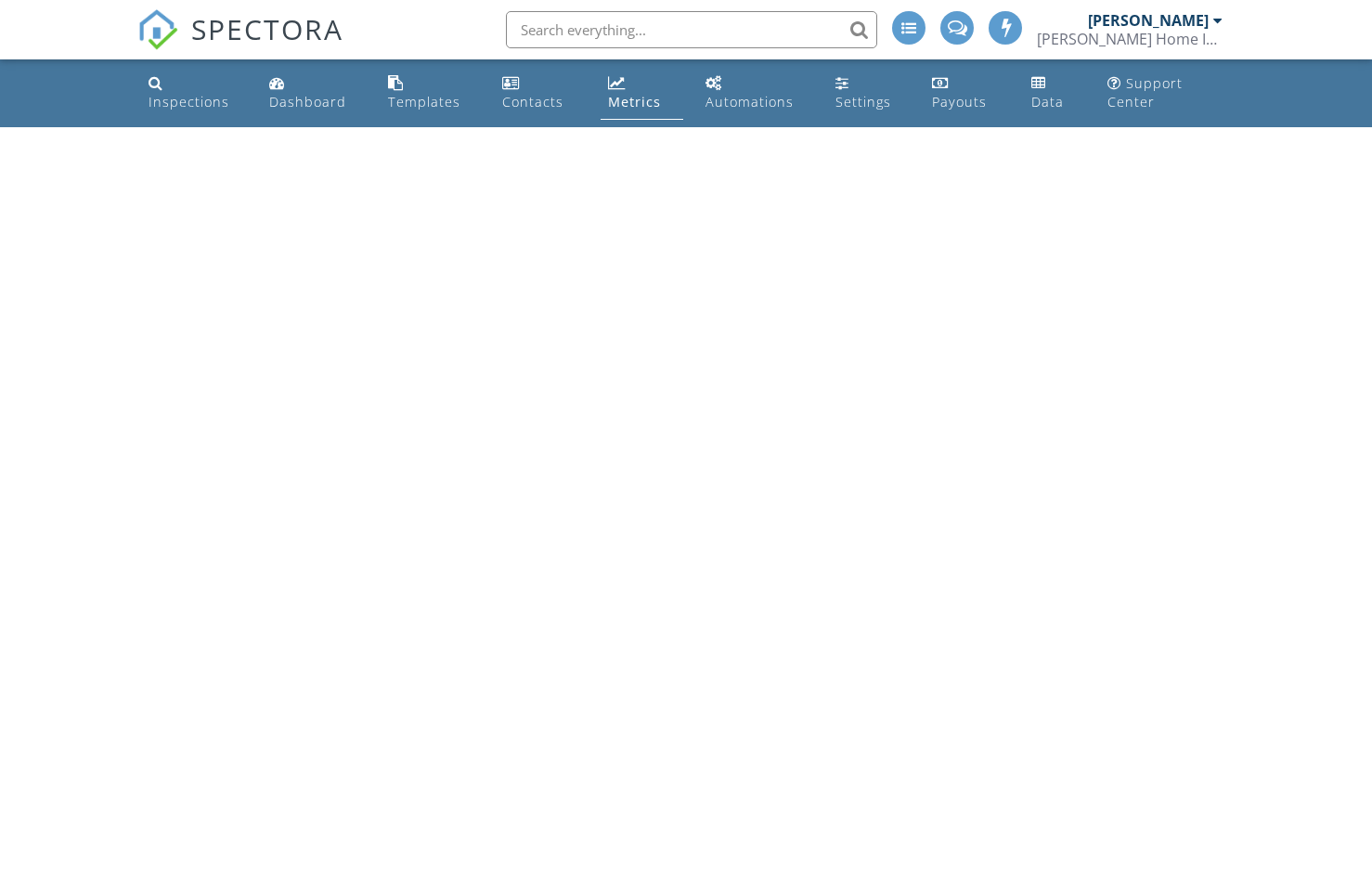 scroll, scrollTop: 0, scrollLeft: 0, axis: both 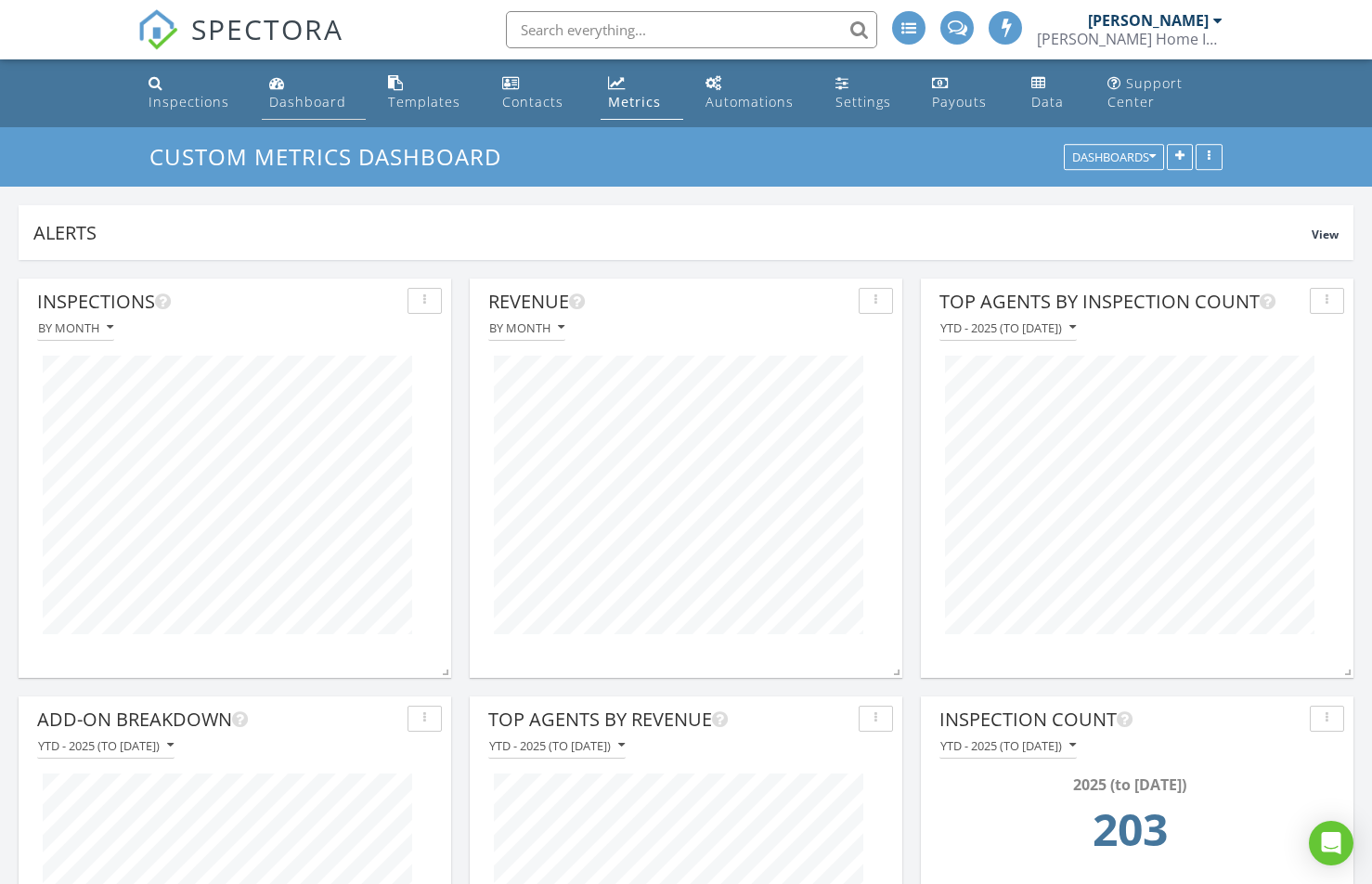 click on "Dashboard" at bounding box center (314, 93) 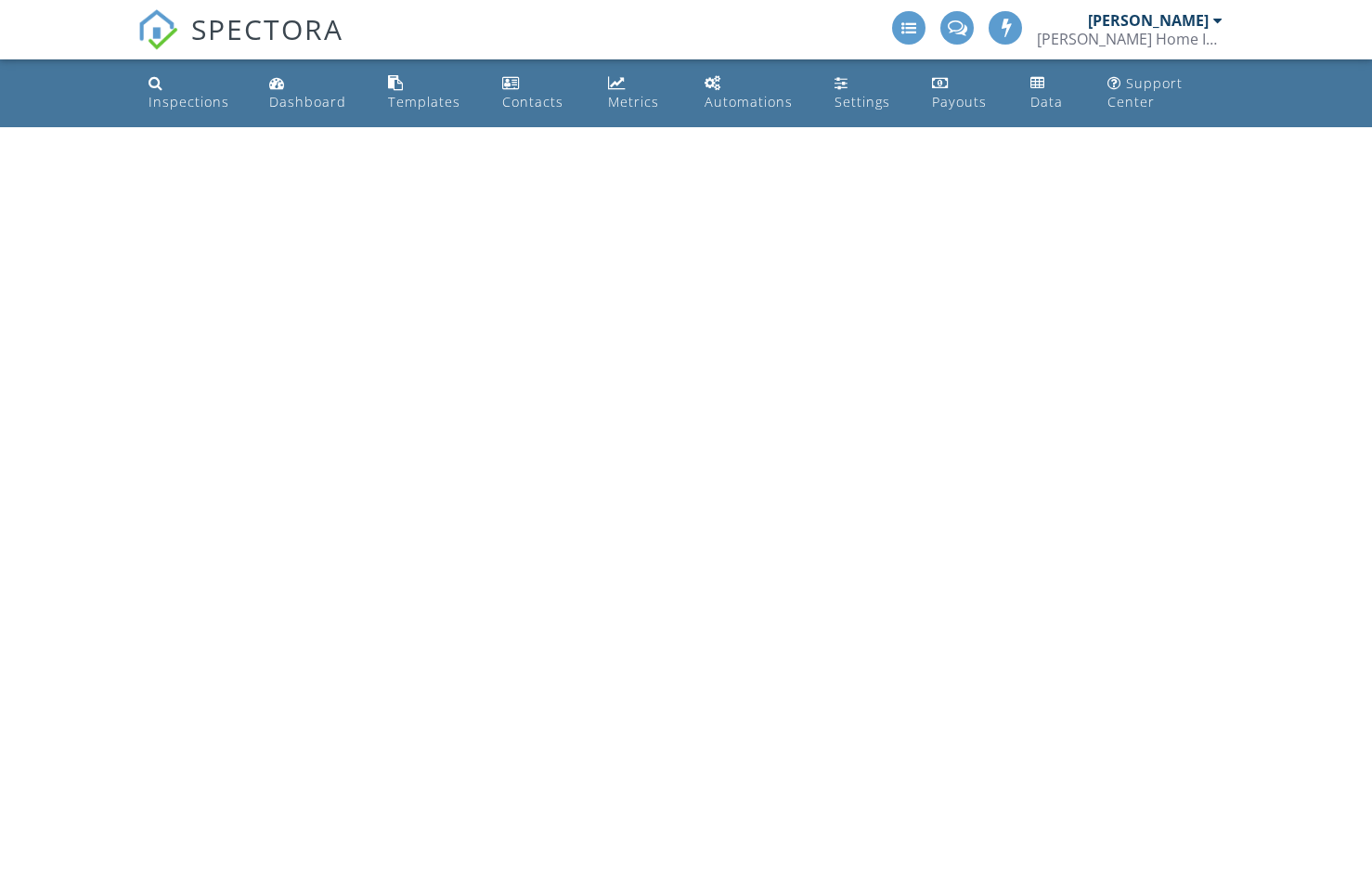scroll, scrollTop: 0, scrollLeft: 0, axis: both 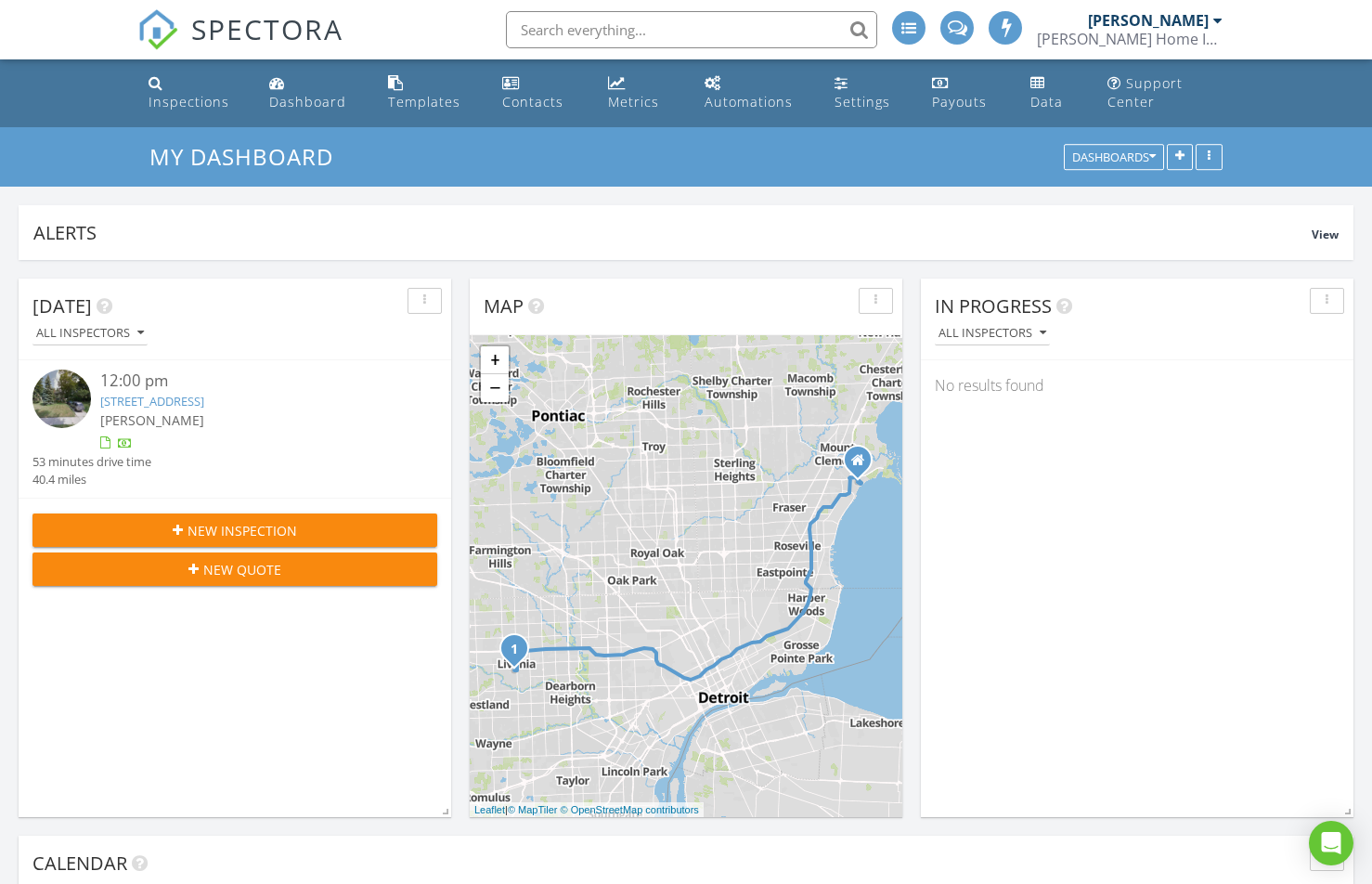 click on "12:00 pm" at bounding box center (252, 381) 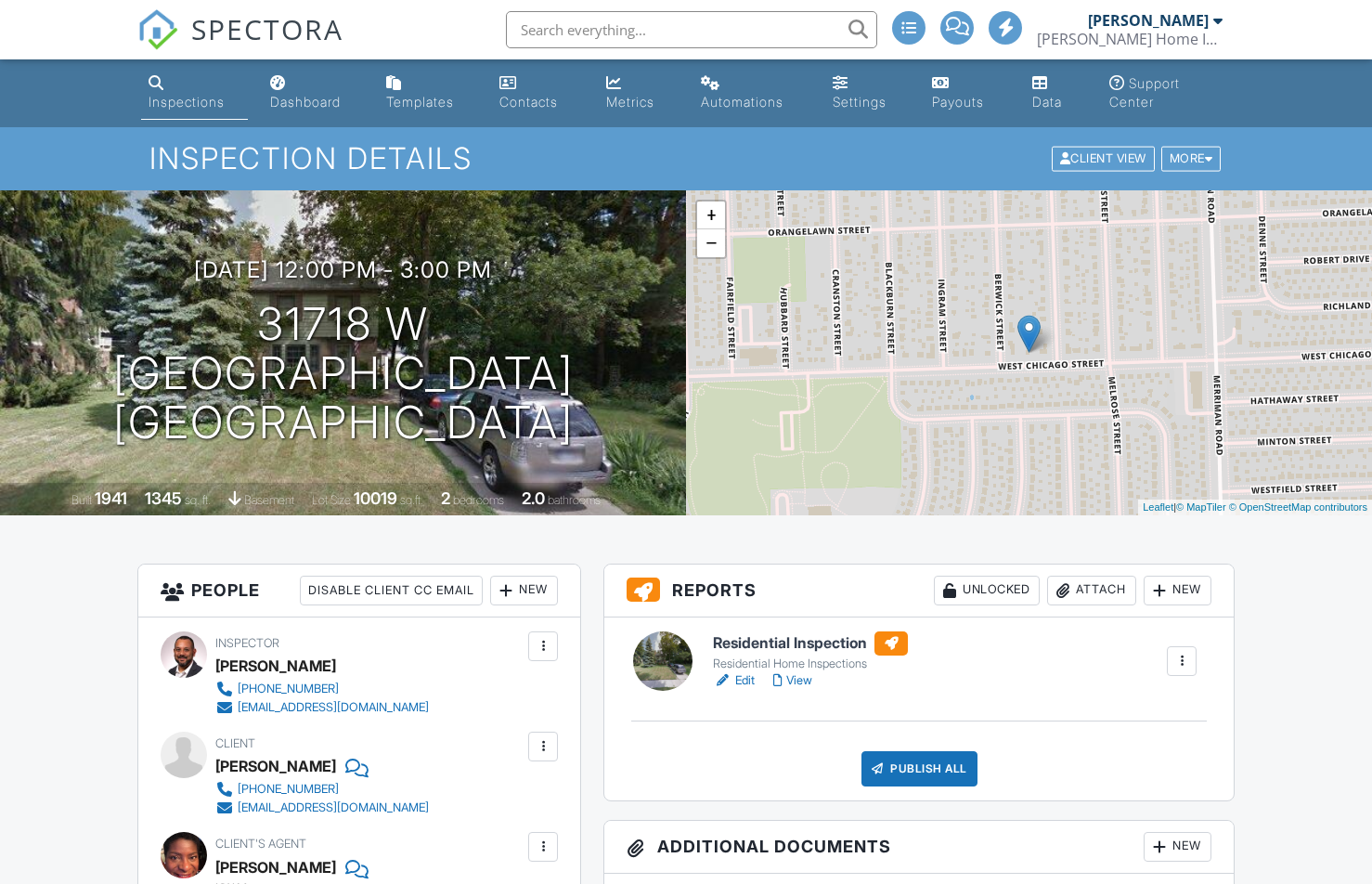 scroll, scrollTop: 650, scrollLeft: 0, axis: vertical 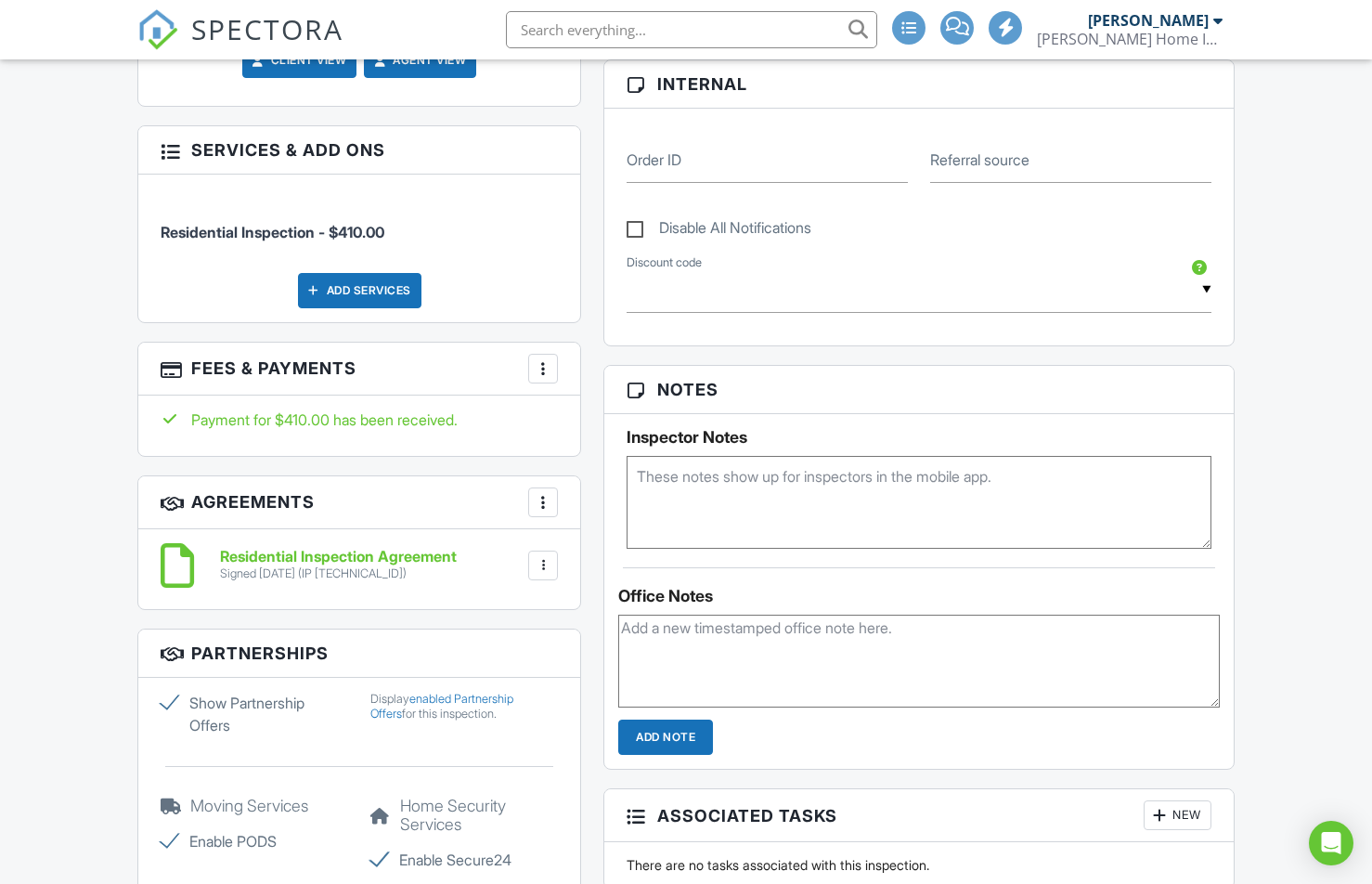 click at bounding box center [543, 369] 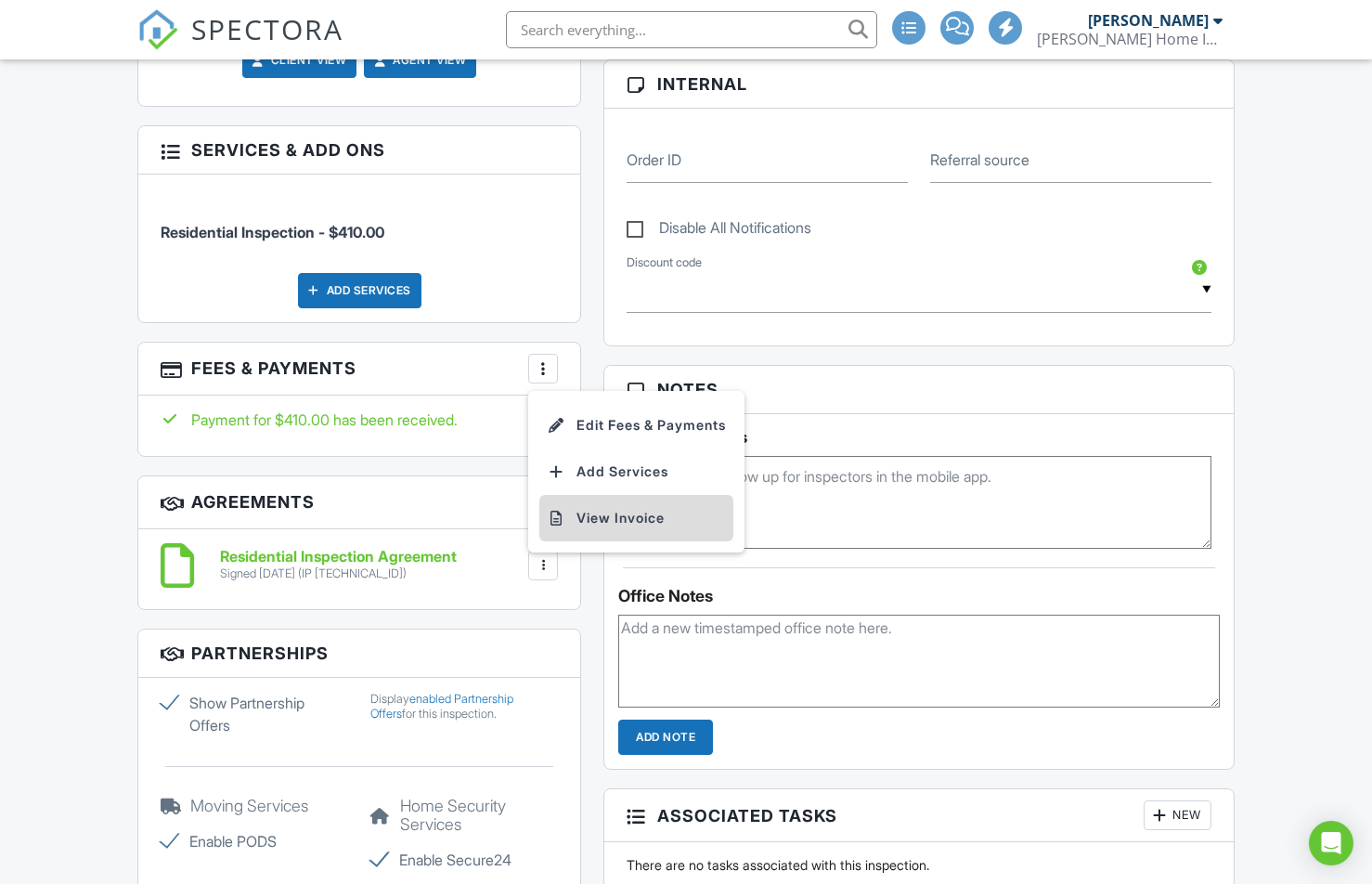 click on "View Invoice" at bounding box center [636, 518] 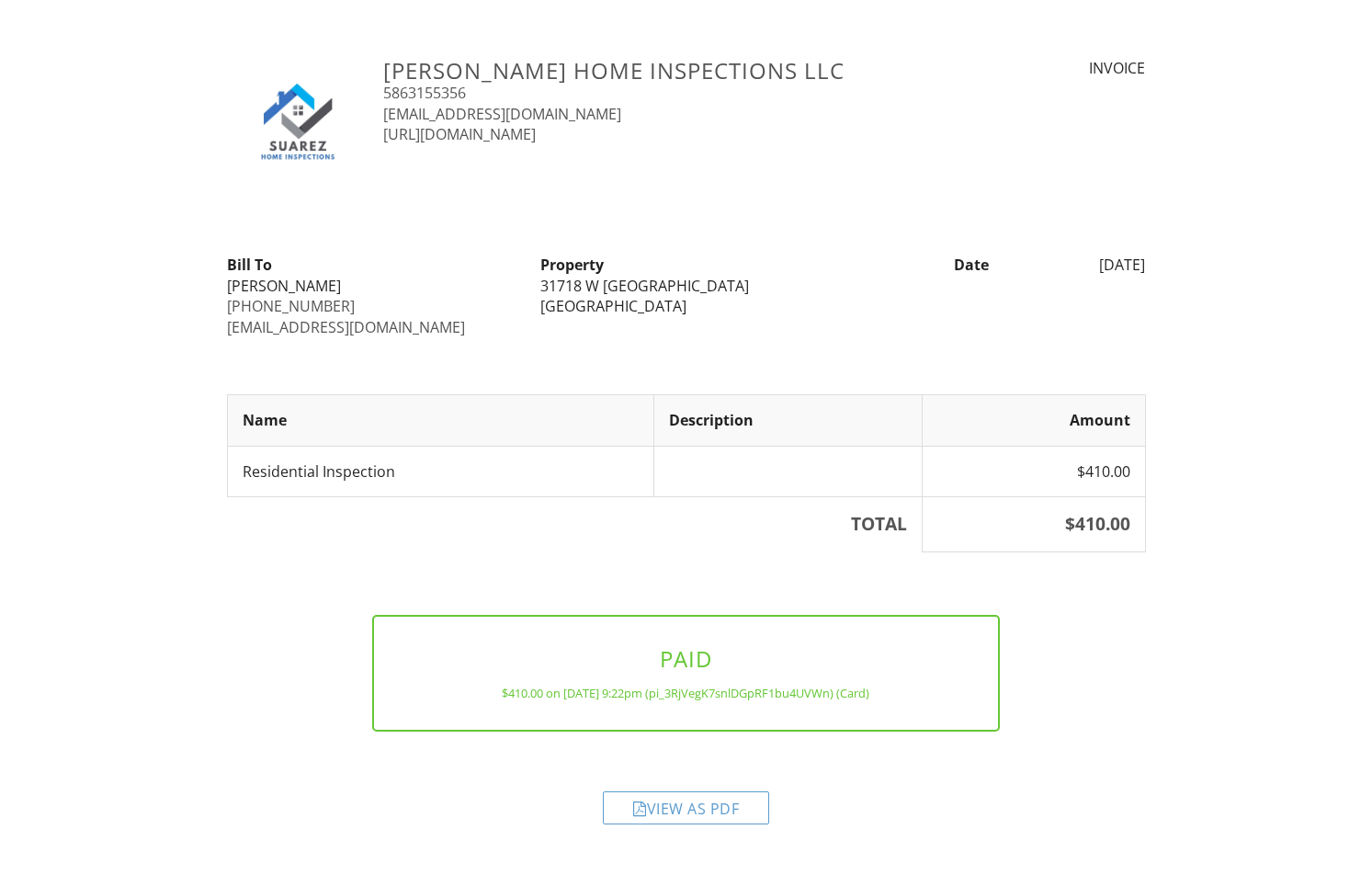 scroll, scrollTop: 0, scrollLeft: 0, axis: both 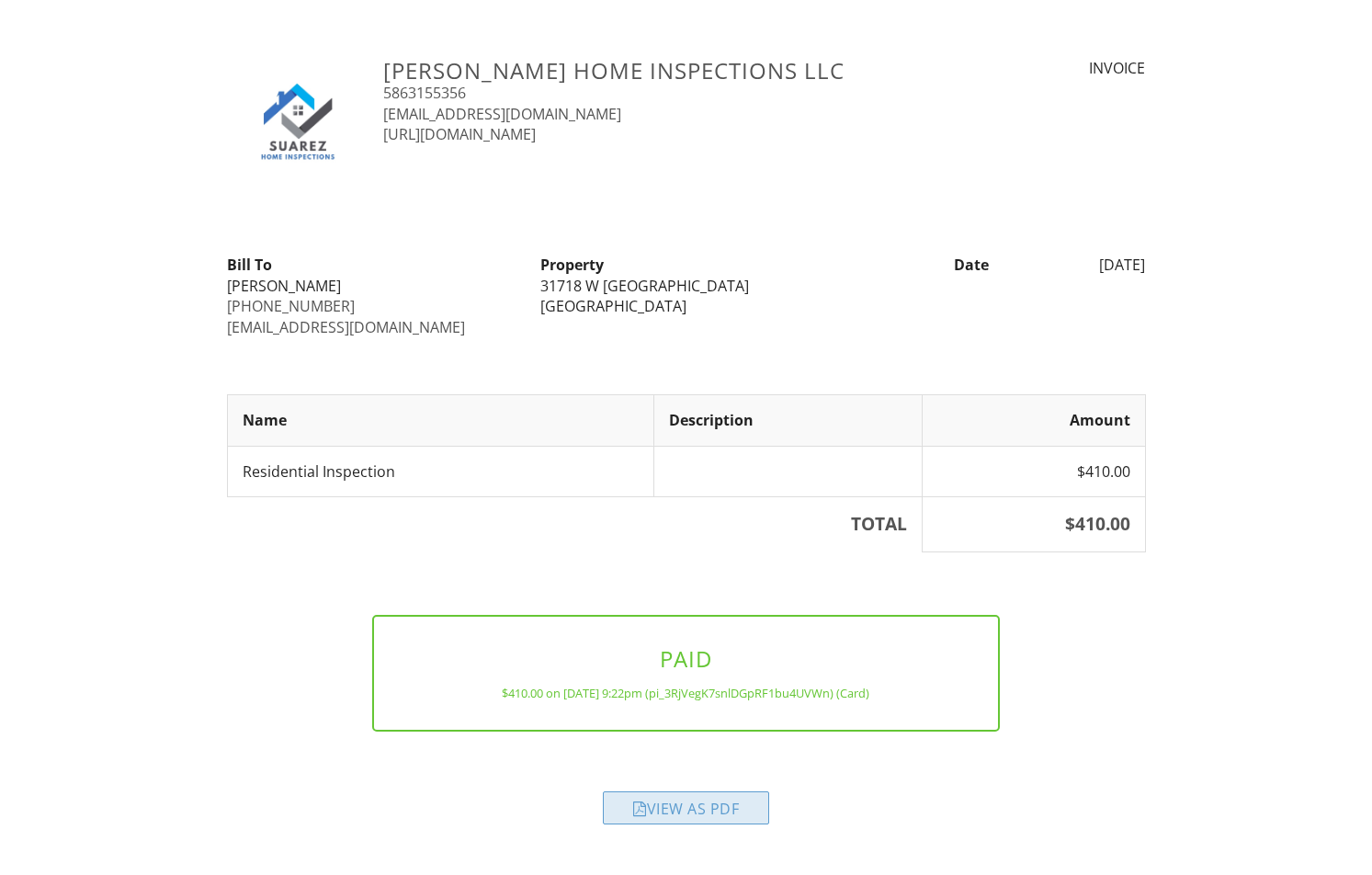 click on "View as PDF" at bounding box center (686, 808) 